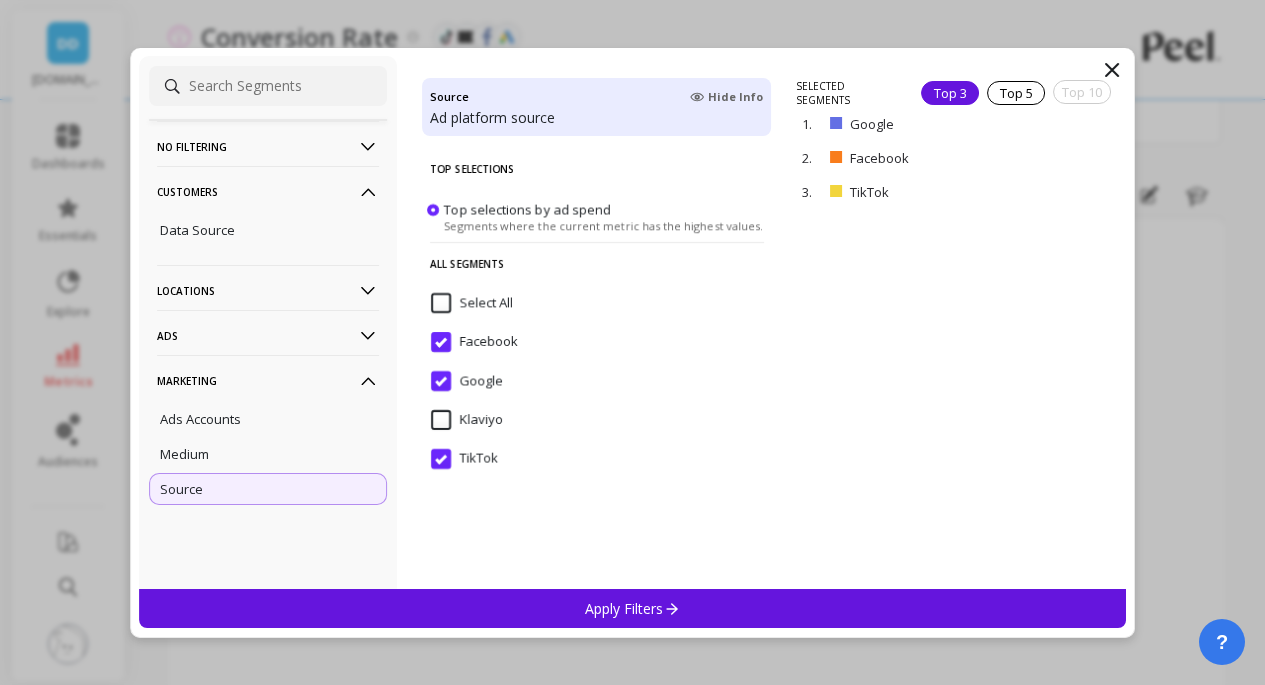 scroll, scrollTop: 0, scrollLeft: 0, axis: both 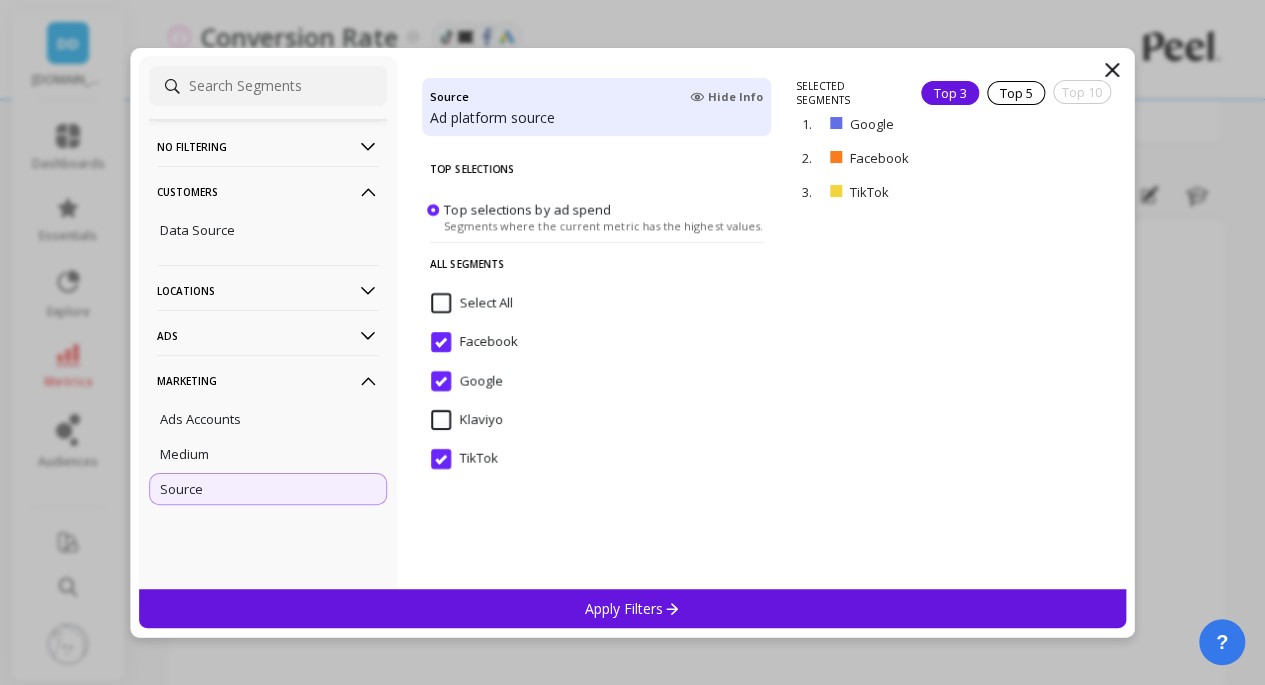 click 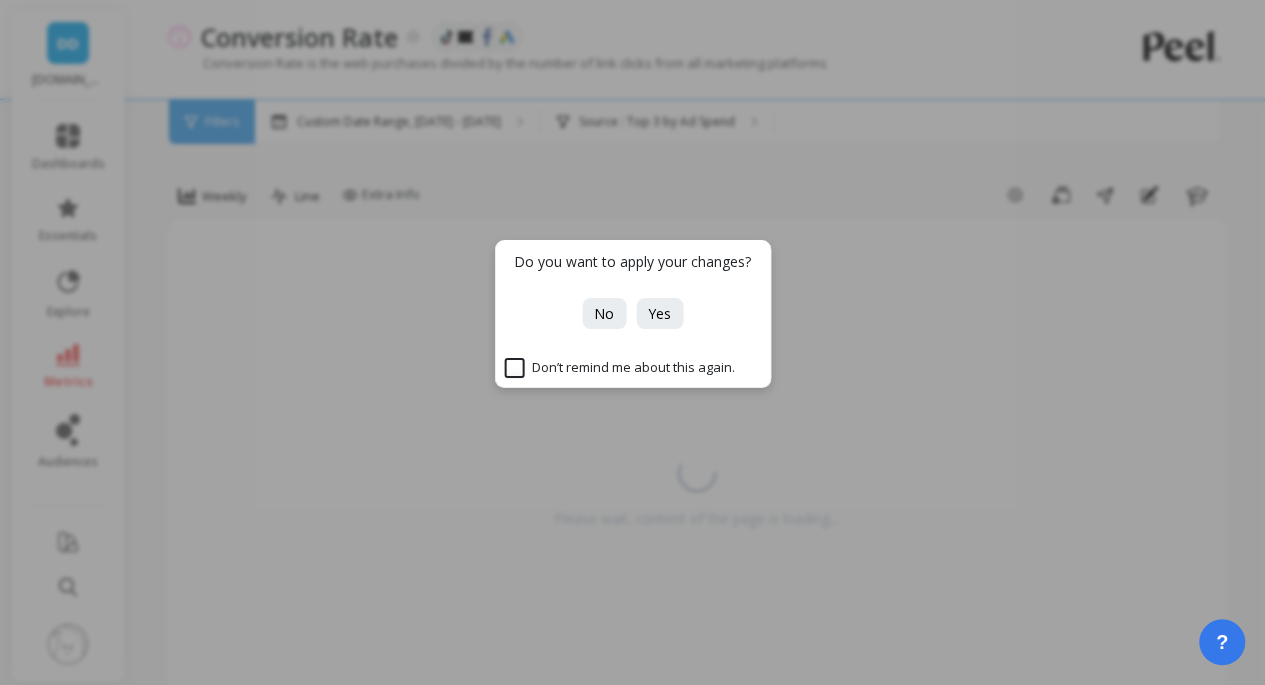 click on "No" at bounding box center [604, 313] 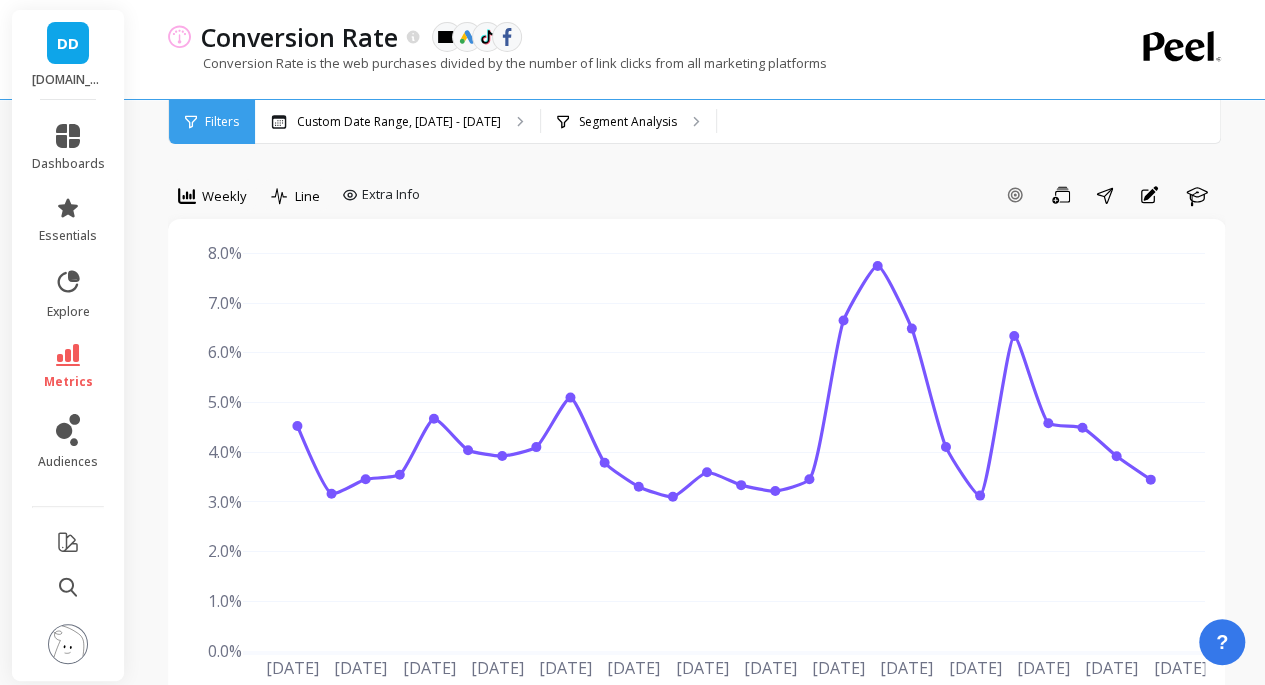 click 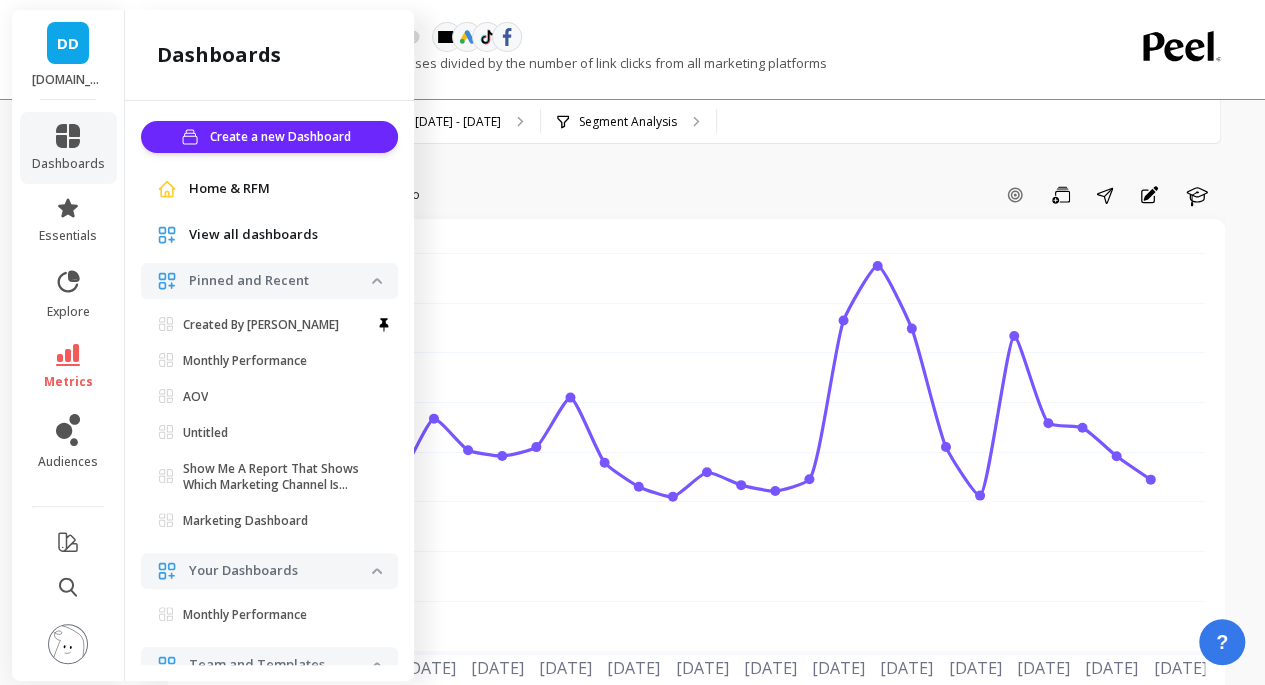 click on "Monthly Performance" at bounding box center [245, 361] 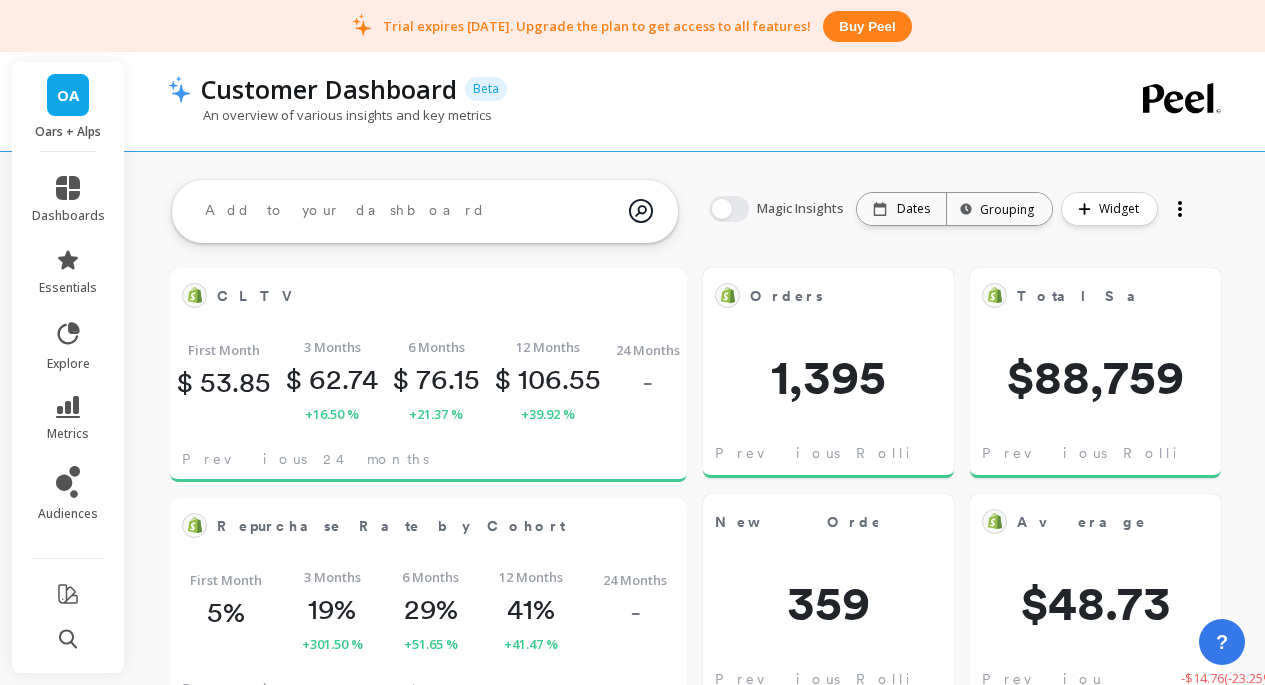 scroll, scrollTop: 0, scrollLeft: 0, axis: both 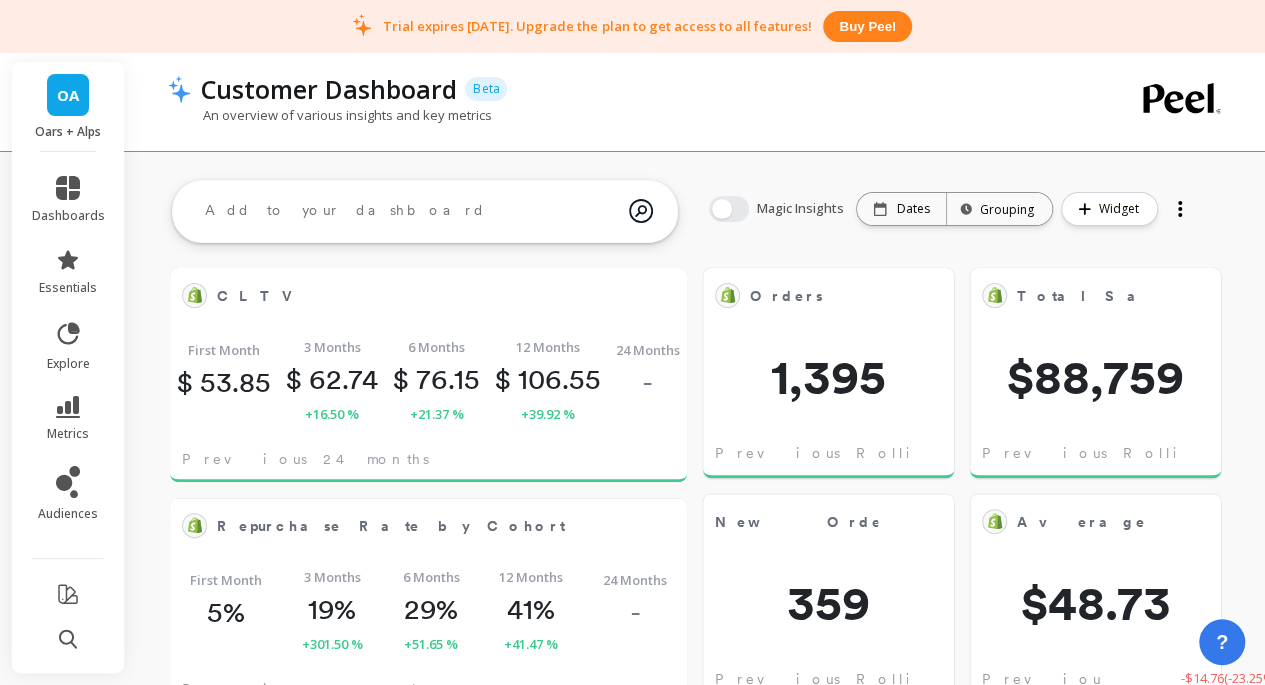 click 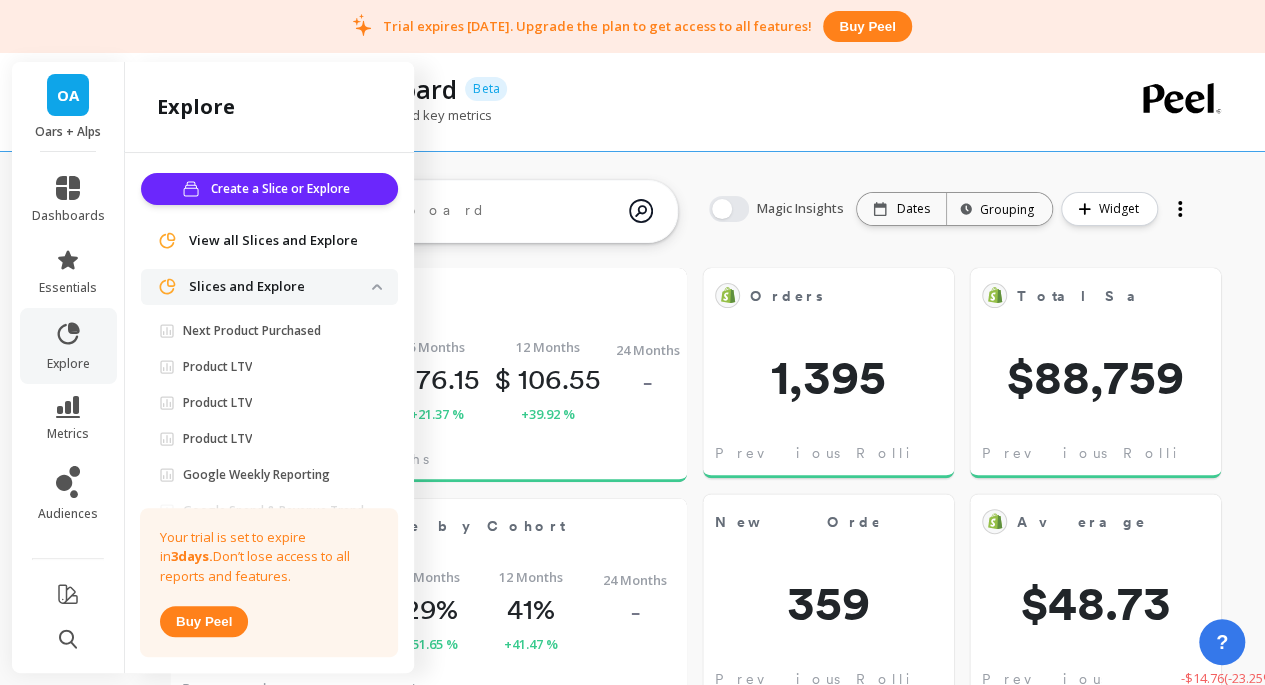 click on "Create a Slice or Explore" at bounding box center [283, 189] 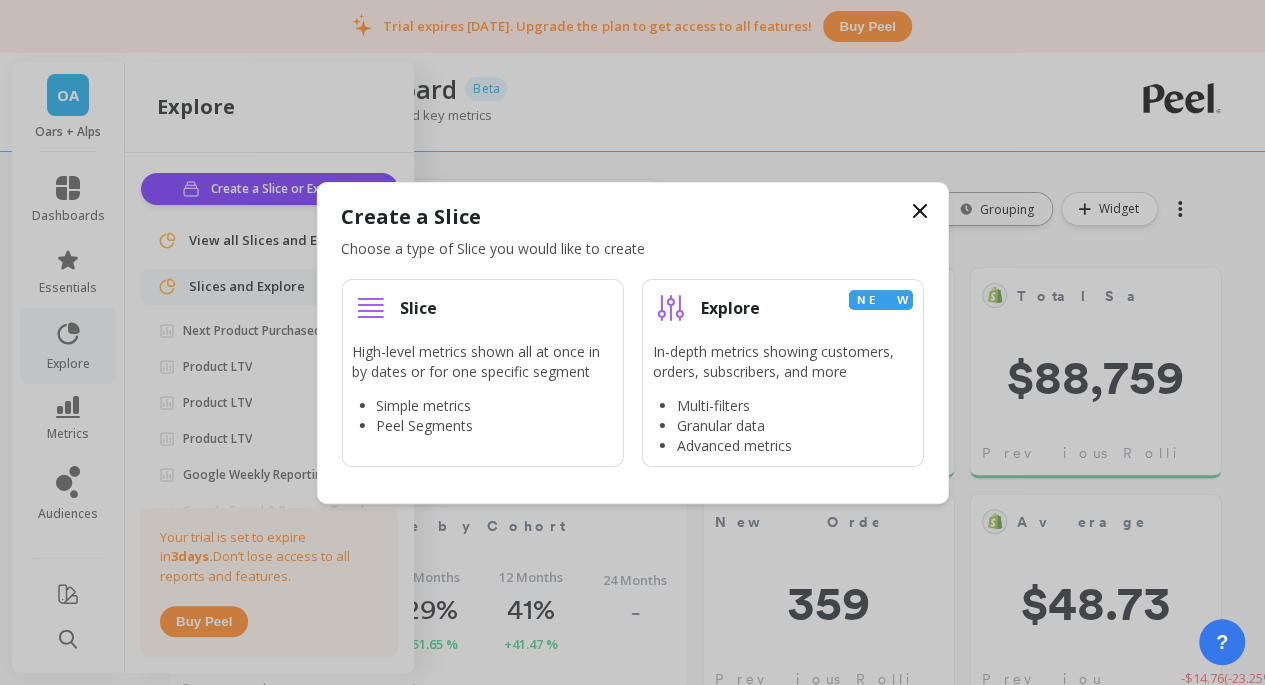 click on "Slice High-level metrics shown all at once in by dates or for one specific segment Simple metrics Peel Segments" at bounding box center [482, 373] 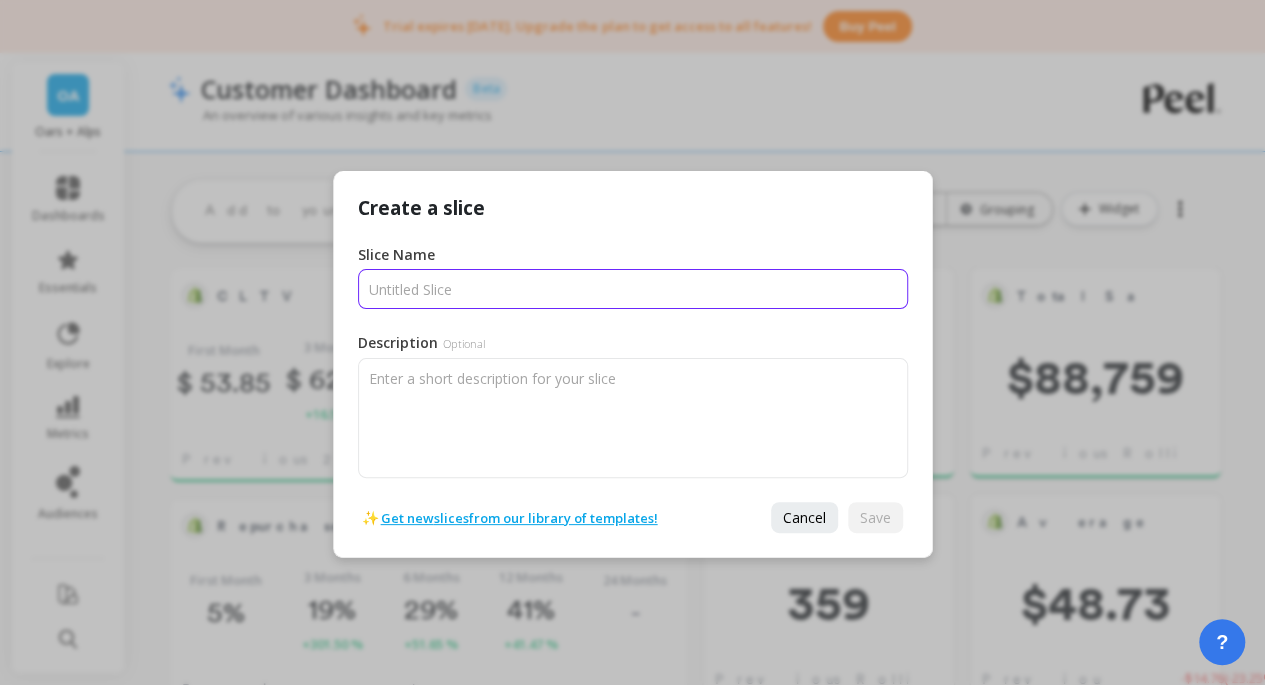 click on "Slice Name" at bounding box center [633, 289] 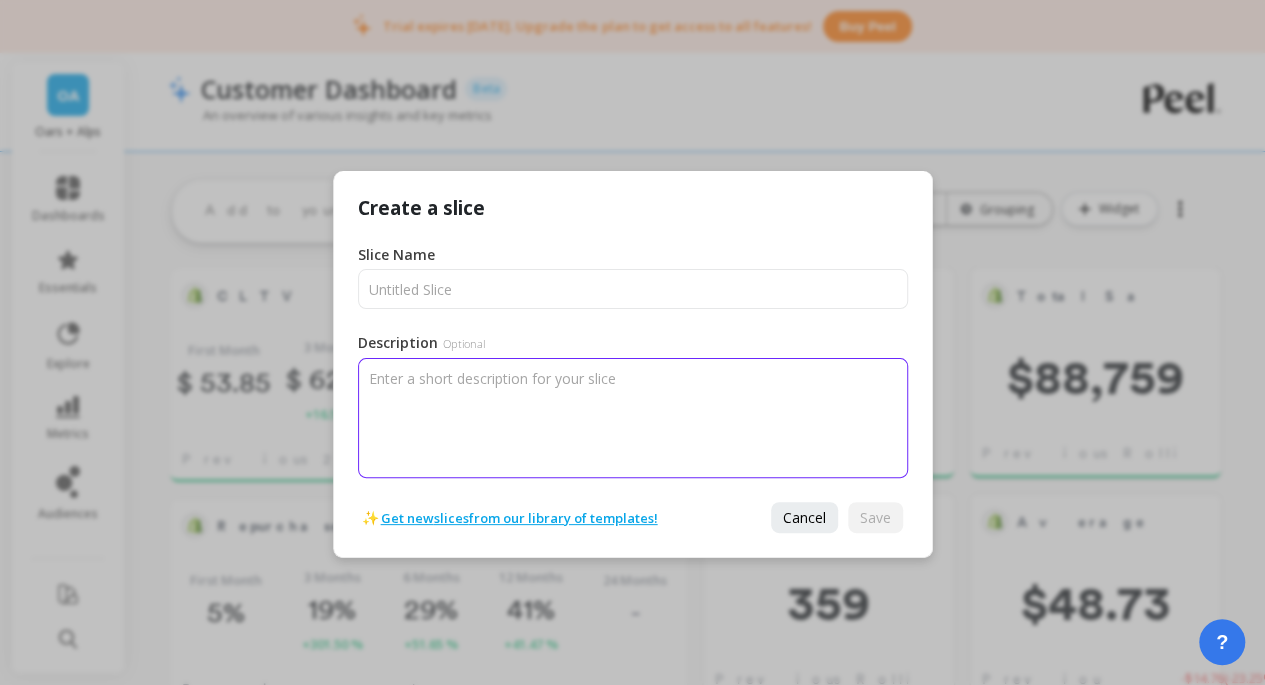 click on "Description Optional" at bounding box center [633, 418] 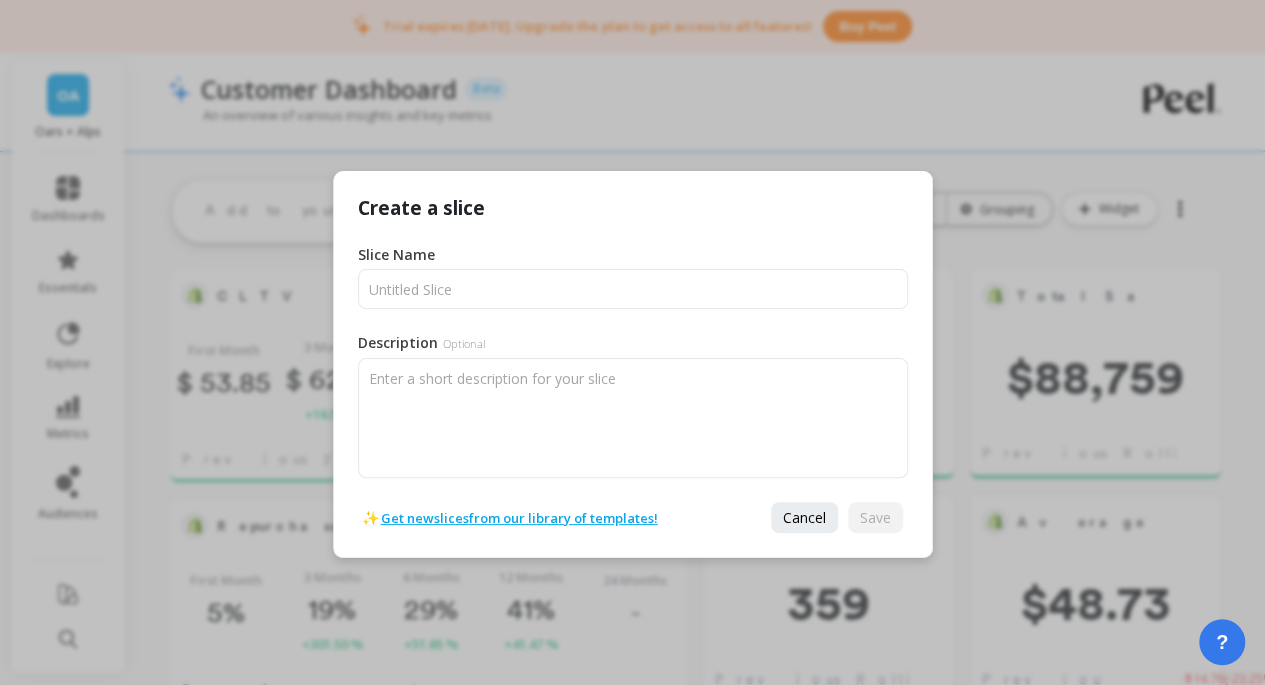 click on "Cancel" at bounding box center [804, 517] 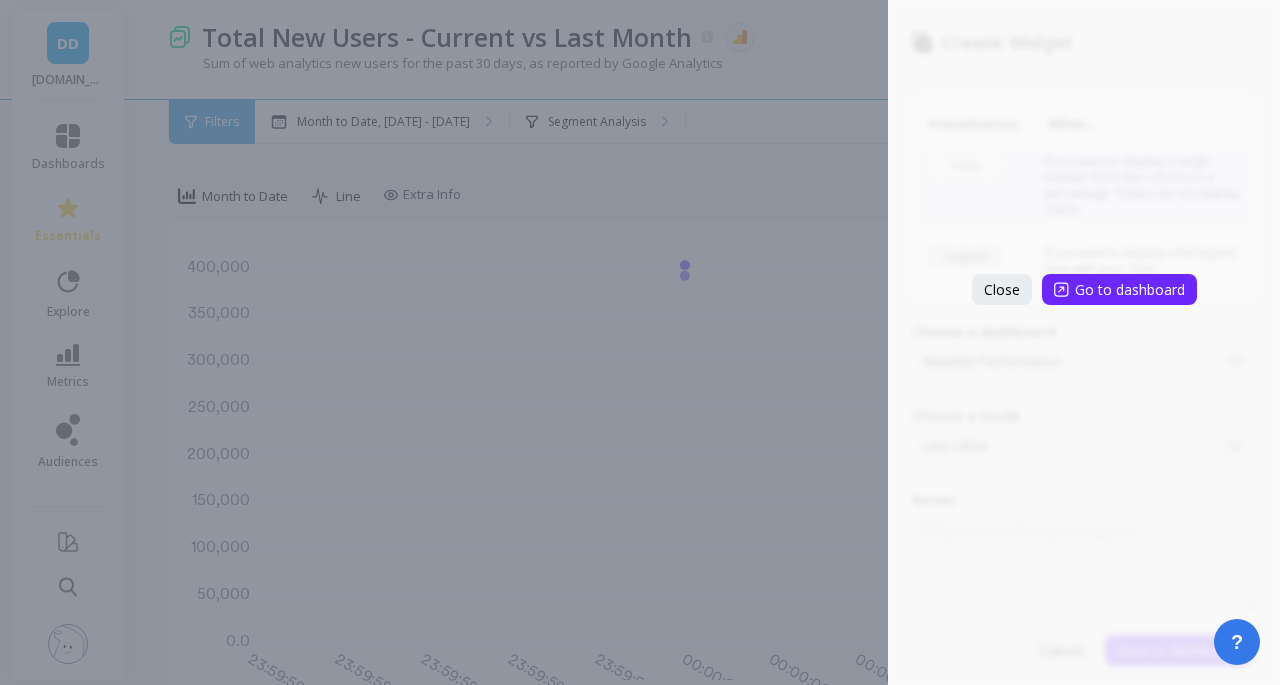 scroll, scrollTop: 0, scrollLeft: 0, axis: both 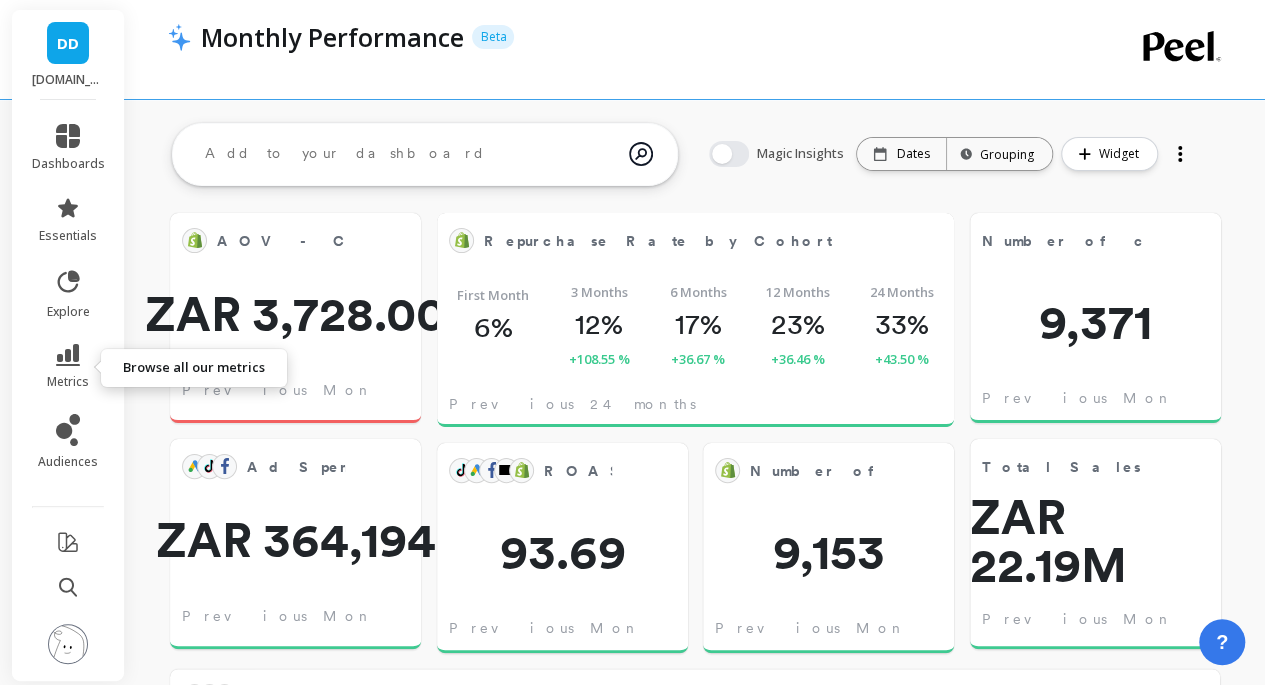 click on "metrics" at bounding box center [68, 382] 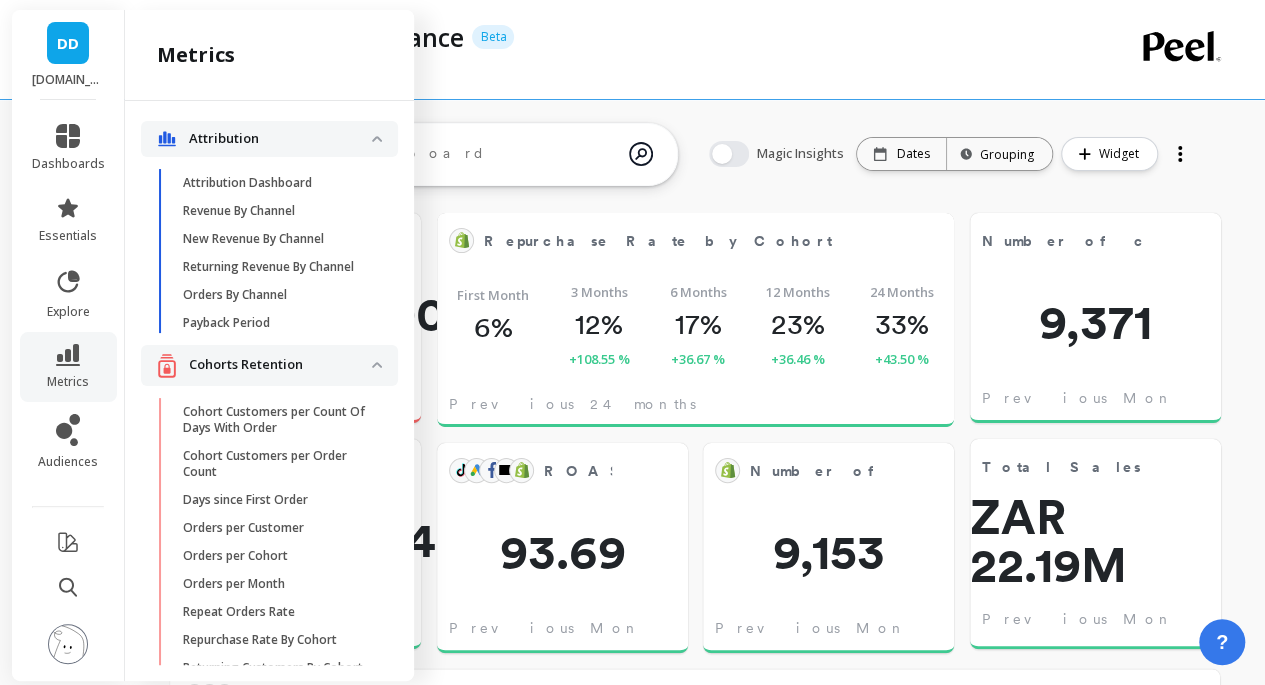 scroll, scrollTop: 2408, scrollLeft: 0, axis: vertical 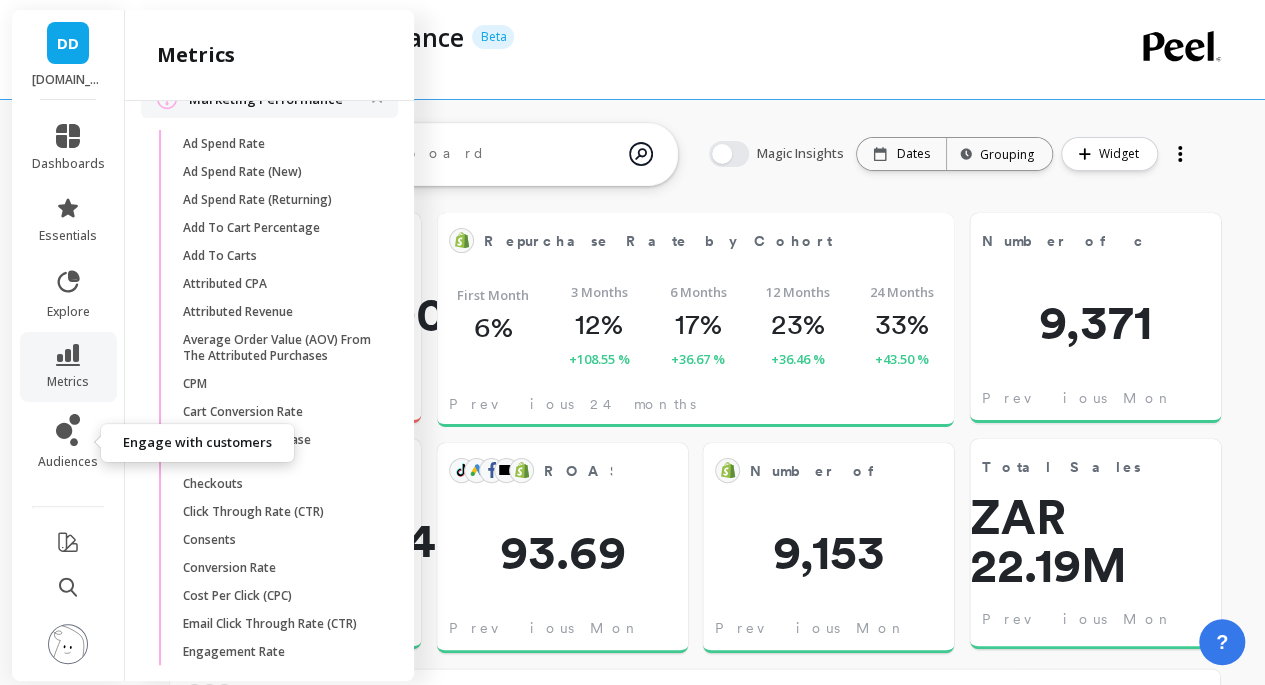 click on "audiences" at bounding box center [68, 462] 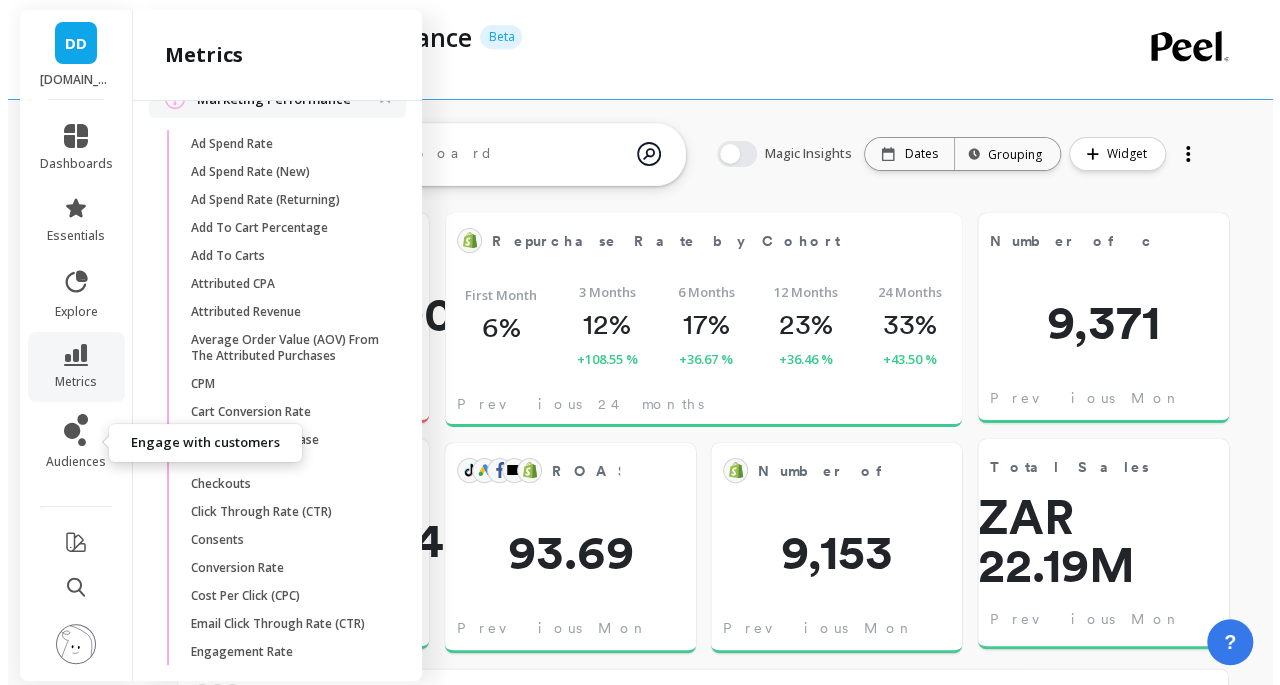 scroll, scrollTop: 0, scrollLeft: 0, axis: both 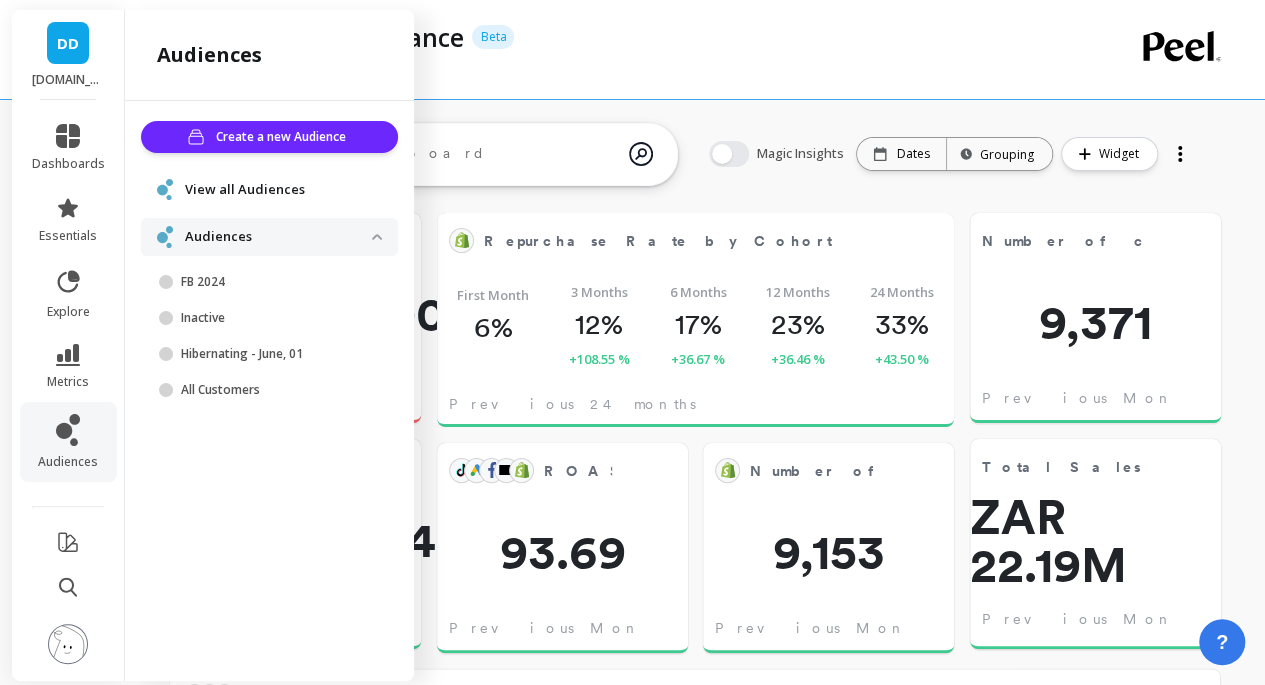 click on "Create a new Audience" at bounding box center [284, 137] 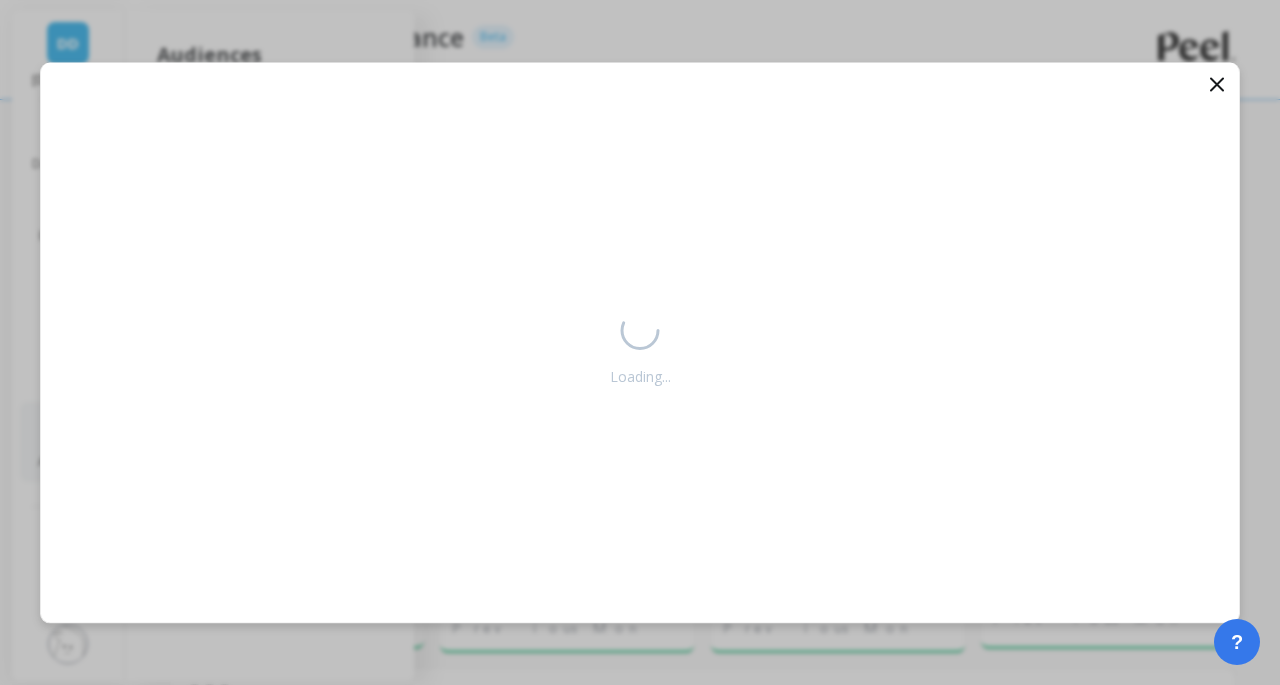 scroll, scrollTop: 16, scrollLeft: 16, axis: both 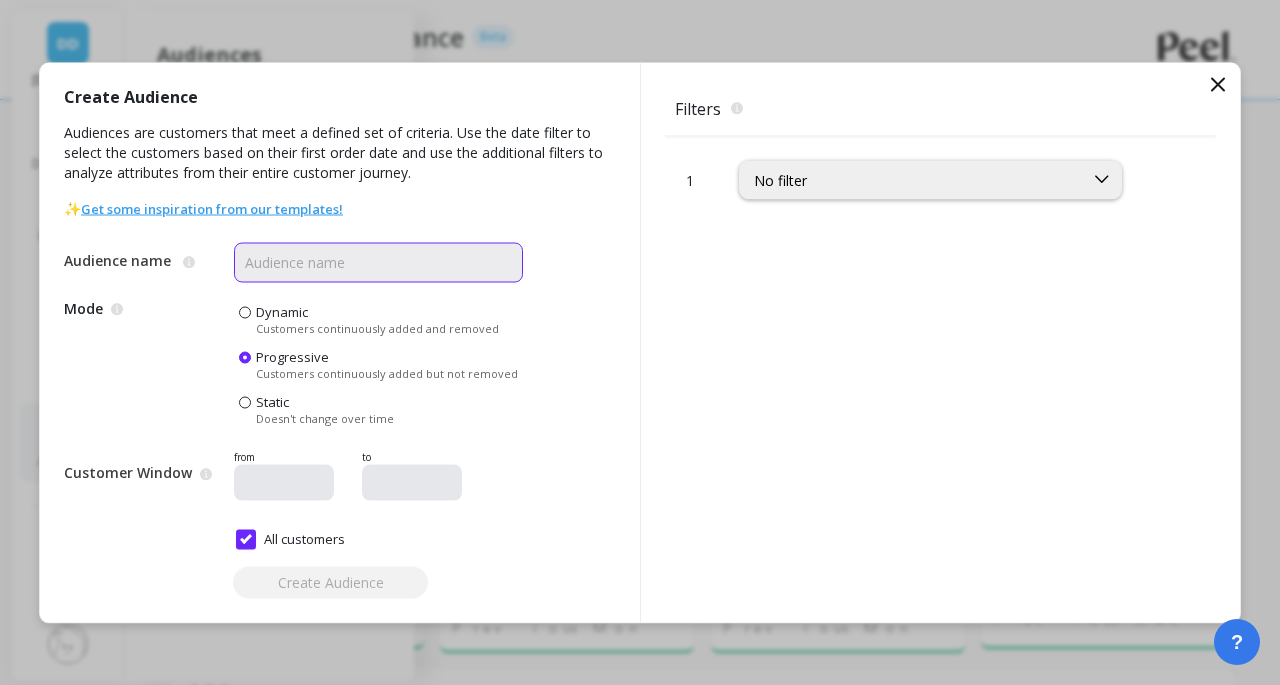 click on "Audience name" at bounding box center [378, 262] 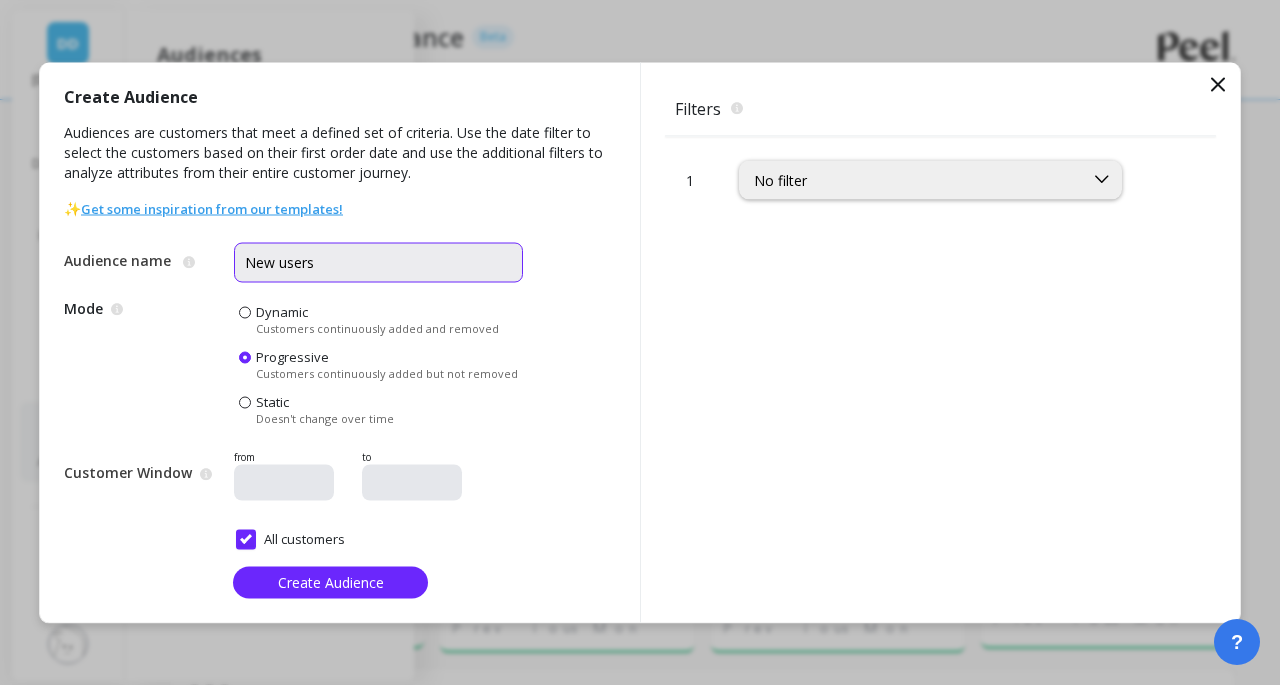 type on "New users" 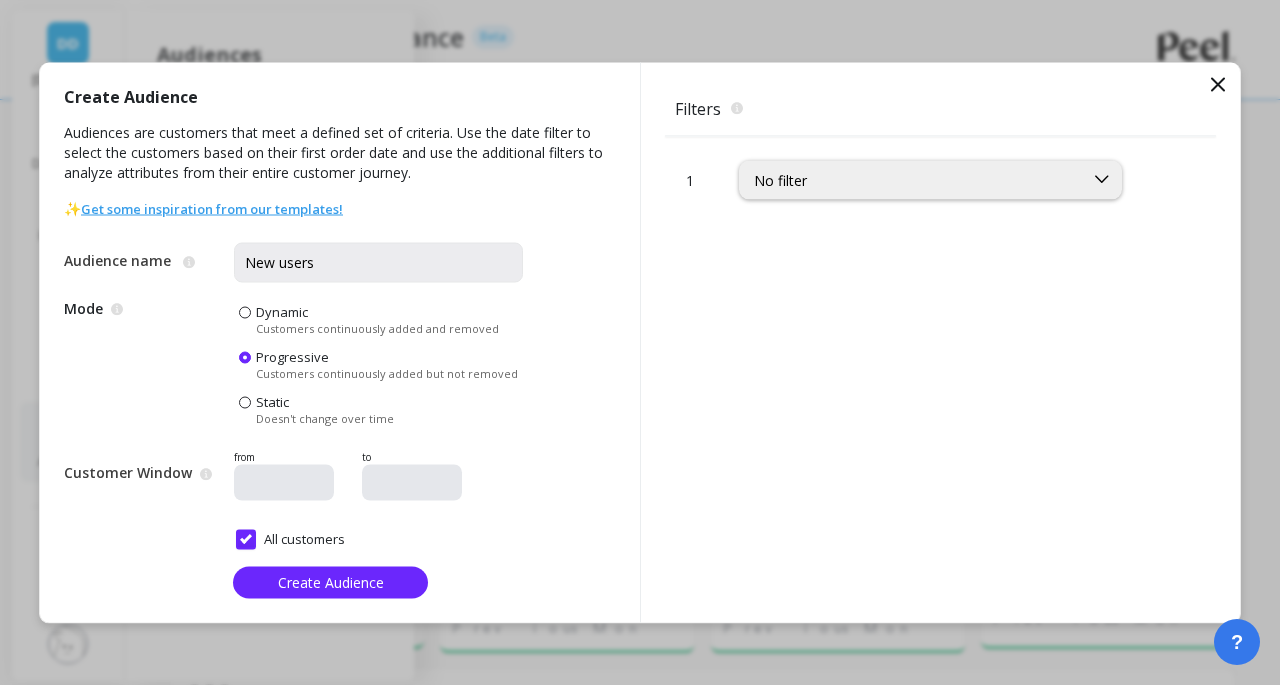 click on "Dynamic" at bounding box center (282, 311) 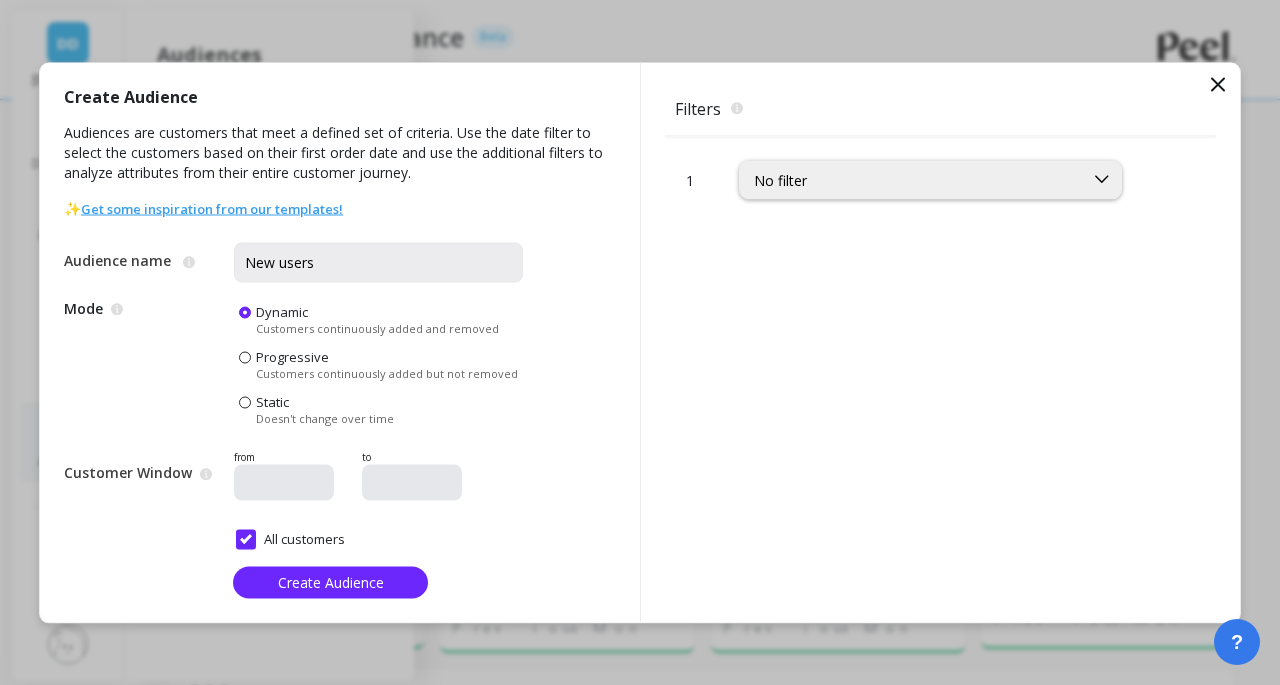 click on "No filter" at bounding box center [911, 179] 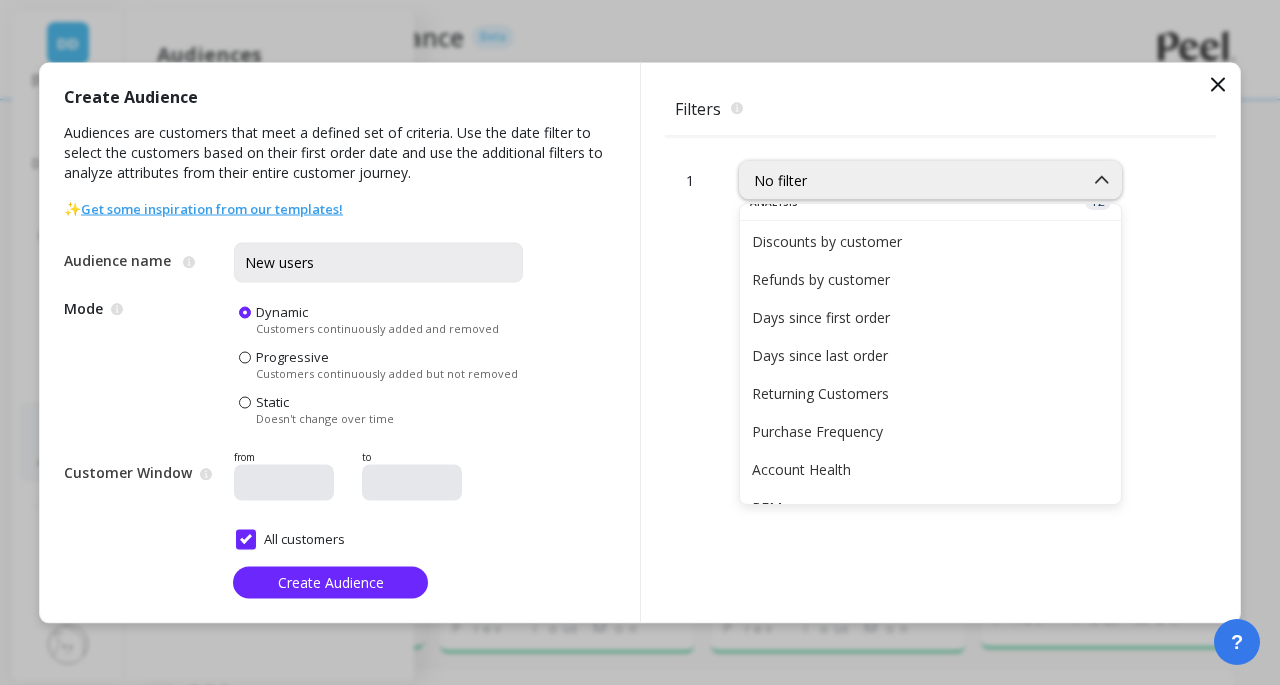 scroll, scrollTop: 100, scrollLeft: 0, axis: vertical 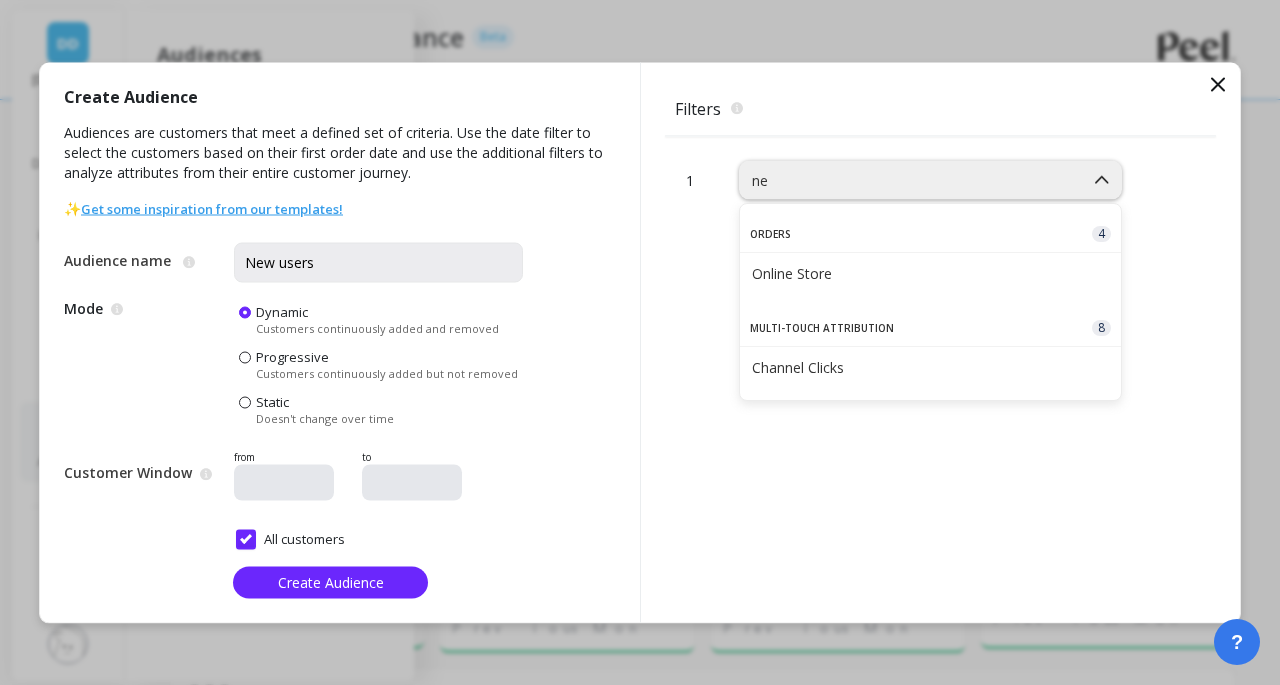 type on "n" 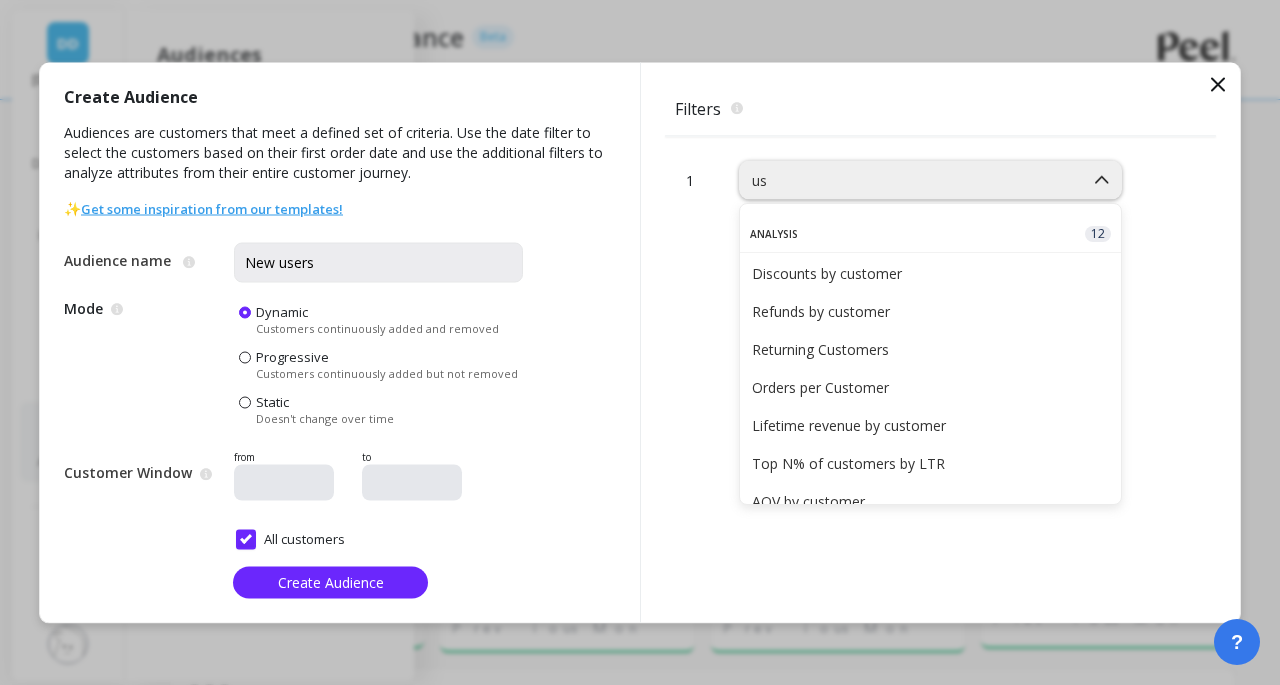 type on "u" 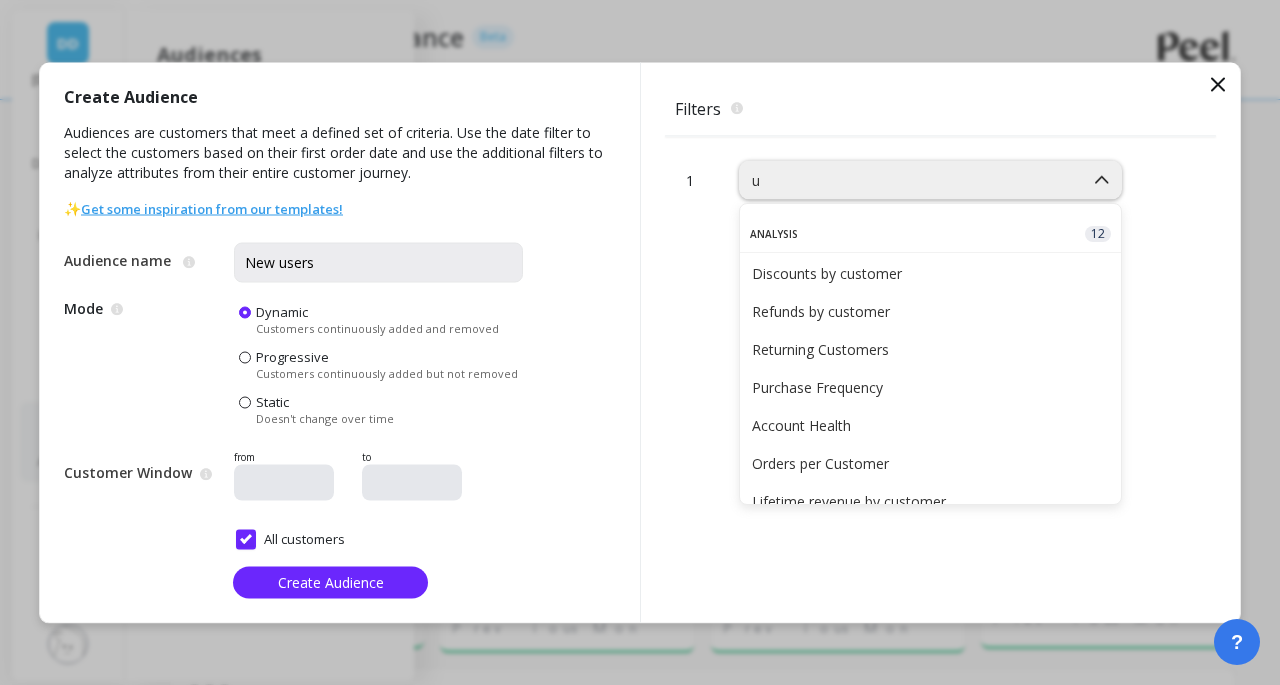 type 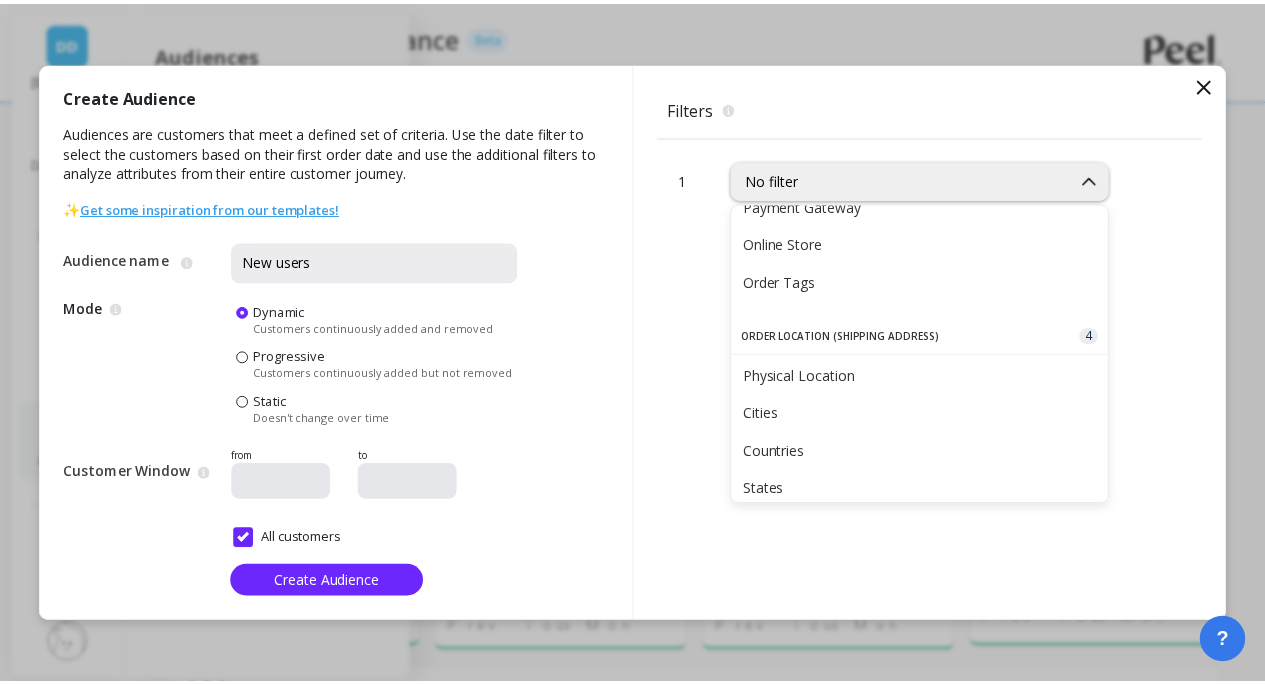 scroll, scrollTop: 756, scrollLeft: 0, axis: vertical 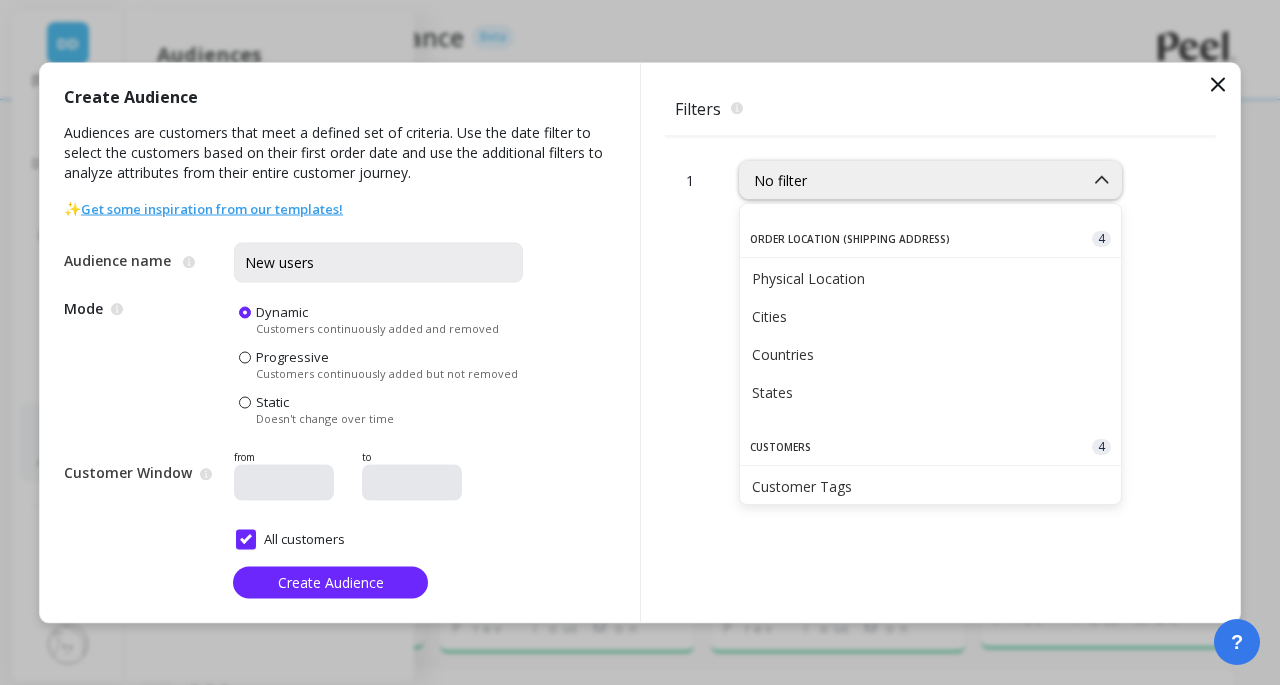 click 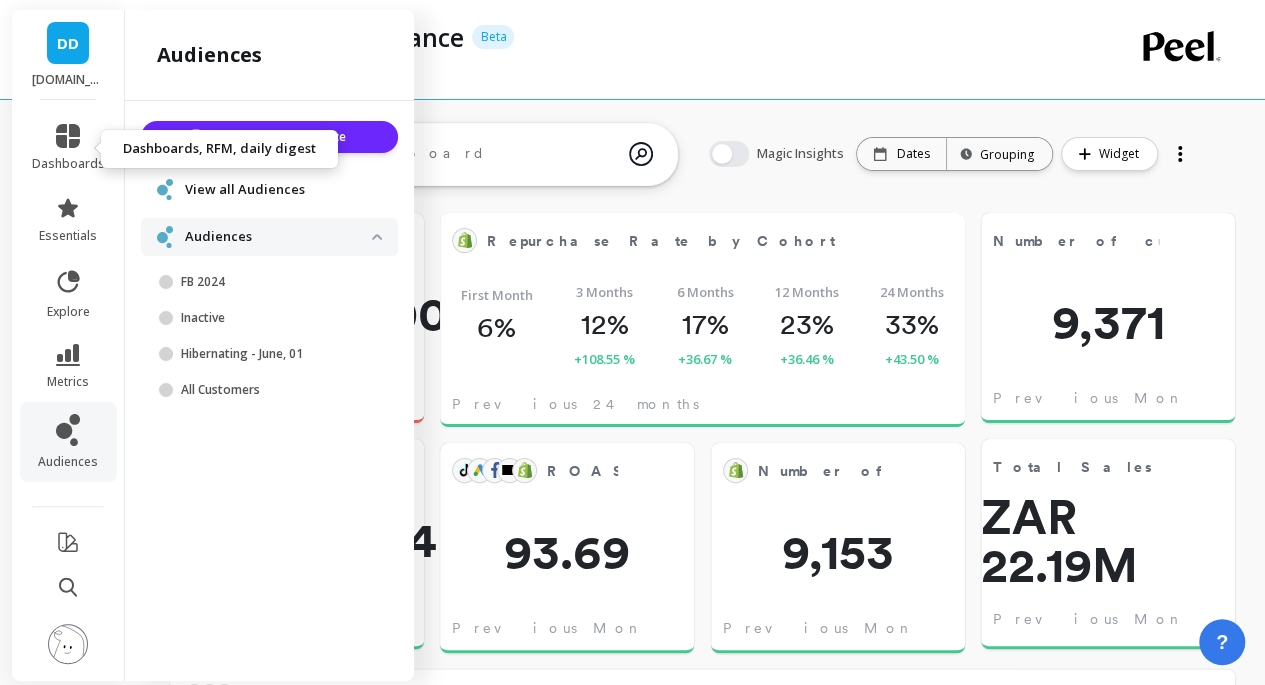 click 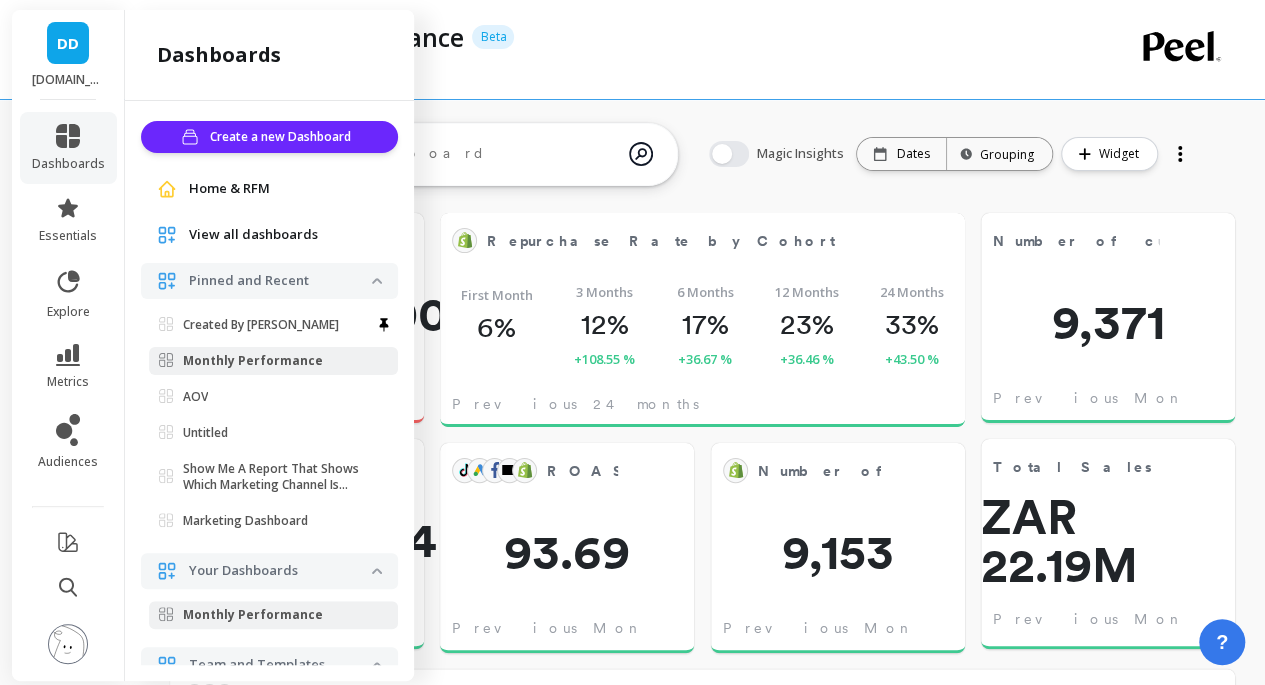 click at bounding box center (614, 64) 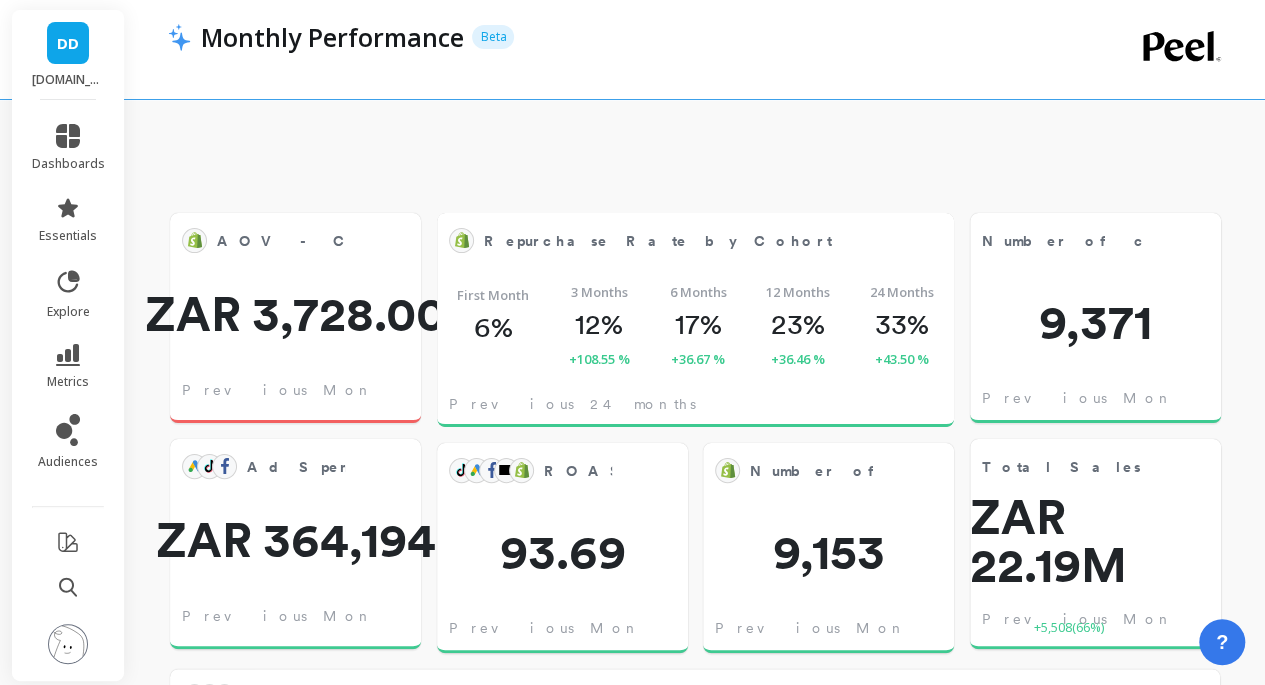 scroll, scrollTop: 700, scrollLeft: 0, axis: vertical 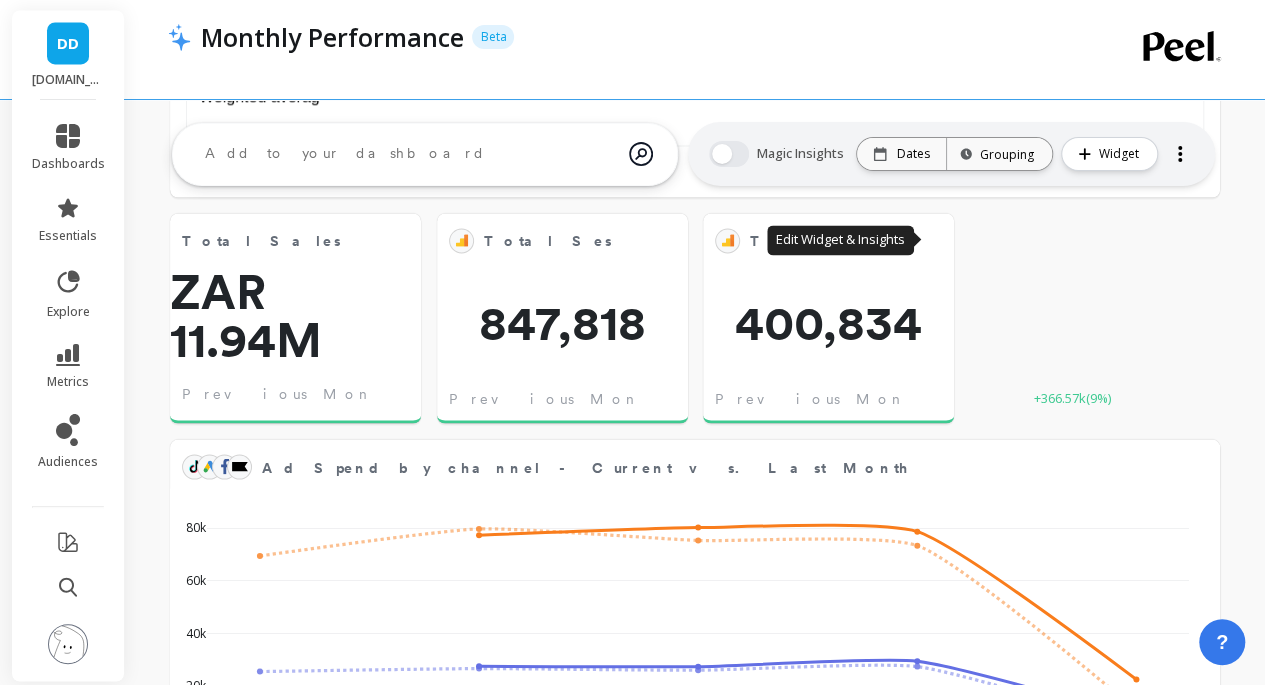 click at bounding box center (930, 240) 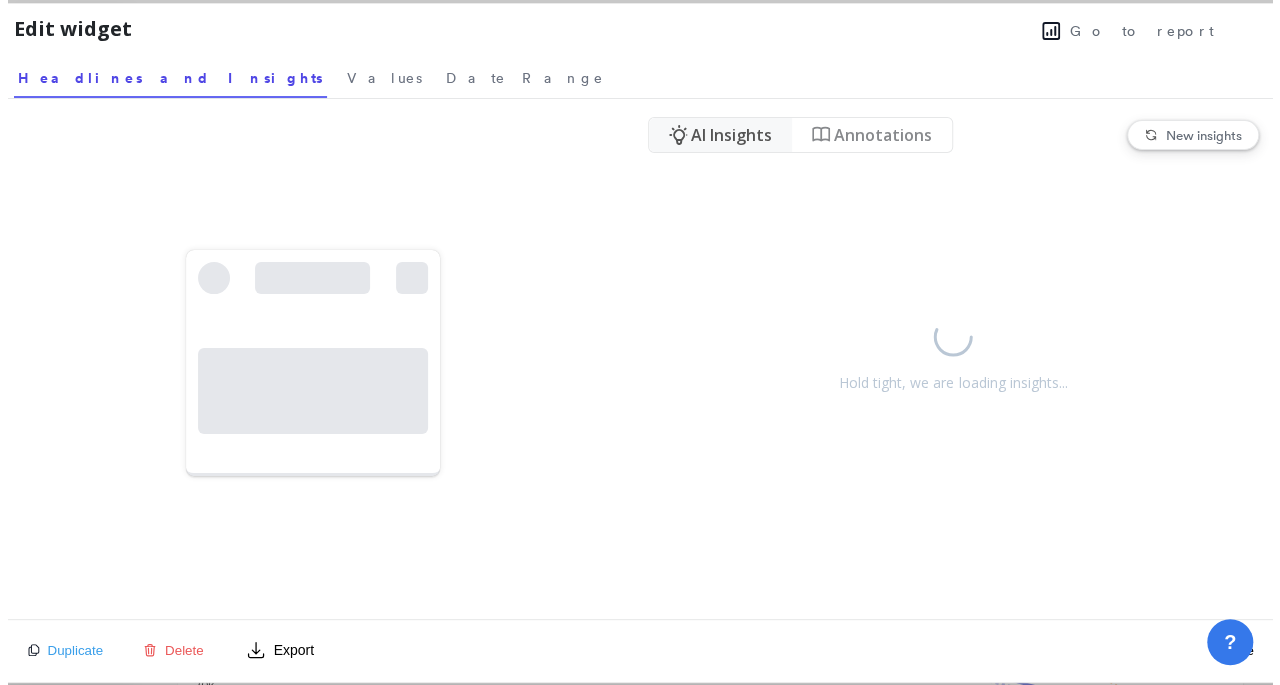 scroll, scrollTop: 16, scrollLeft: 16, axis: both 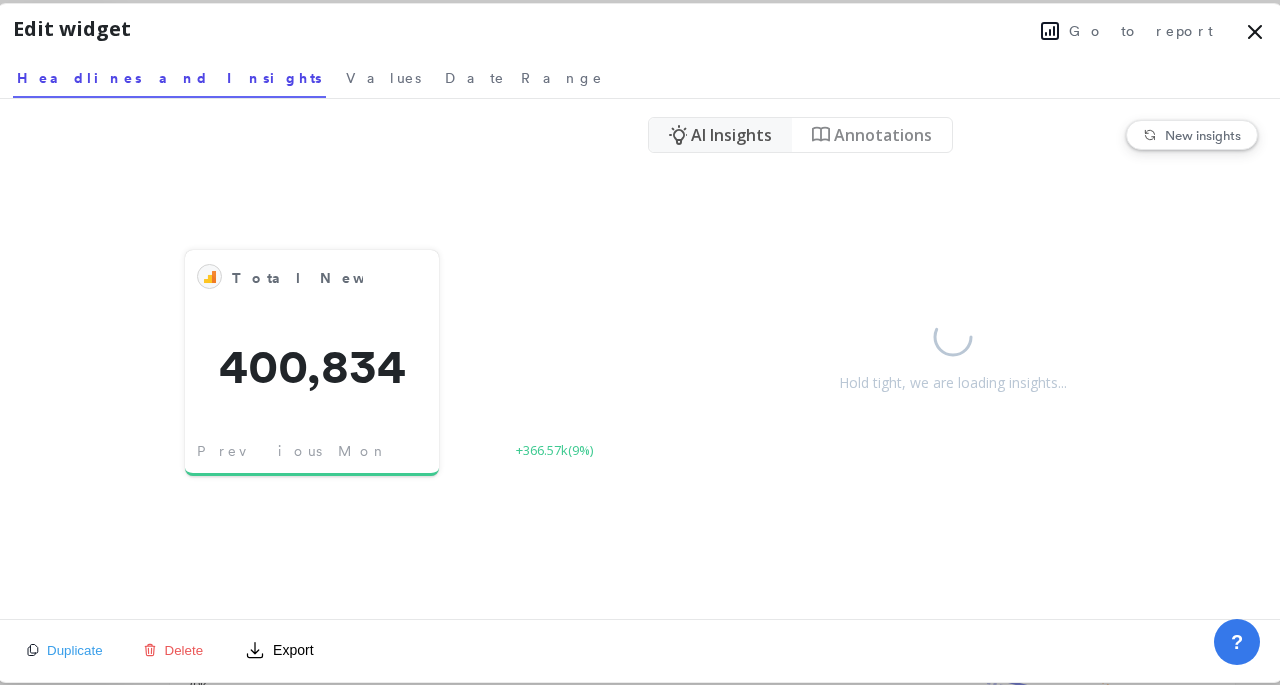 click on "Values" at bounding box center (383, 78) 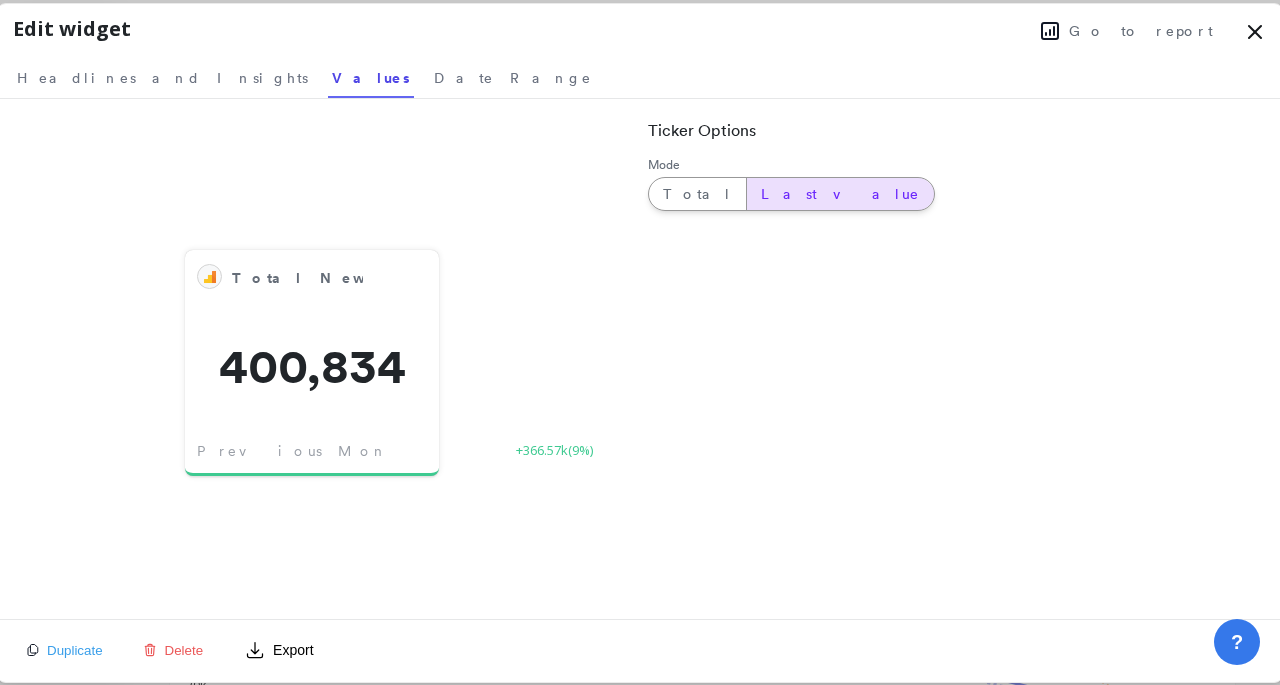 click on "Total" at bounding box center [697, 194] 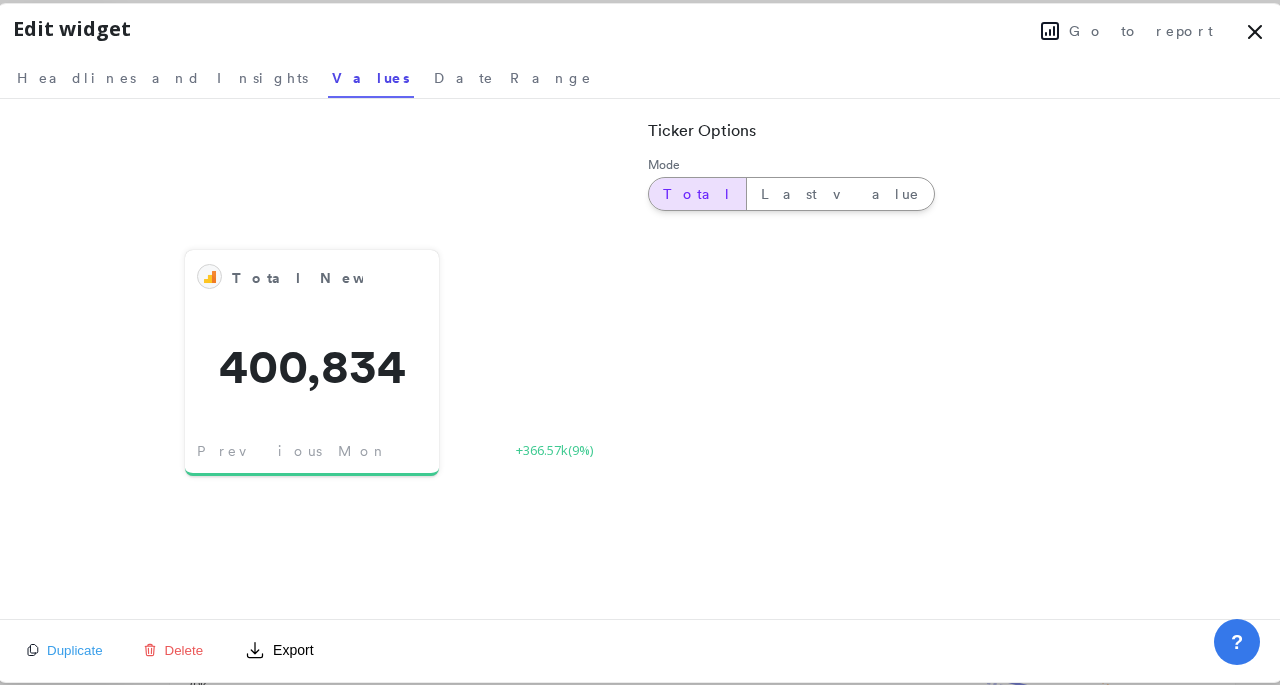 click on "Total New Users - Current vs Last Month 400,834 Previous Month to Date +366.57k  ( 9% ) Ticker Options Mode Total Last value" at bounding box center (640, 359) 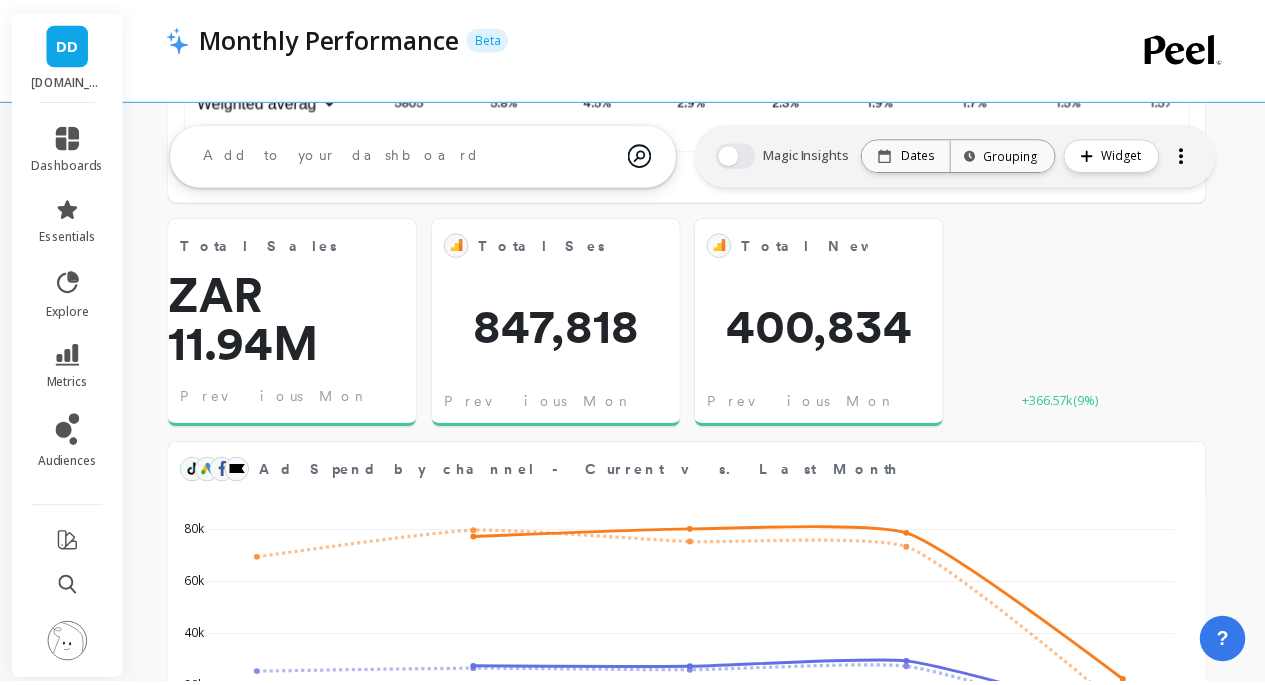 scroll, scrollTop: 534, scrollLeft: 978, axis: both 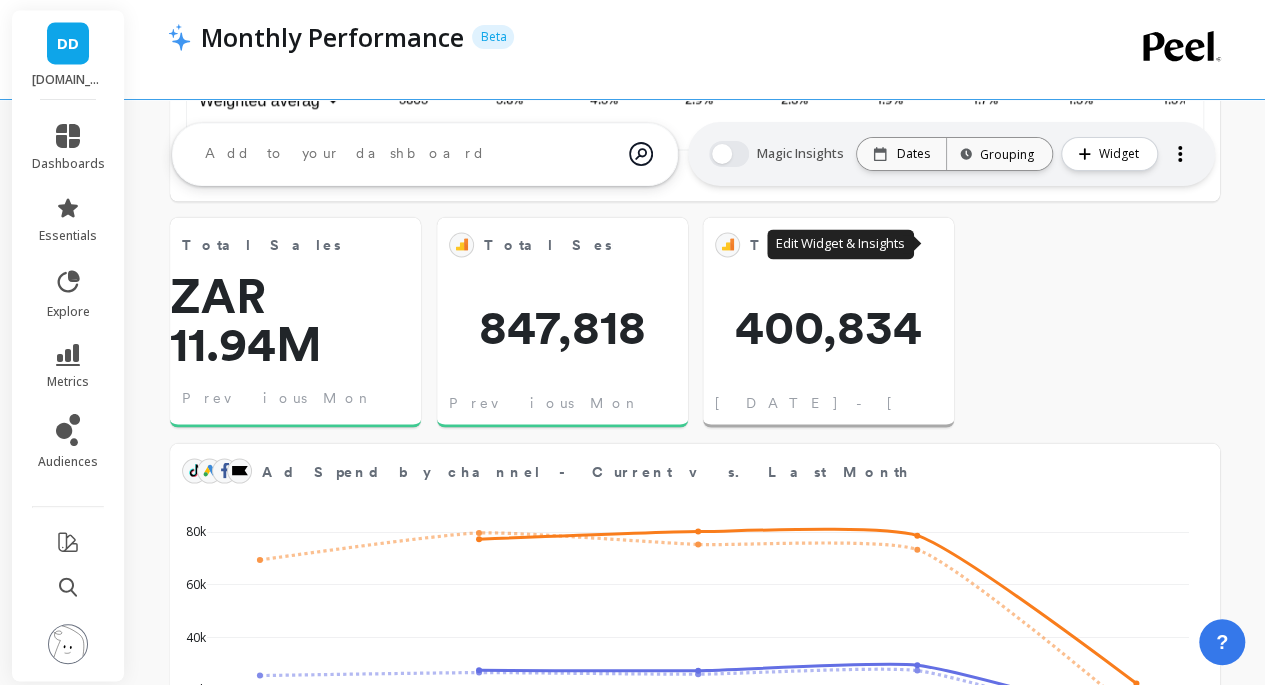 click at bounding box center [930, 244] 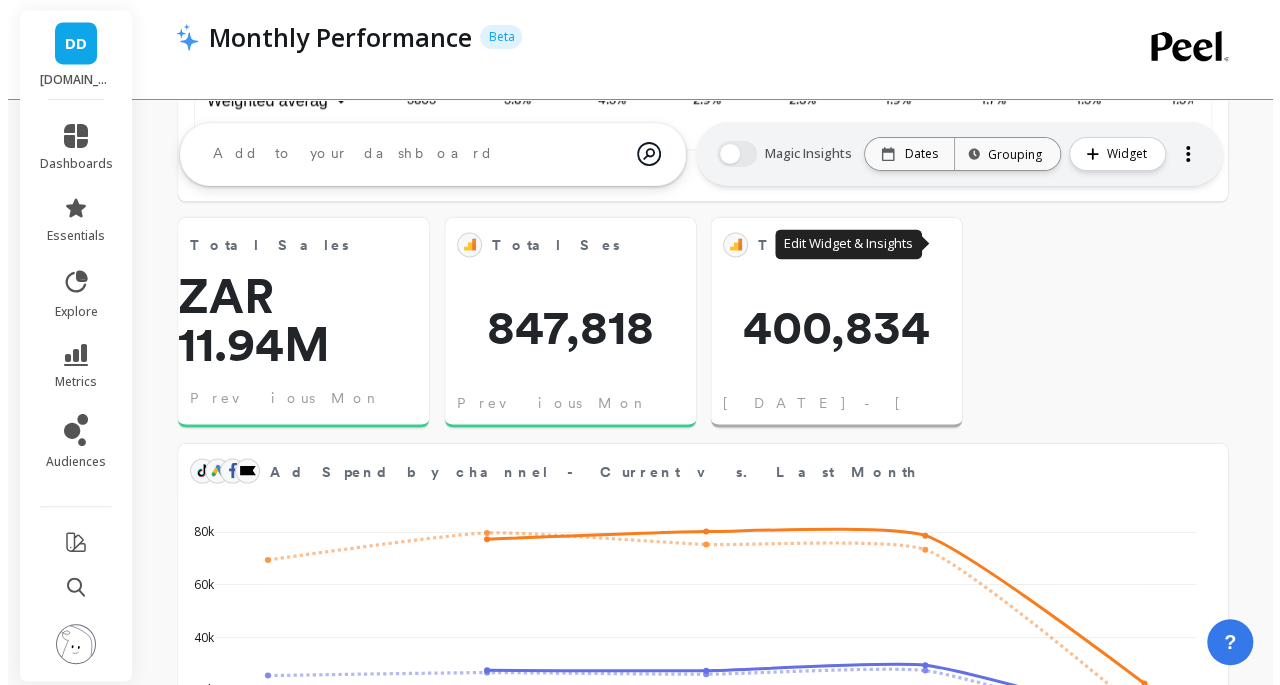 scroll, scrollTop: 16, scrollLeft: 16, axis: both 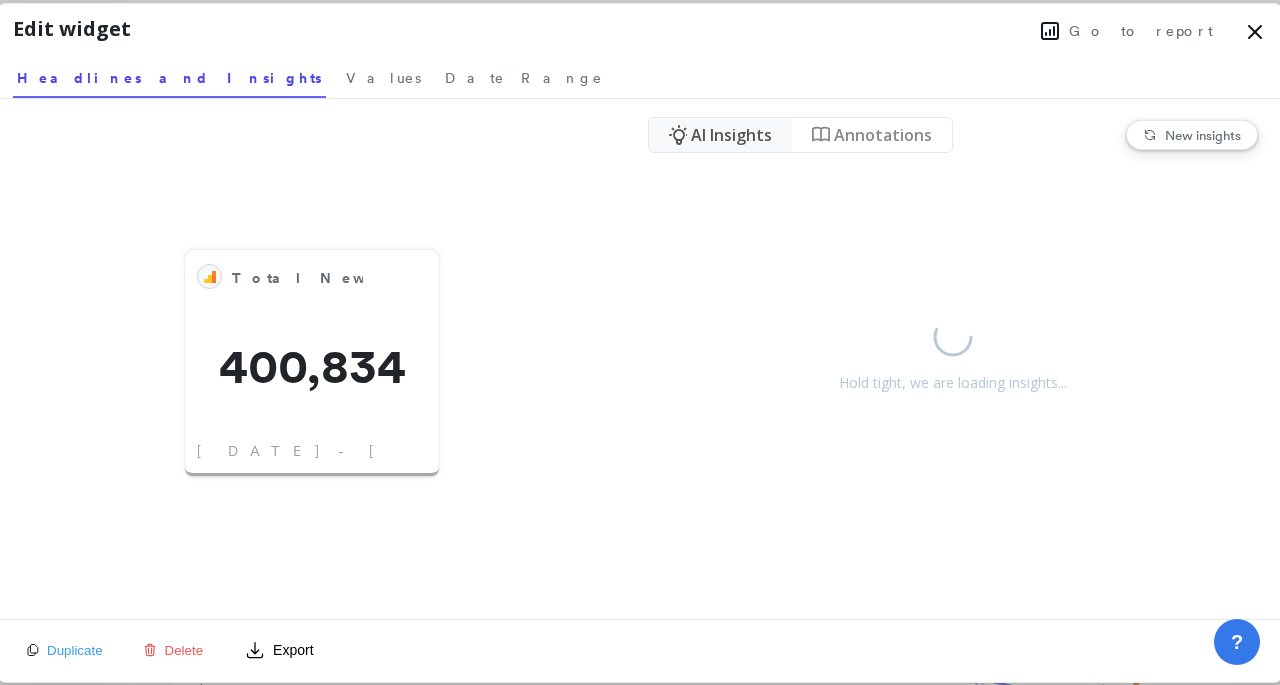 click on "Values" at bounding box center (383, 78) 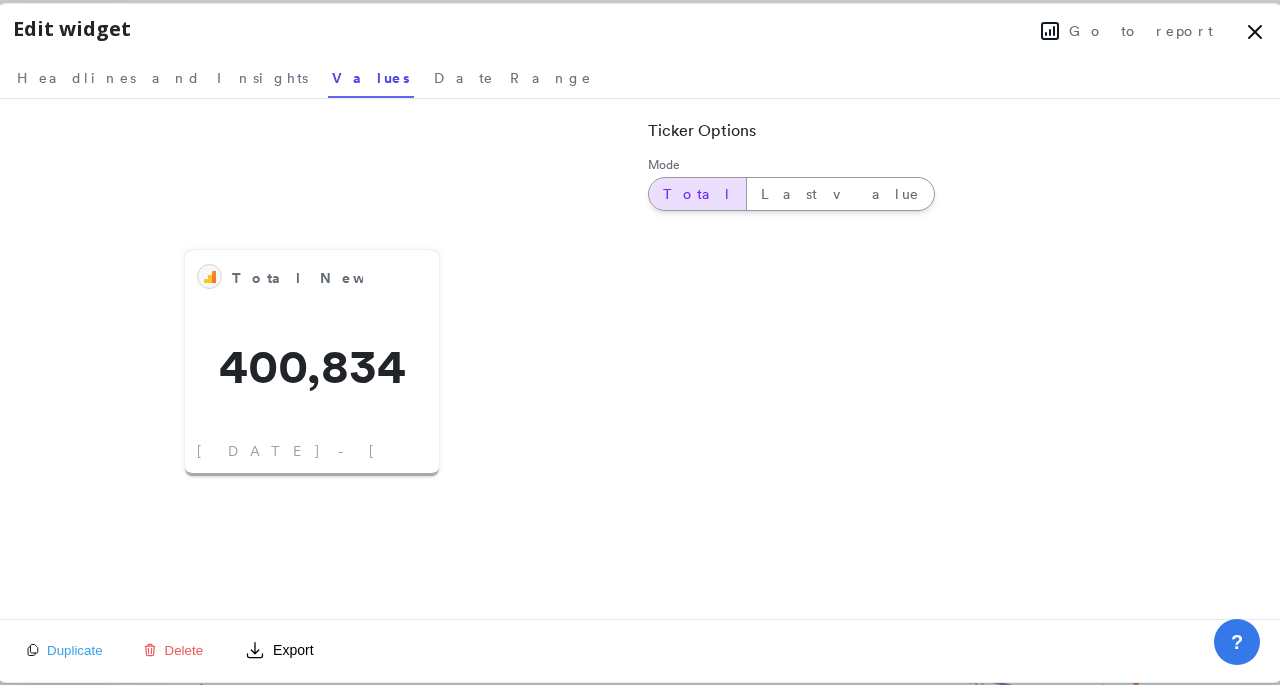 click on "Last value" at bounding box center [840, 194] 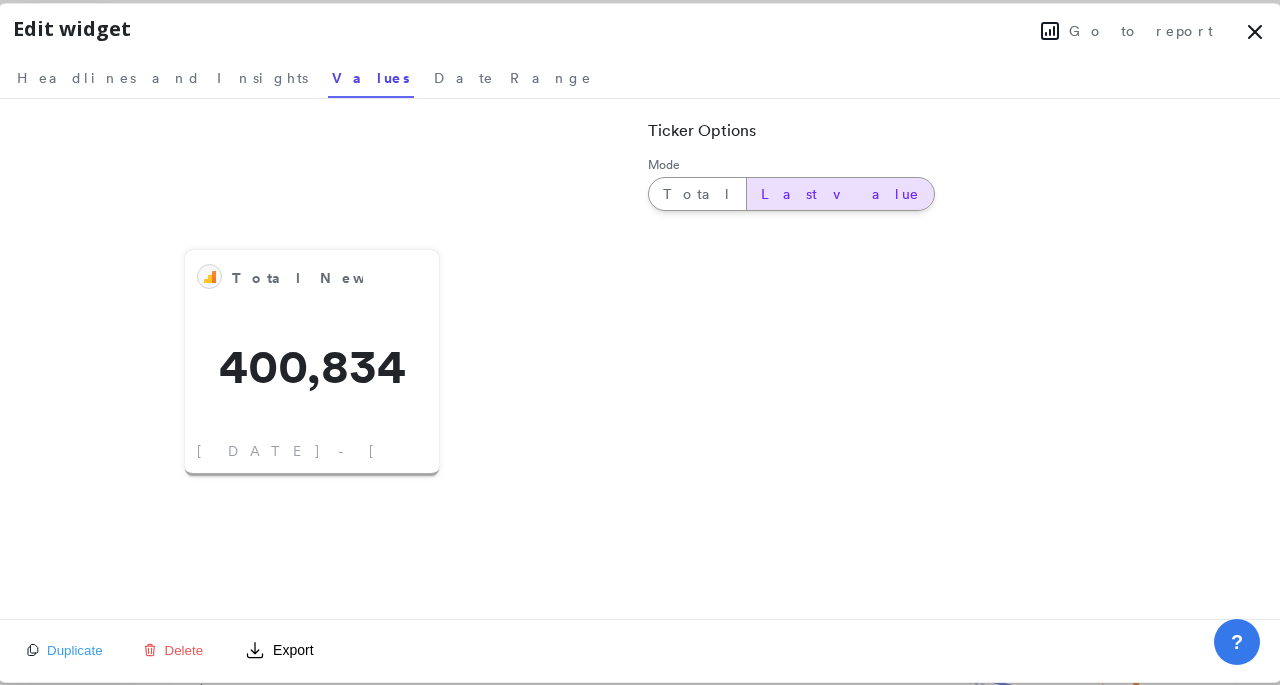 click on "Go to report" at bounding box center (1141, 31) 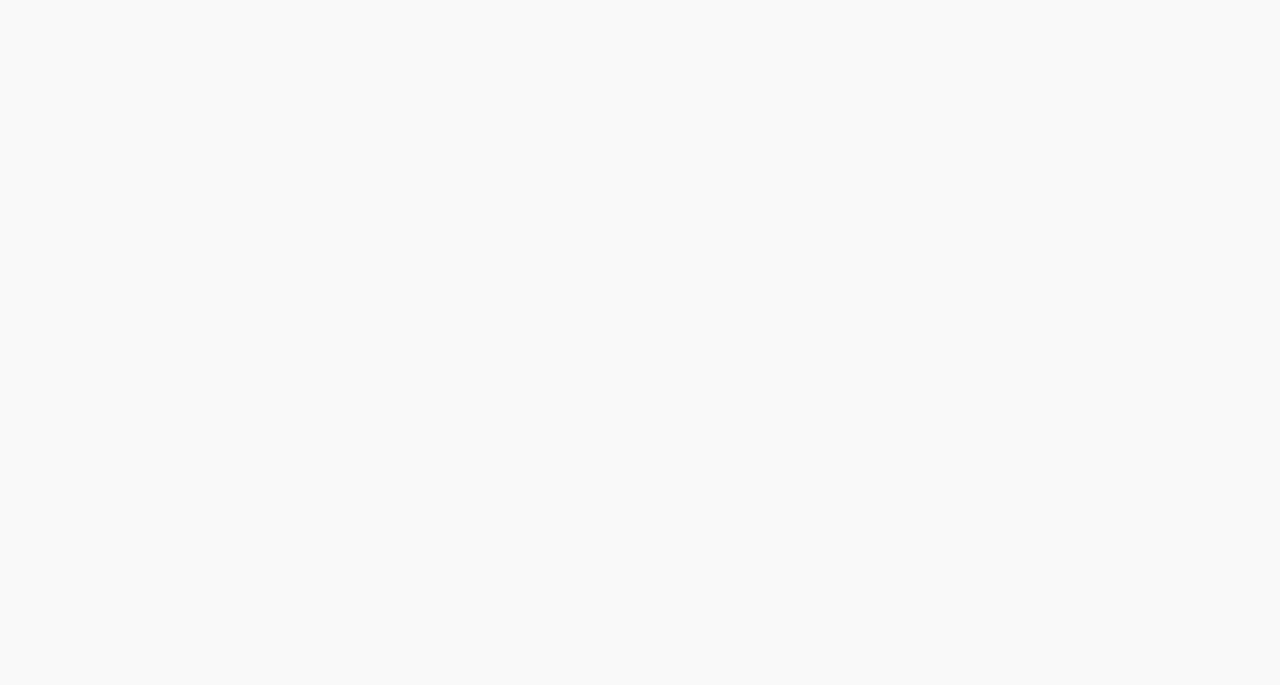 scroll, scrollTop: 0, scrollLeft: 0, axis: both 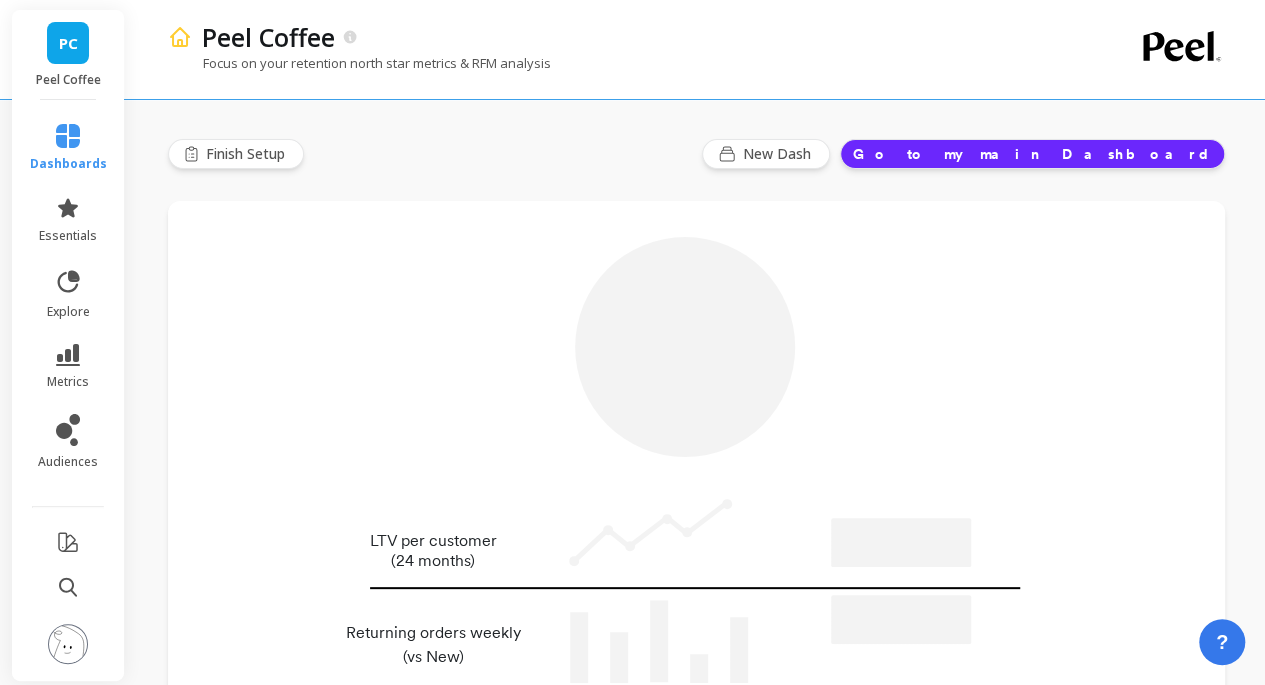 type on "Champions" 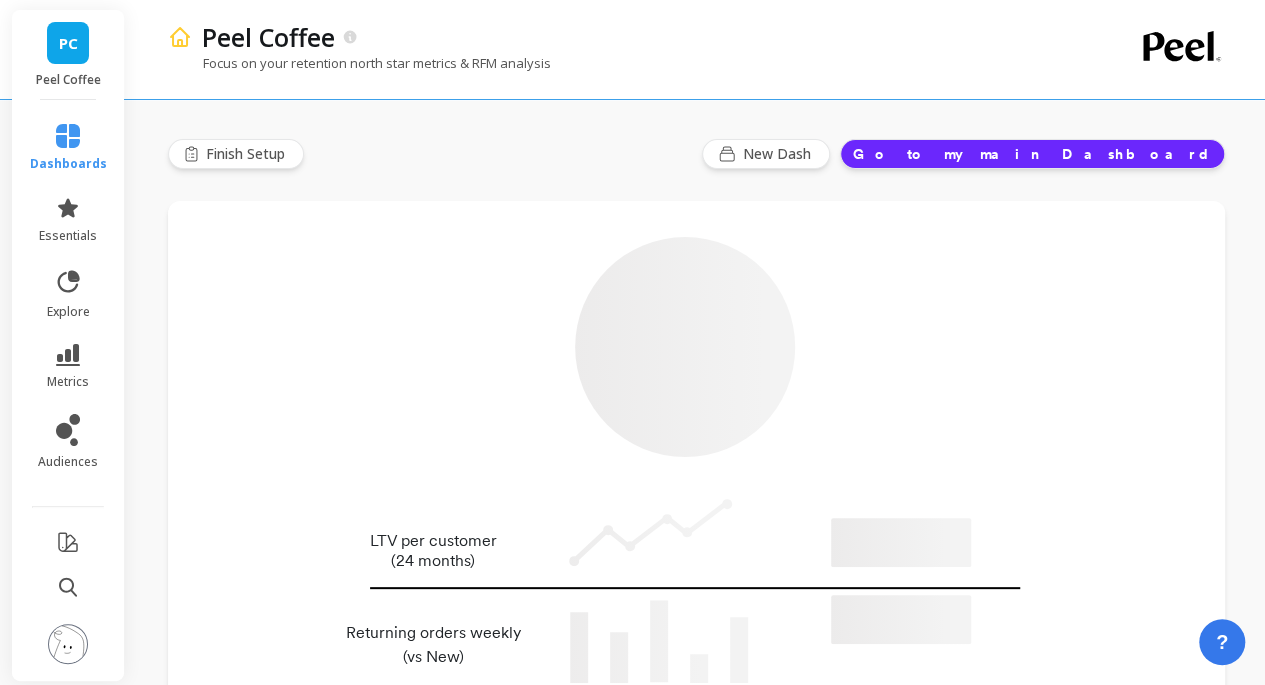 type on "8401" 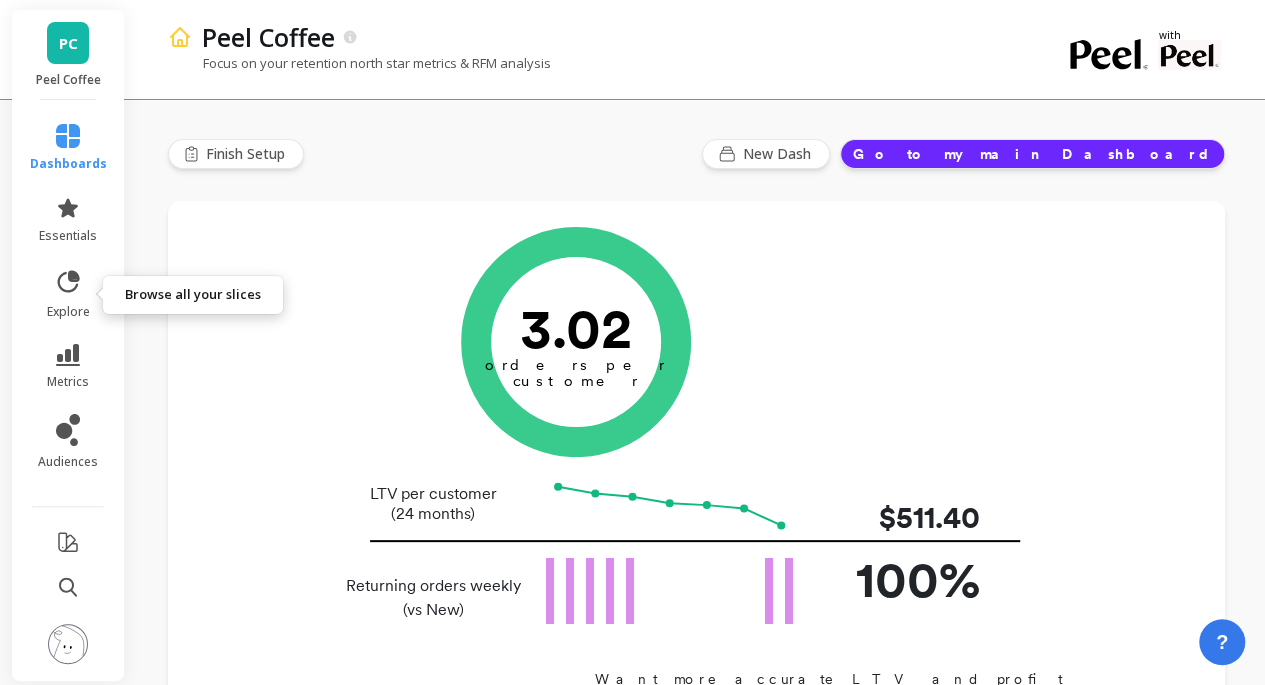 click 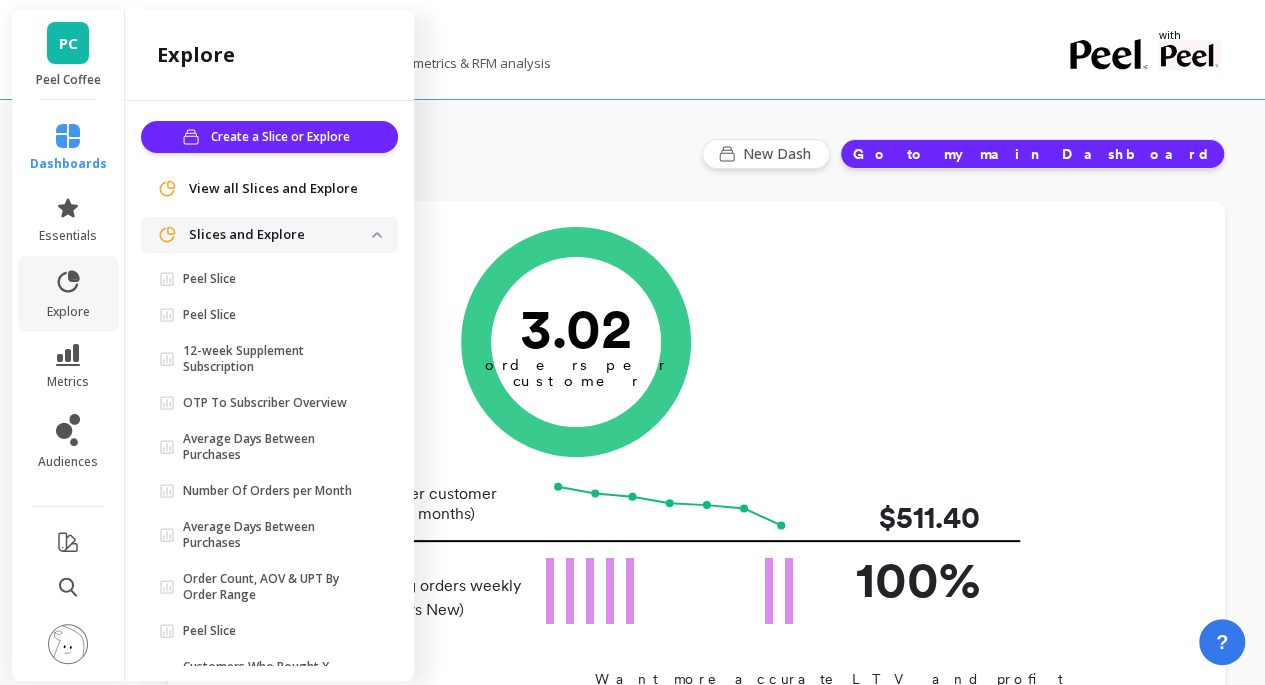 click on "Create a Slice or Explore" at bounding box center (283, 137) 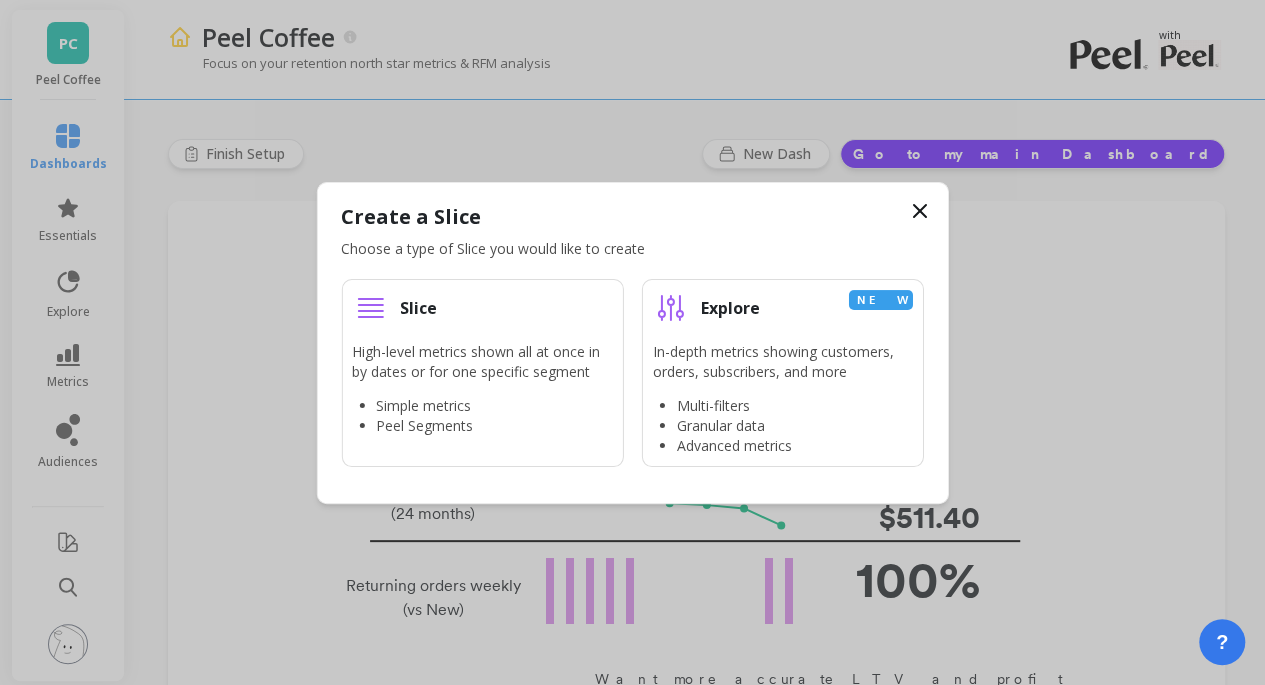 click on "High-level metrics shown all at once in by dates or for one specific segment" at bounding box center [482, 362] 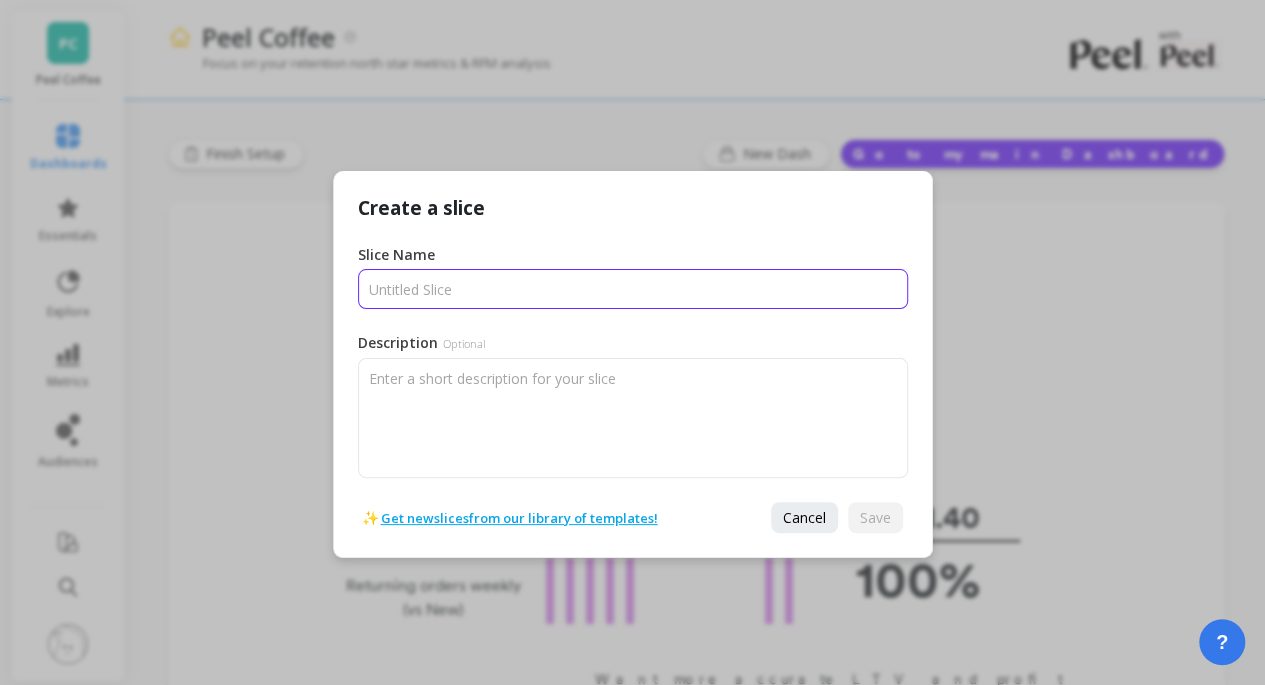 click on "Slice Name" at bounding box center (633, 289) 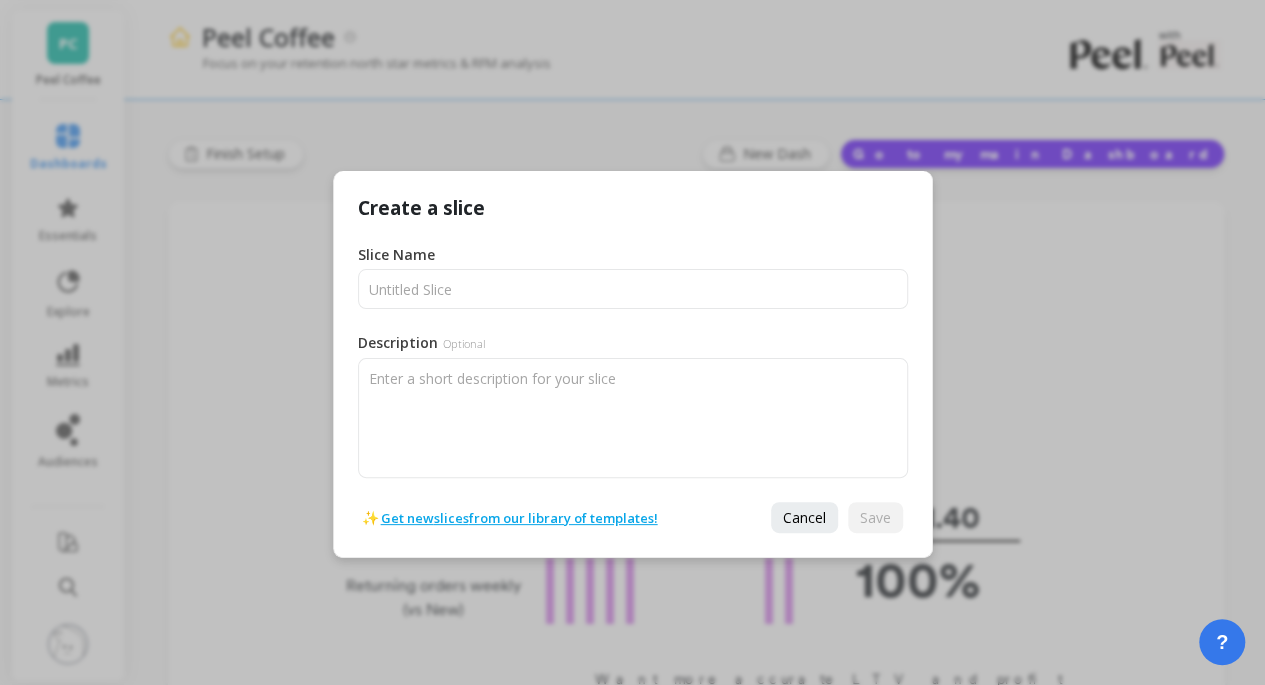 drag, startPoint x: 527, startPoint y: 215, endPoint x: 521, endPoint y: 247, distance: 32.55764 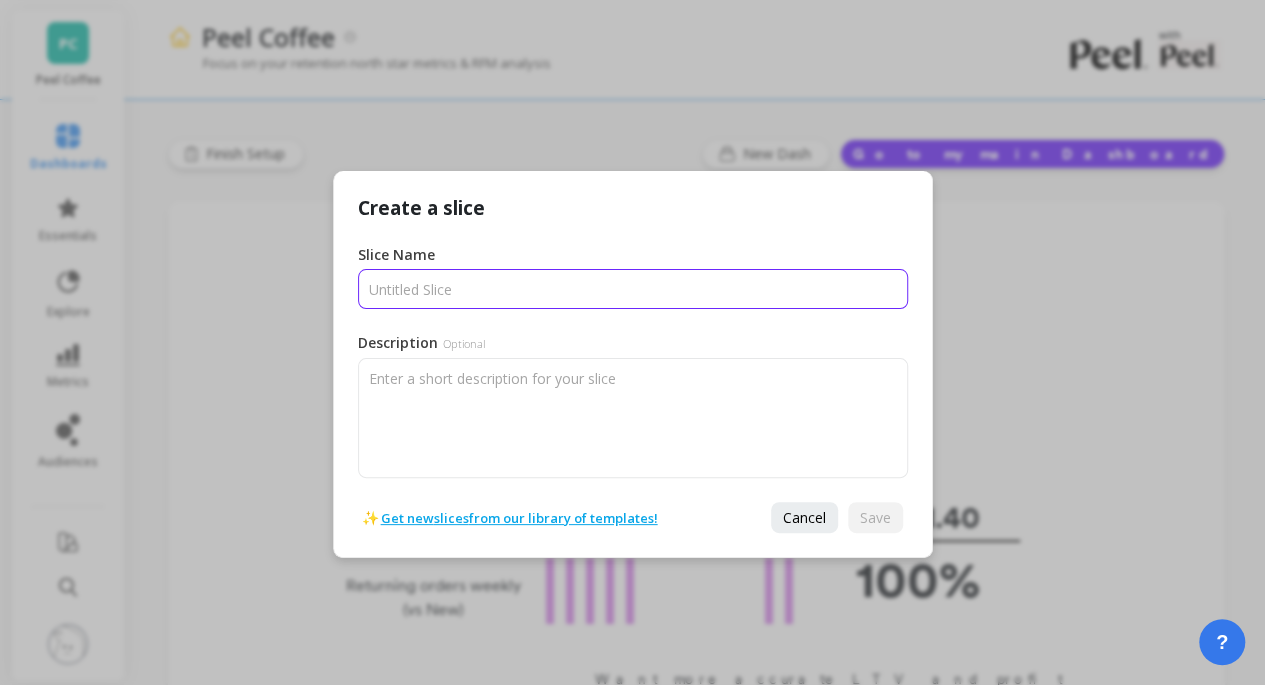 click on "Slice Name" at bounding box center [633, 289] 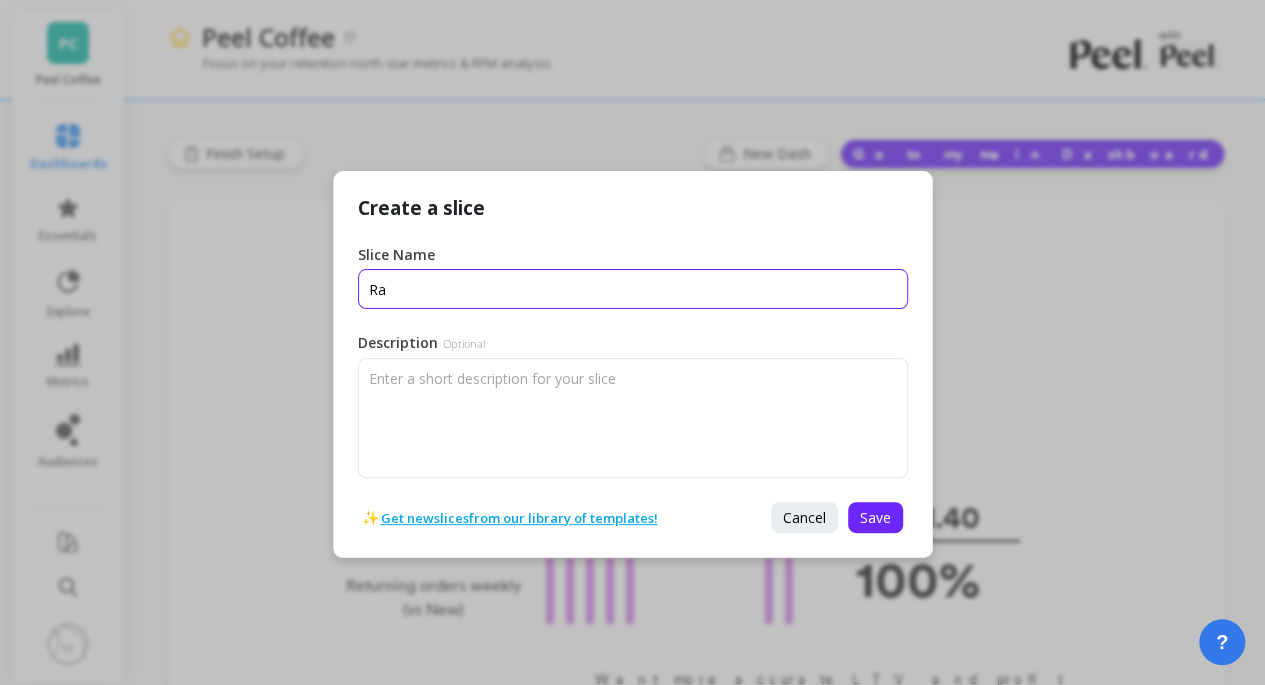 type on "R" 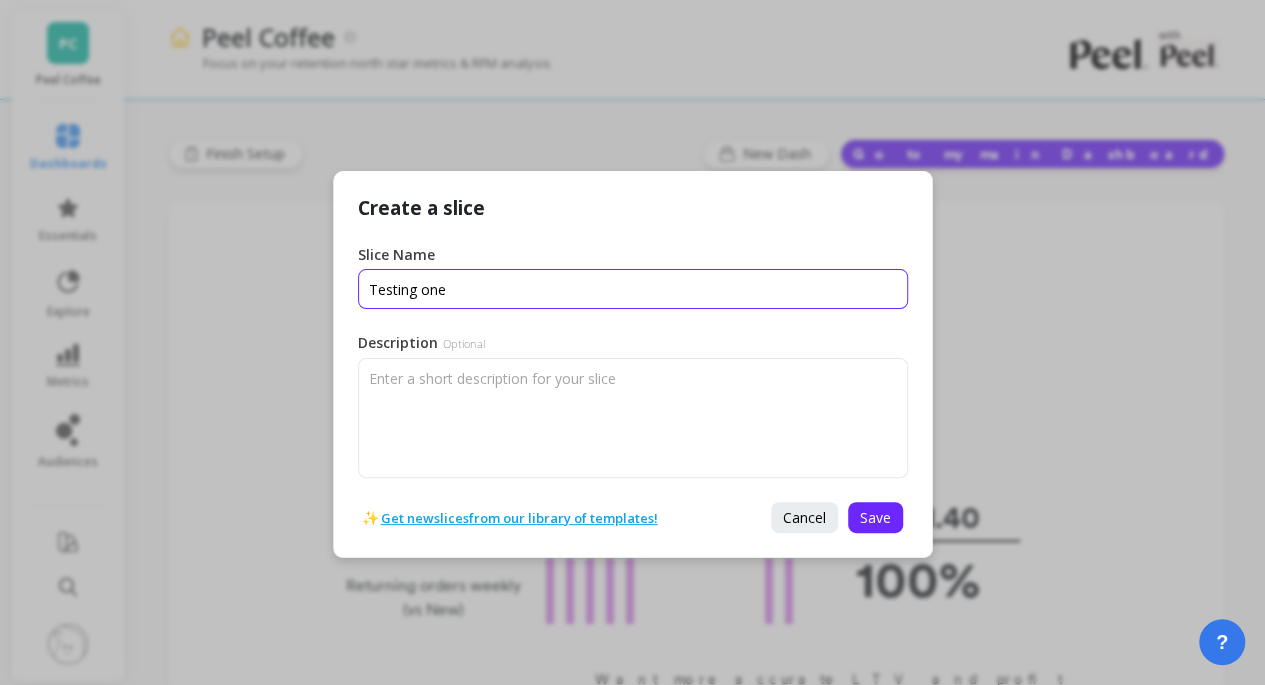 type on "Testing one" 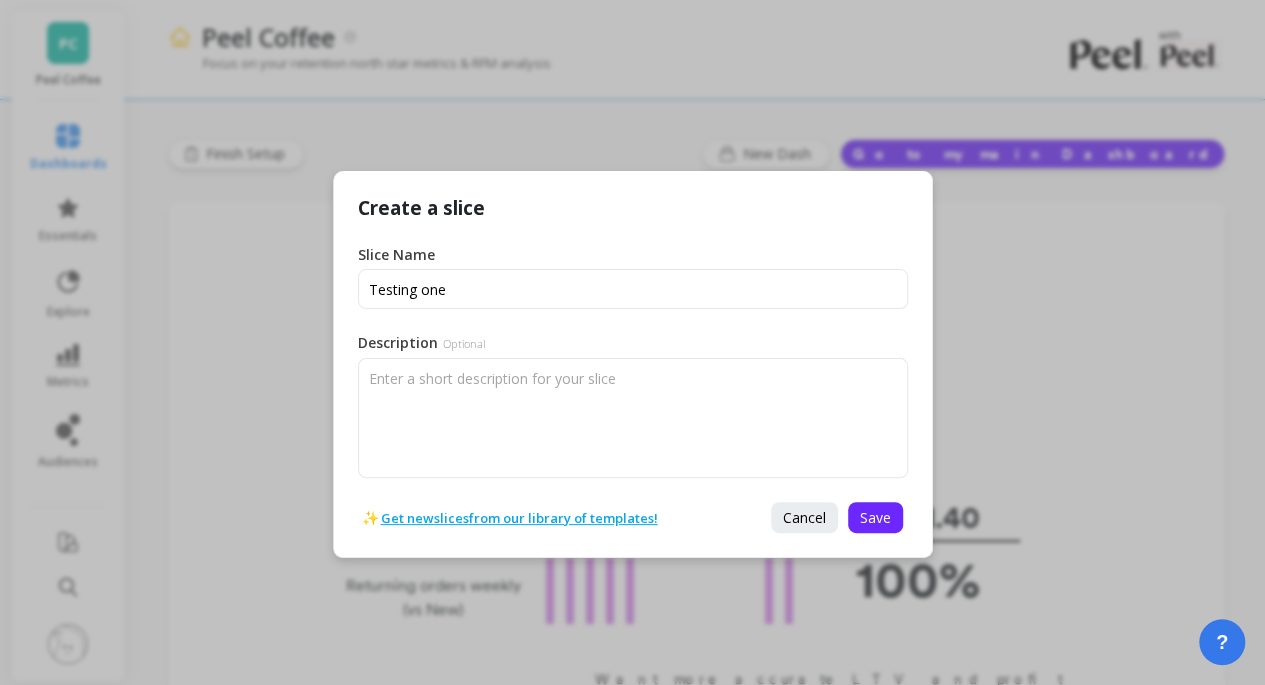 click on "Save" at bounding box center (875, 517) 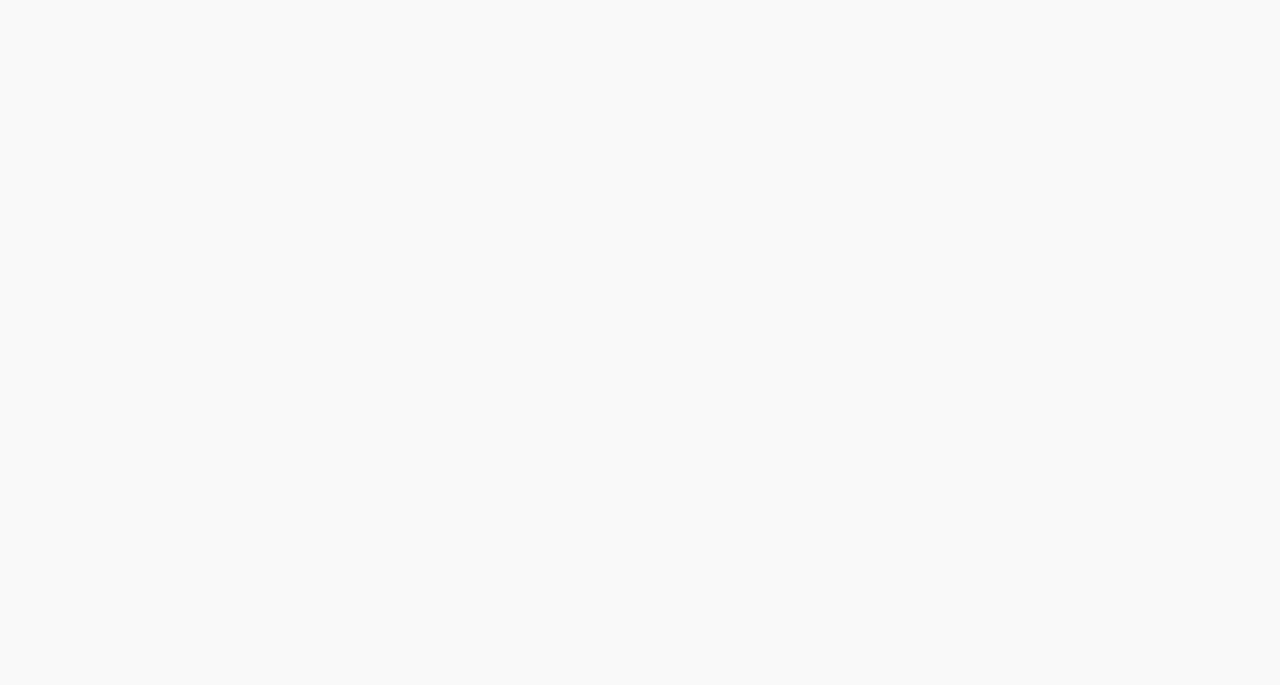 scroll, scrollTop: 0, scrollLeft: 0, axis: both 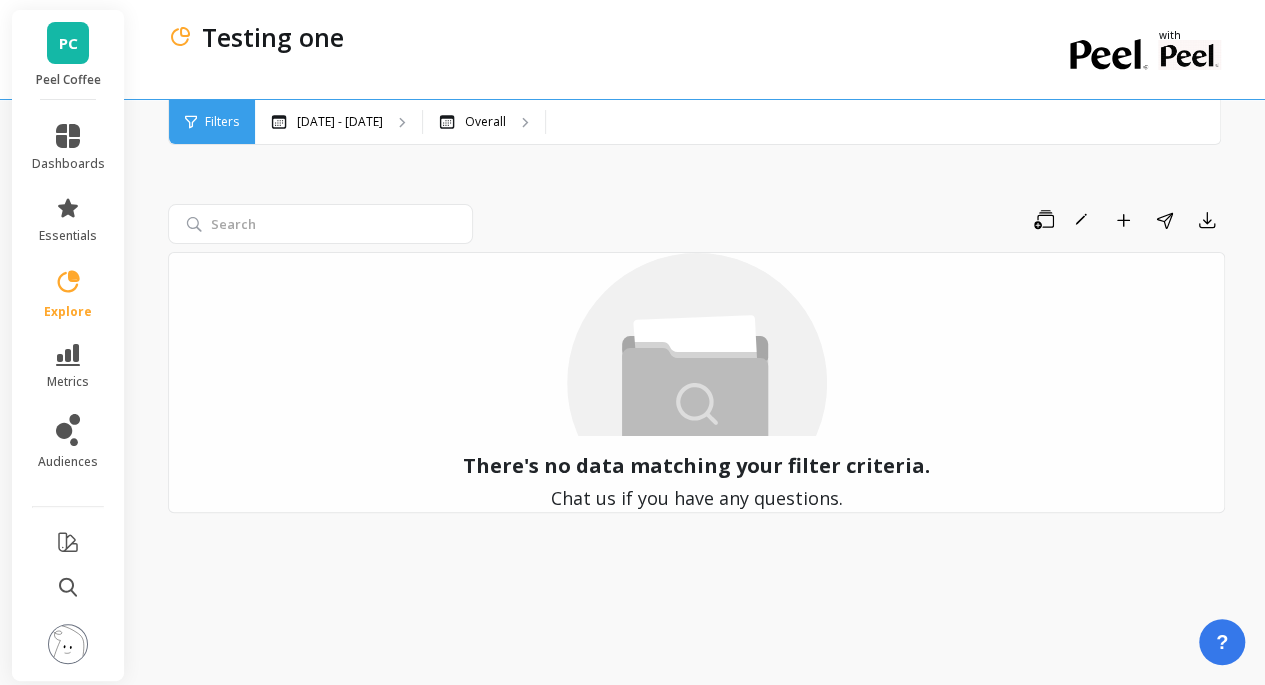 click on "Overall" at bounding box center (485, 122) 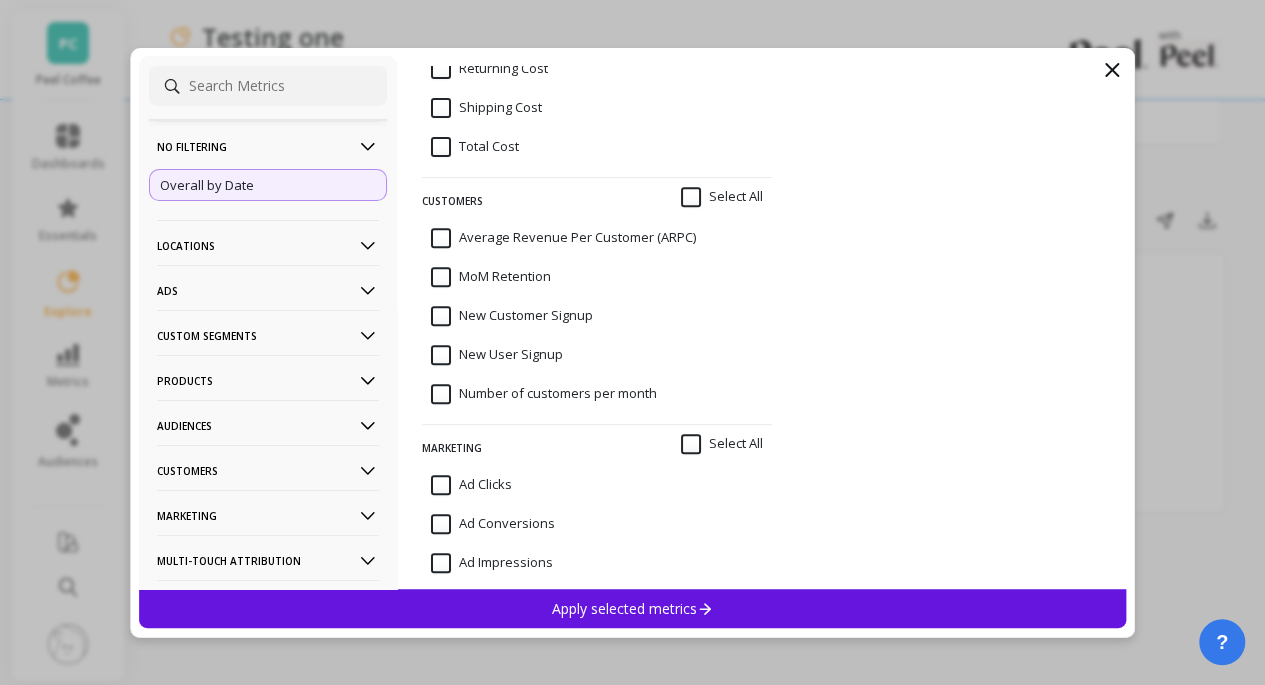 scroll, scrollTop: 0, scrollLeft: 0, axis: both 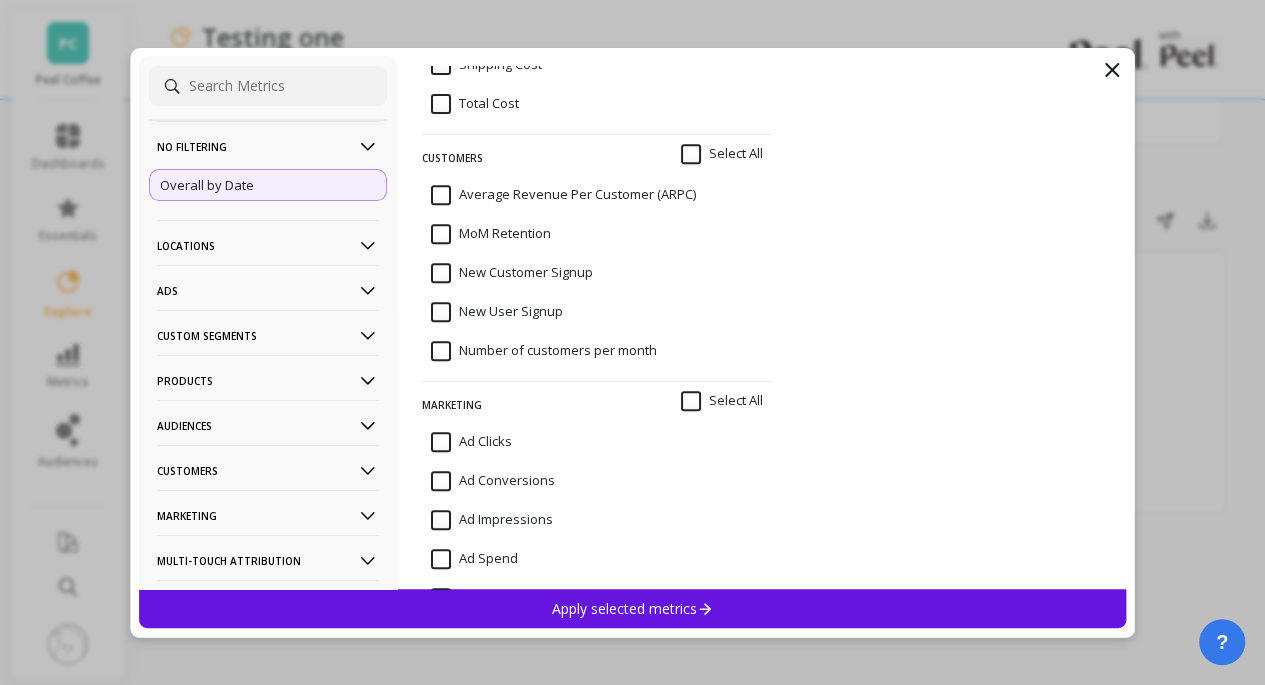 click on "New User Signup" at bounding box center (497, 312) 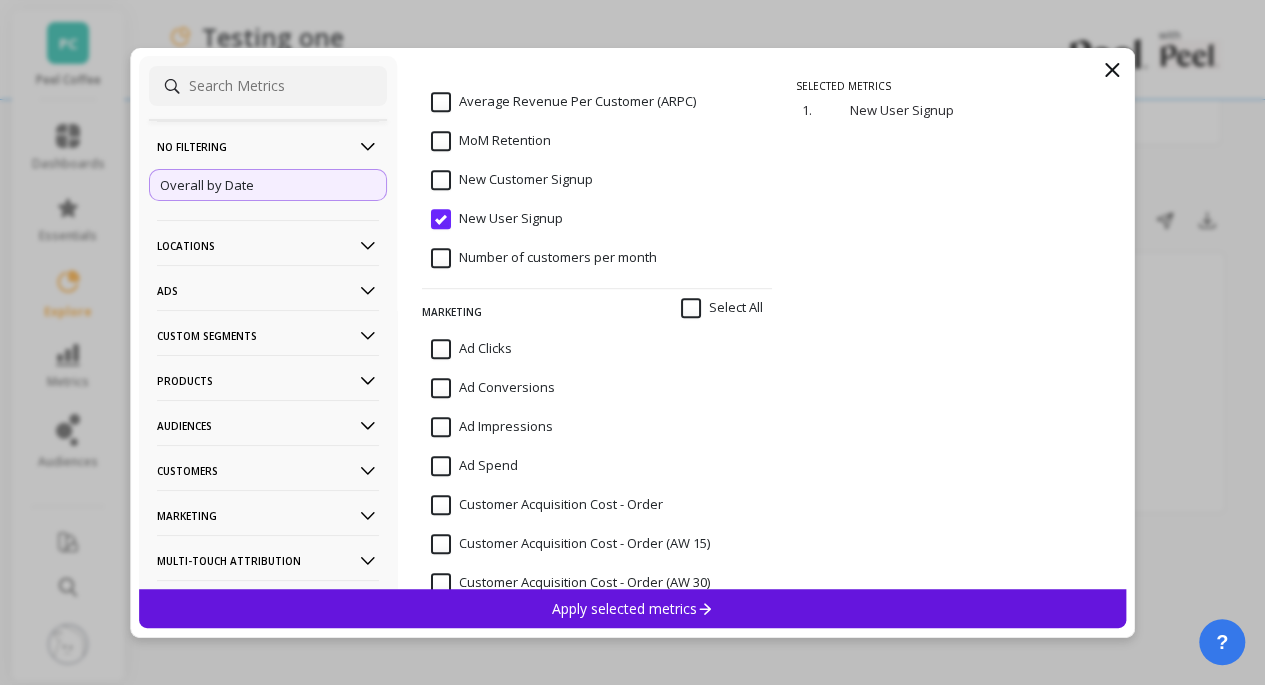 scroll, scrollTop: 600, scrollLeft: 0, axis: vertical 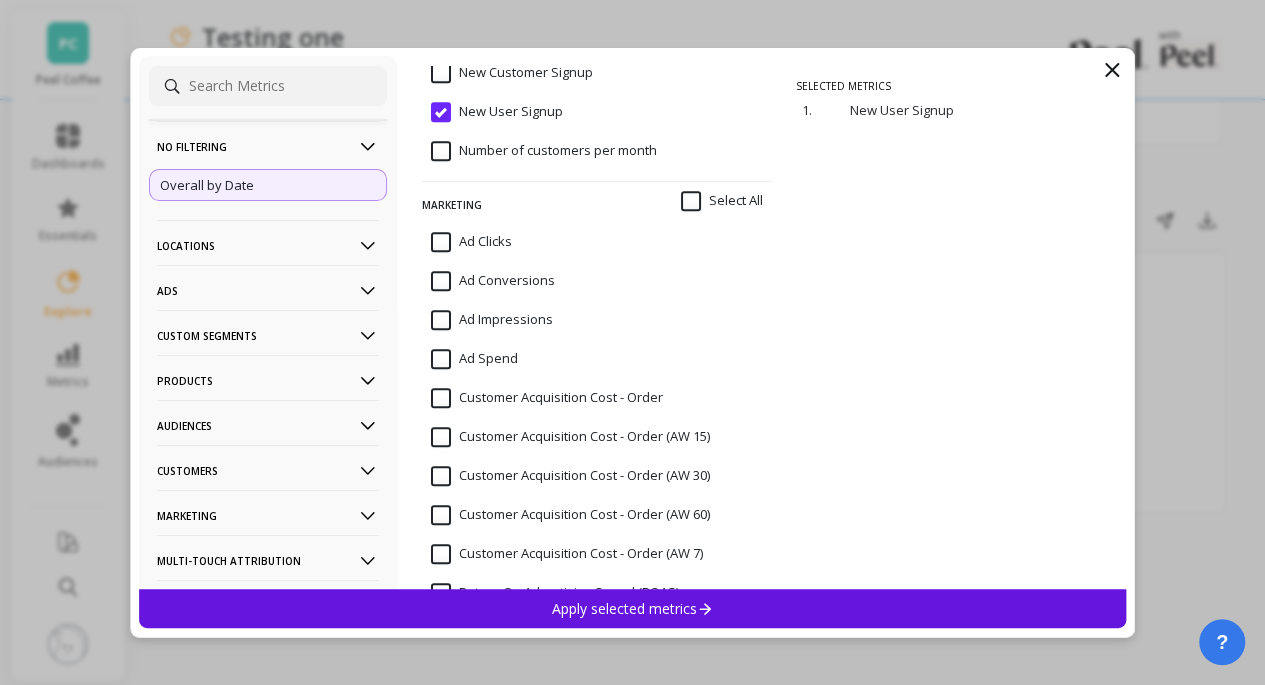 click on "New User Signup" at bounding box center (497, 112) 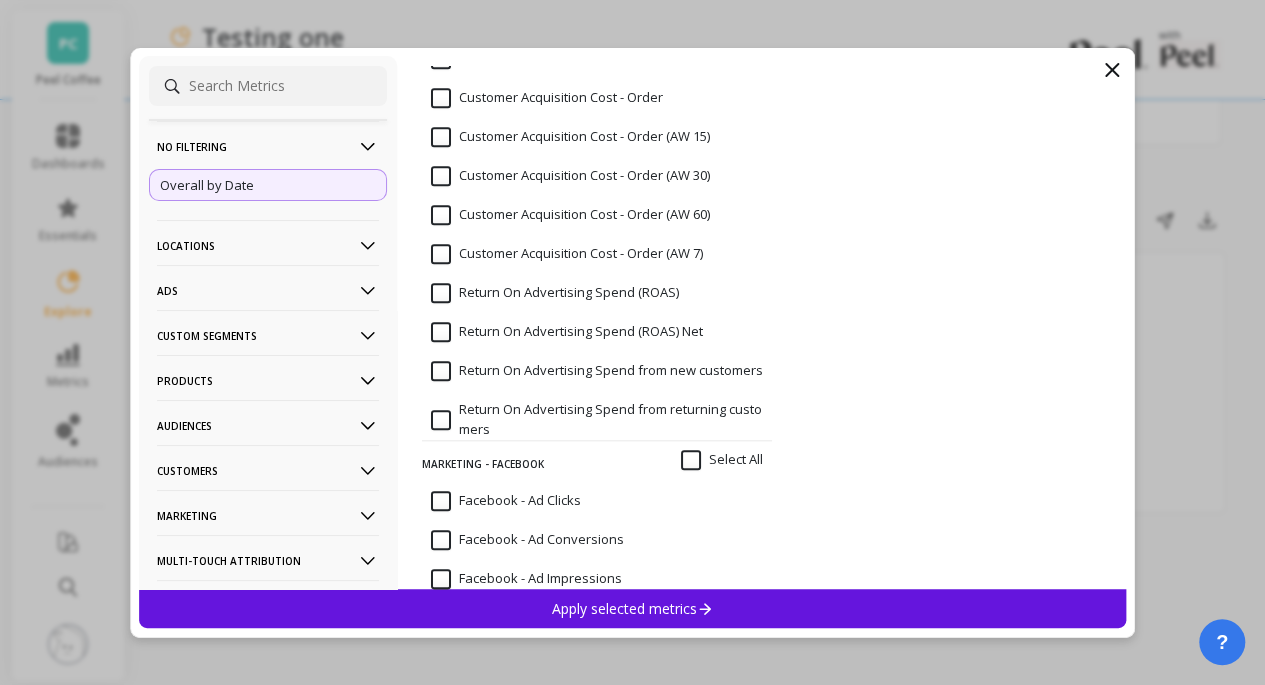 scroll, scrollTop: 553, scrollLeft: 0, axis: vertical 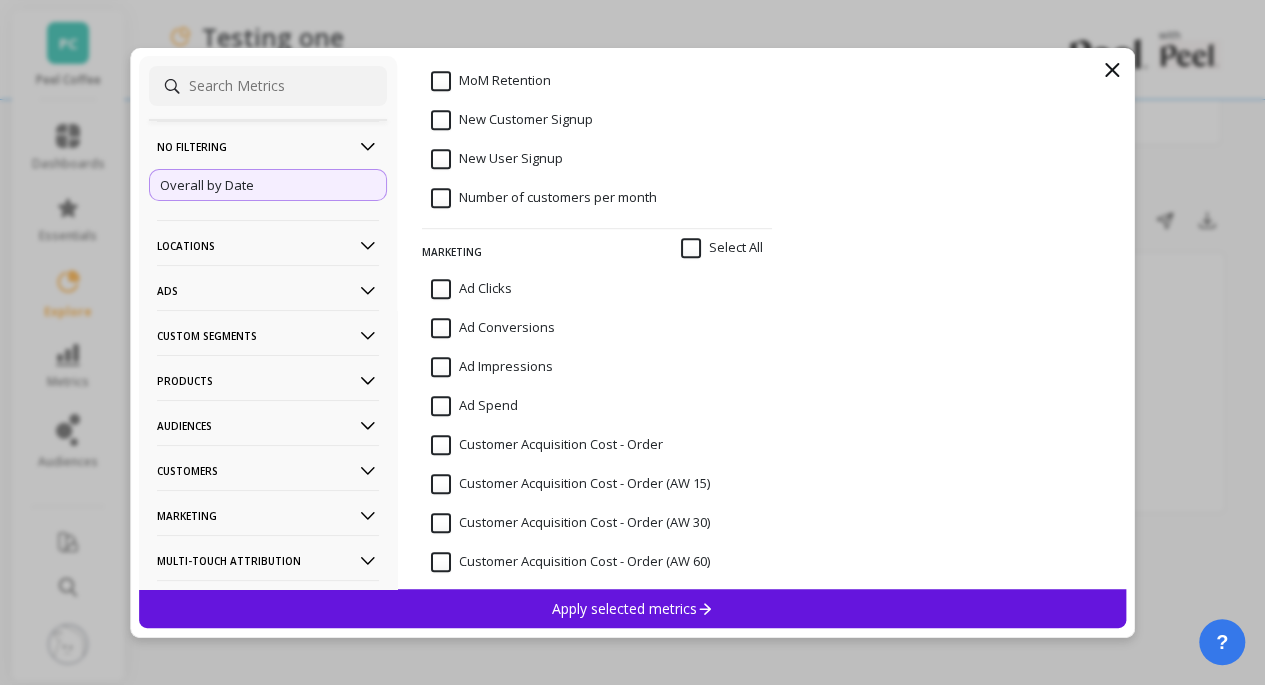 click on "Ad Conversions" at bounding box center [493, 328] 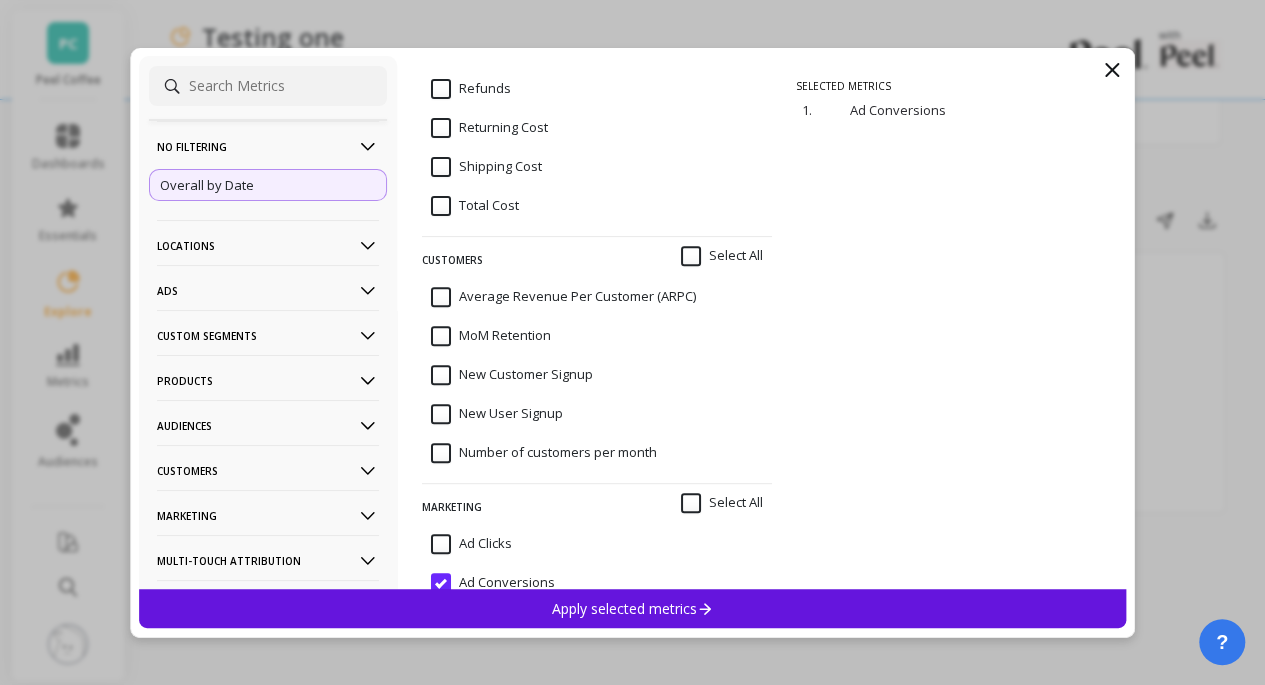 scroll, scrollTop: 300, scrollLeft: 0, axis: vertical 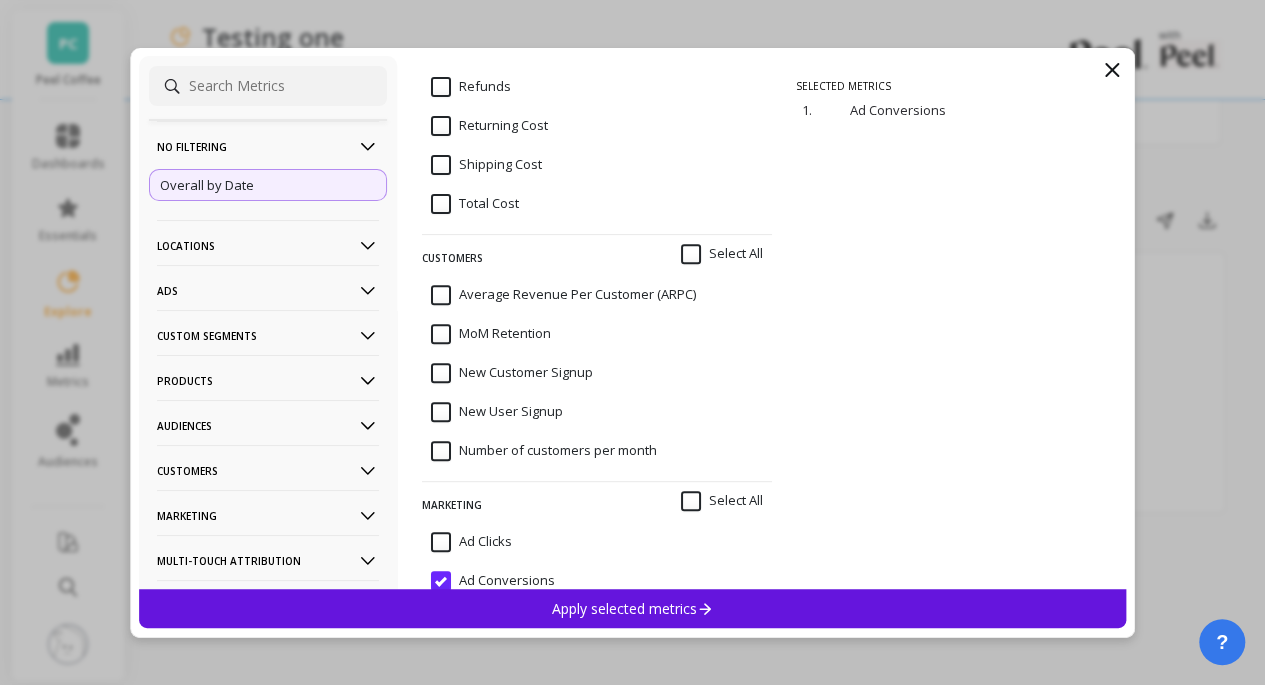 click on "New User Signup" at bounding box center (497, 412) 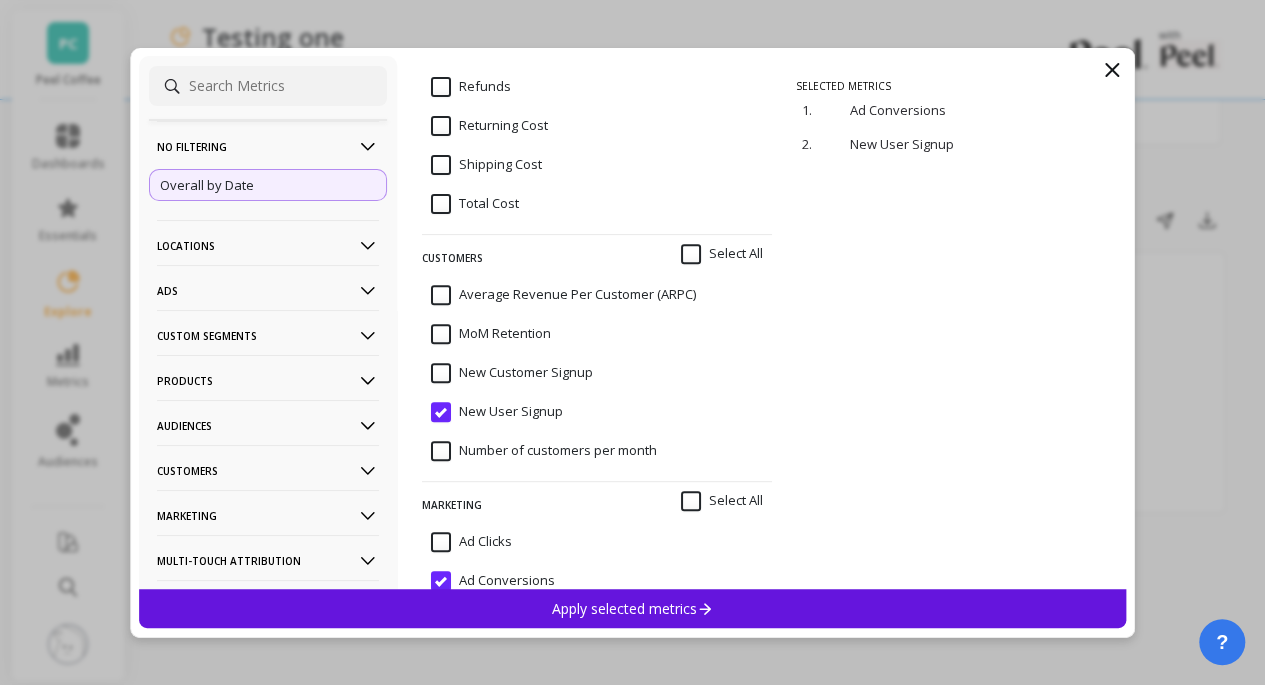 click on "Products" at bounding box center [268, 380] 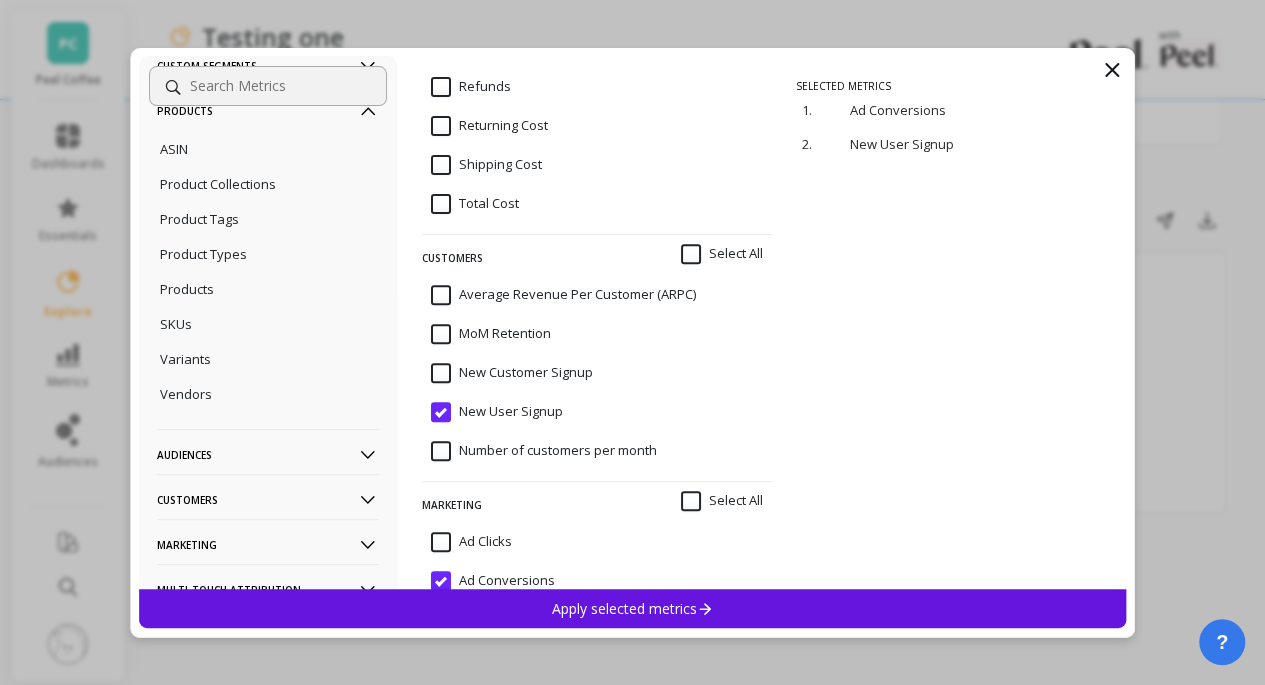 scroll, scrollTop: 300, scrollLeft: 0, axis: vertical 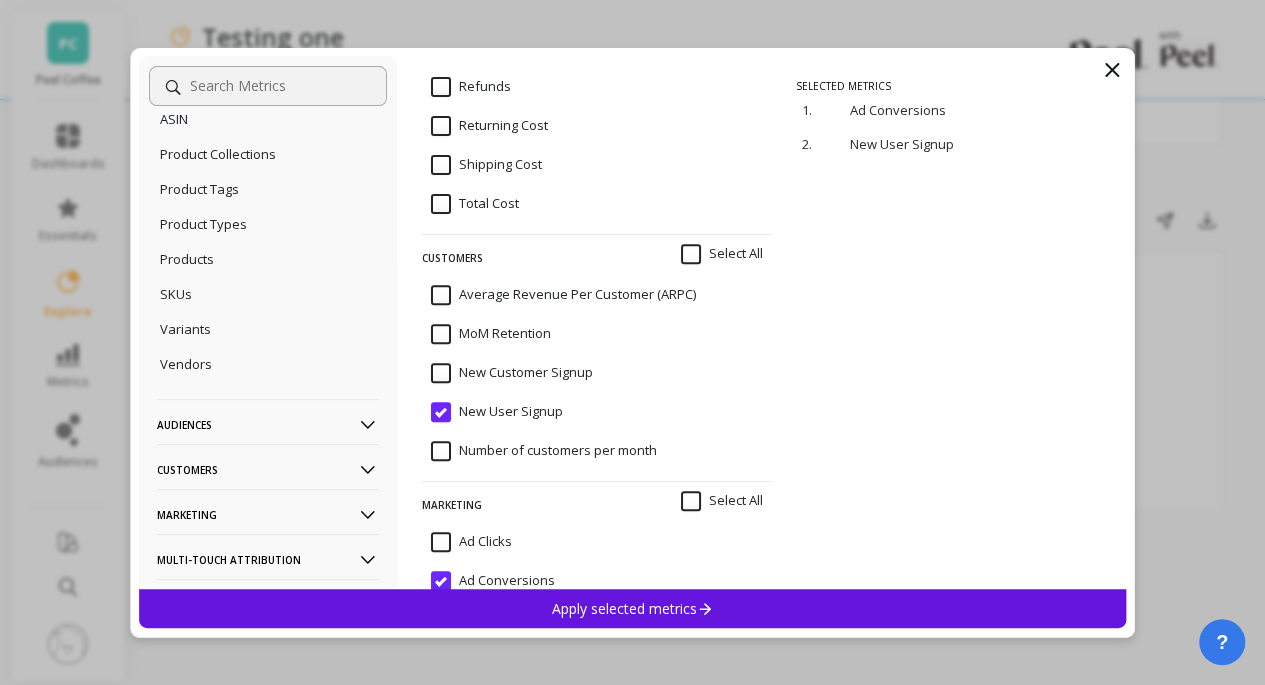click on "Audiences" at bounding box center [268, 424] 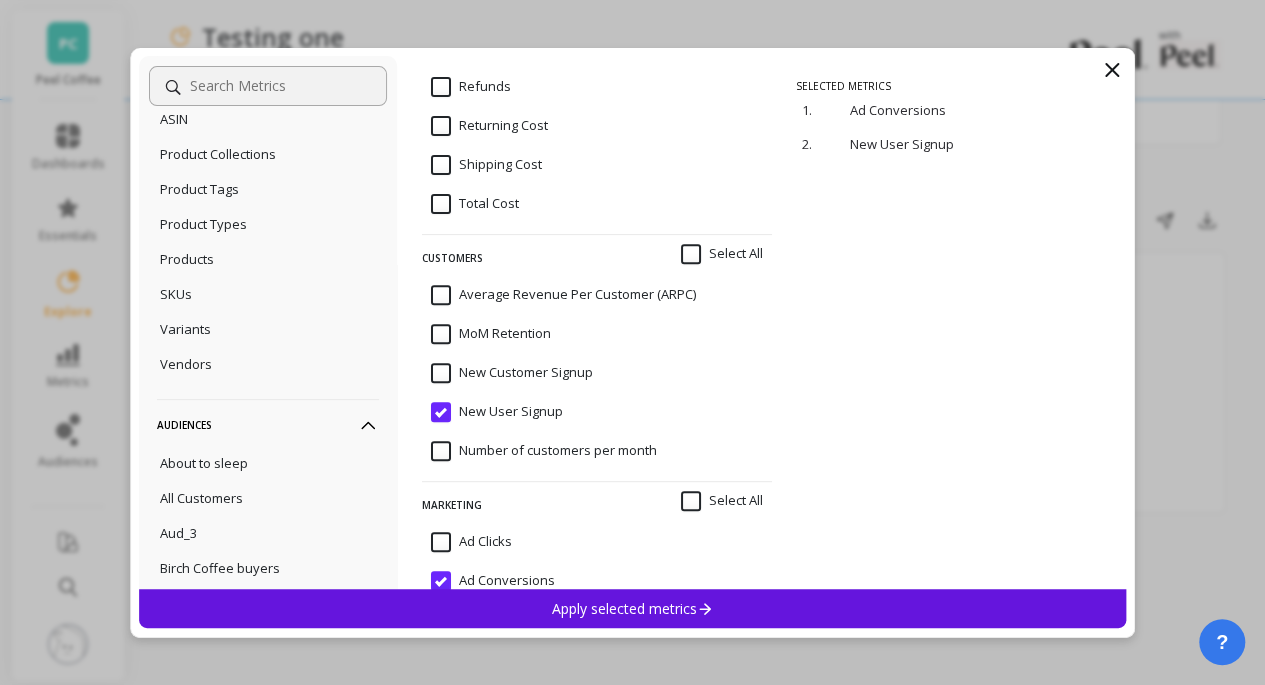 click on "Variants" at bounding box center [268, 329] 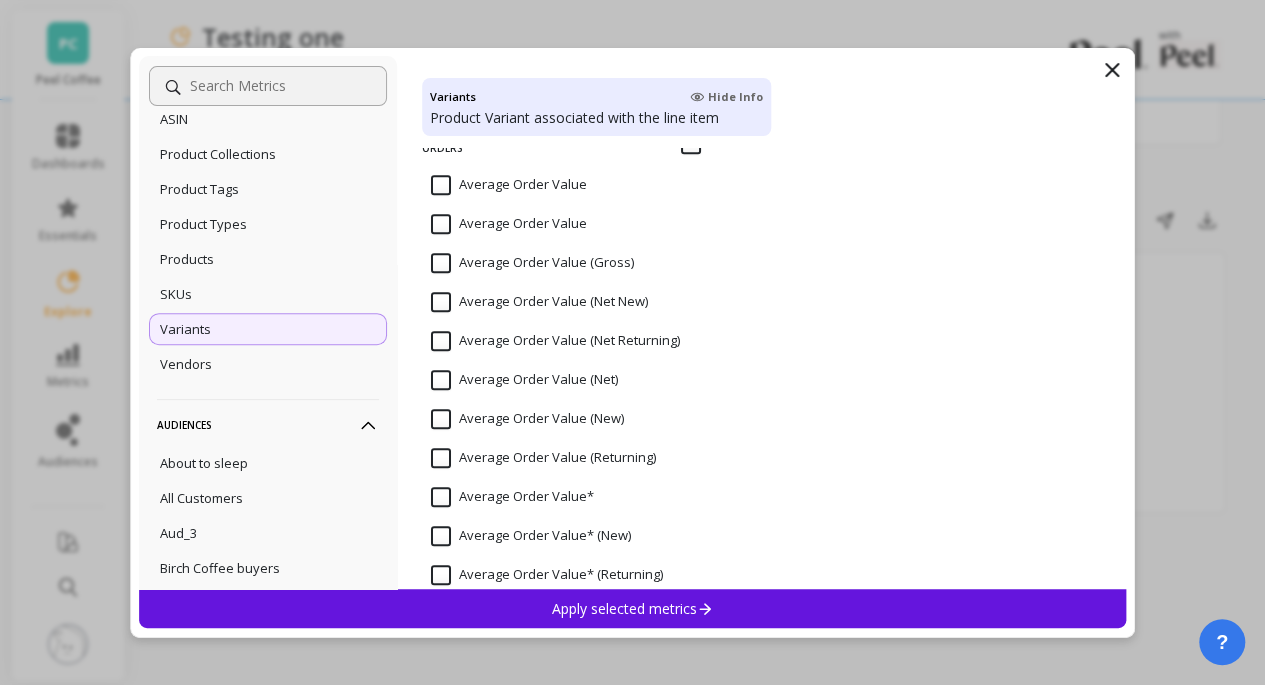 scroll, scrollTop: 800, scrollLeft: 0, axis: vertical 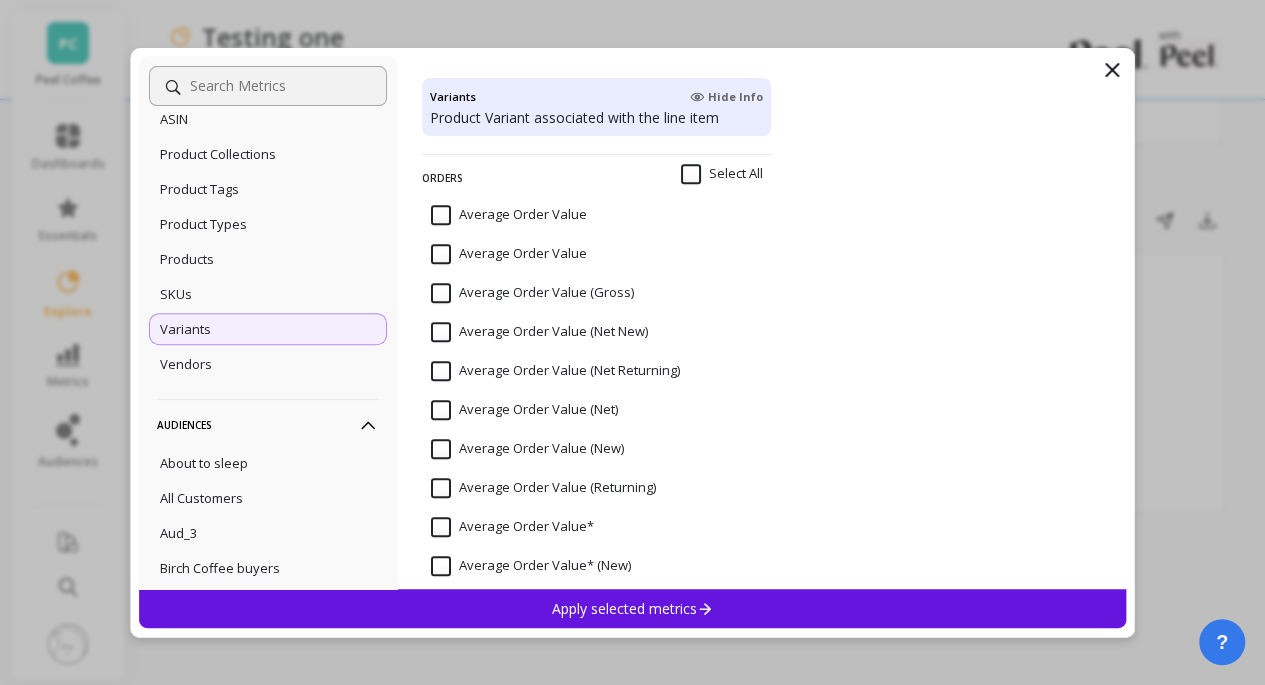 click on "Average Order Value" at bounding box center (509, 215) 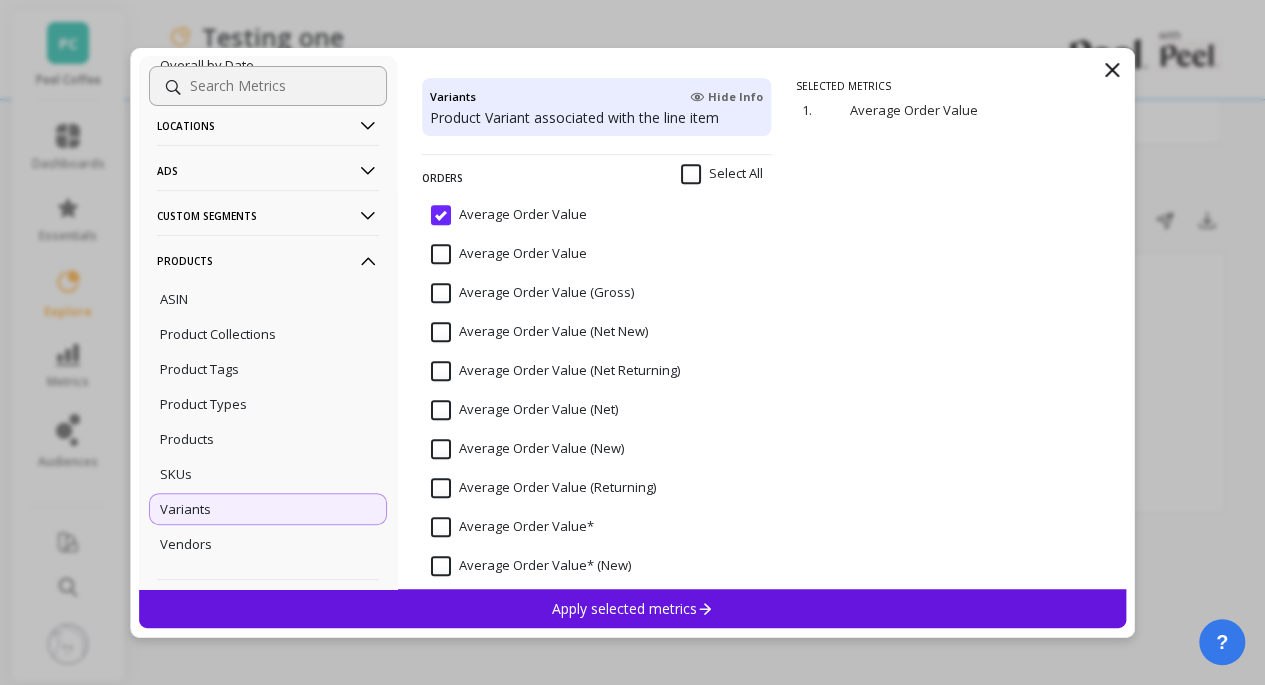 scroll, scrollTop: 0, scrollLeft: 0, axis: both 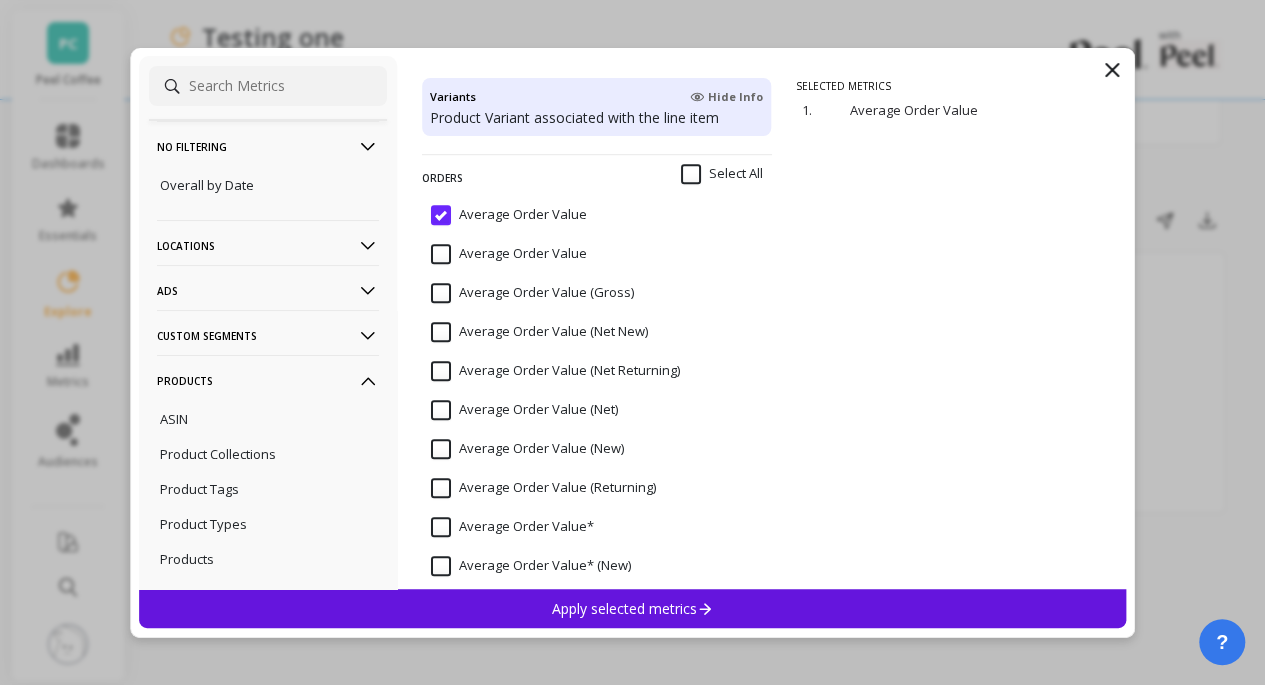 click on "Custom Segments" at bounding box center (268, 335) 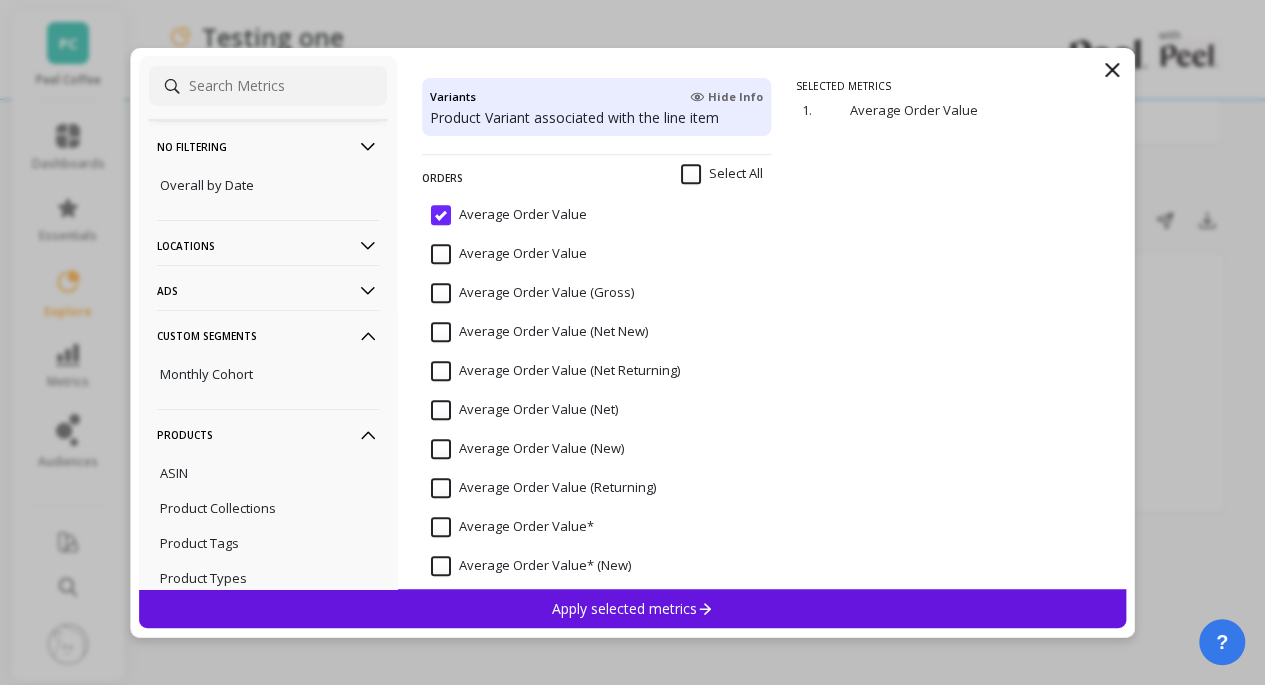 click on "Monthly Cohort" at bounding box center [206, 374] 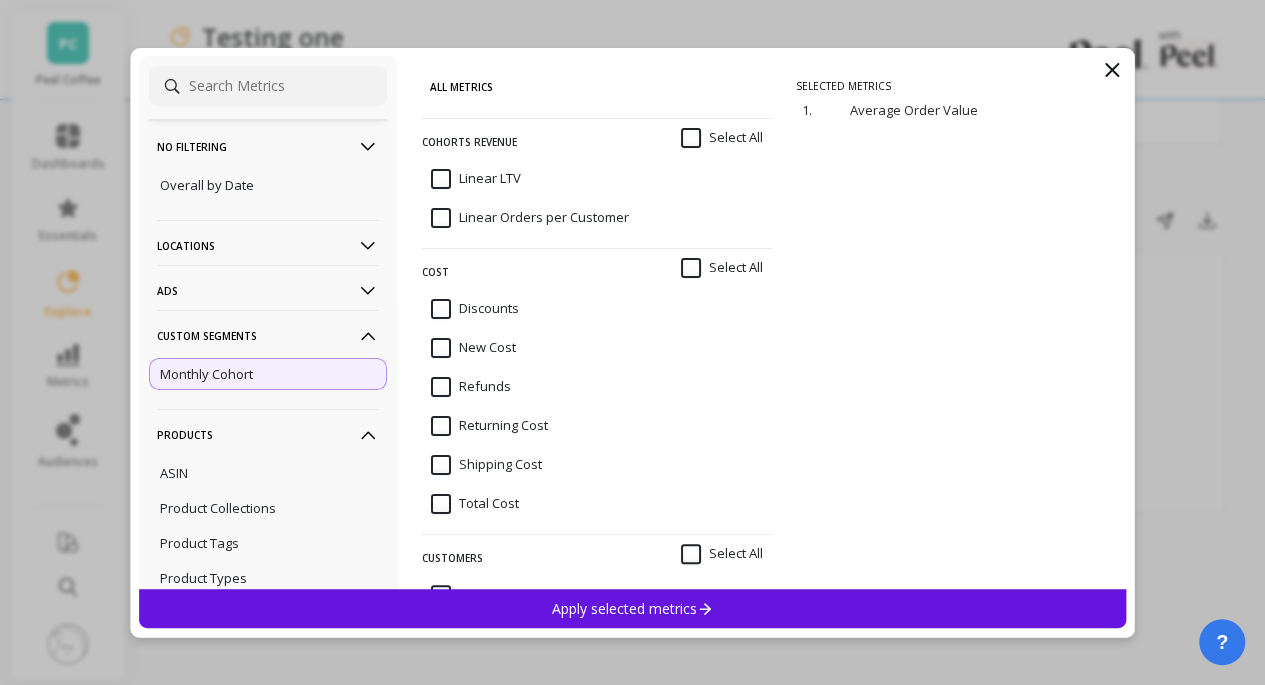 click on "Ads" at bounding box center (268, 290) 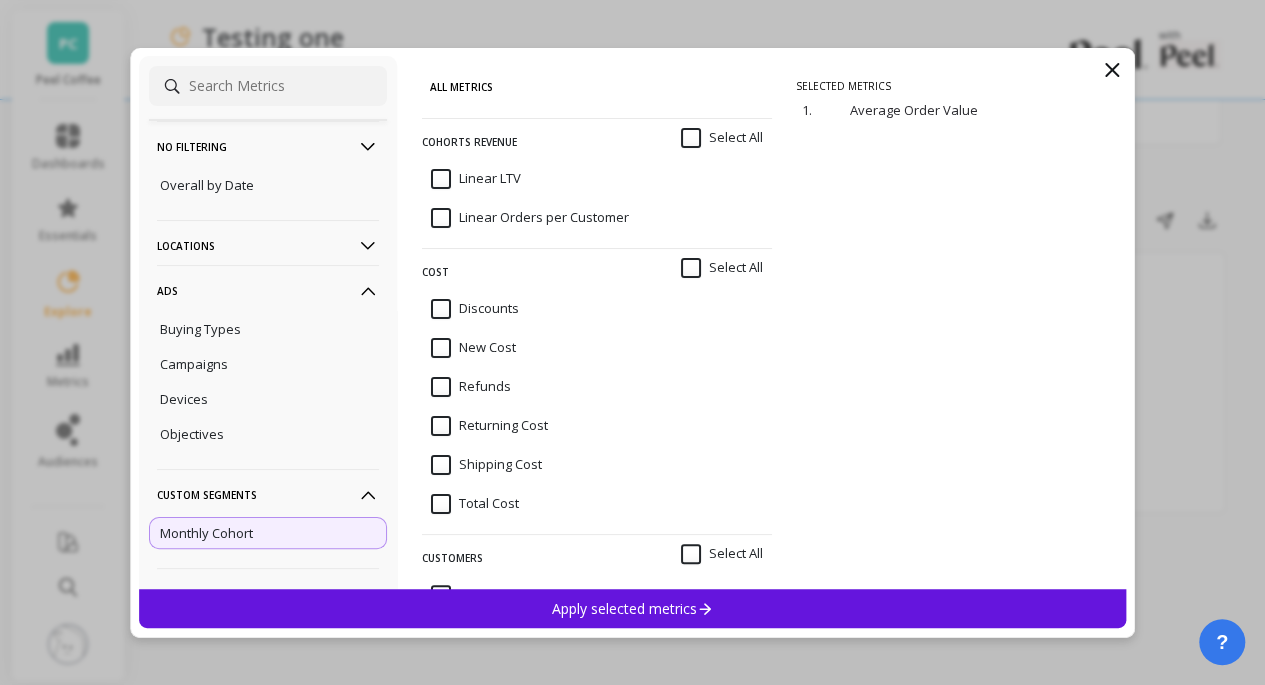click on "Buying Types" at bounding box center (200, 329) 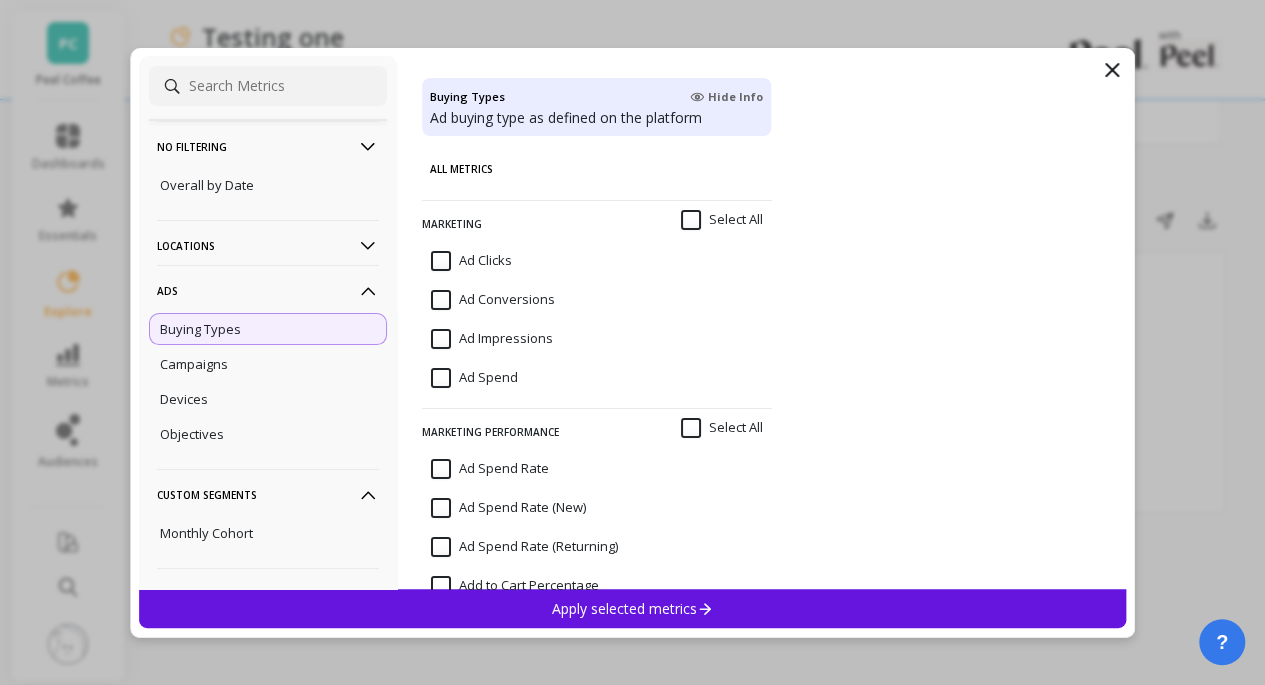 click on "Overall by Date" at bounding box center [207, 185] 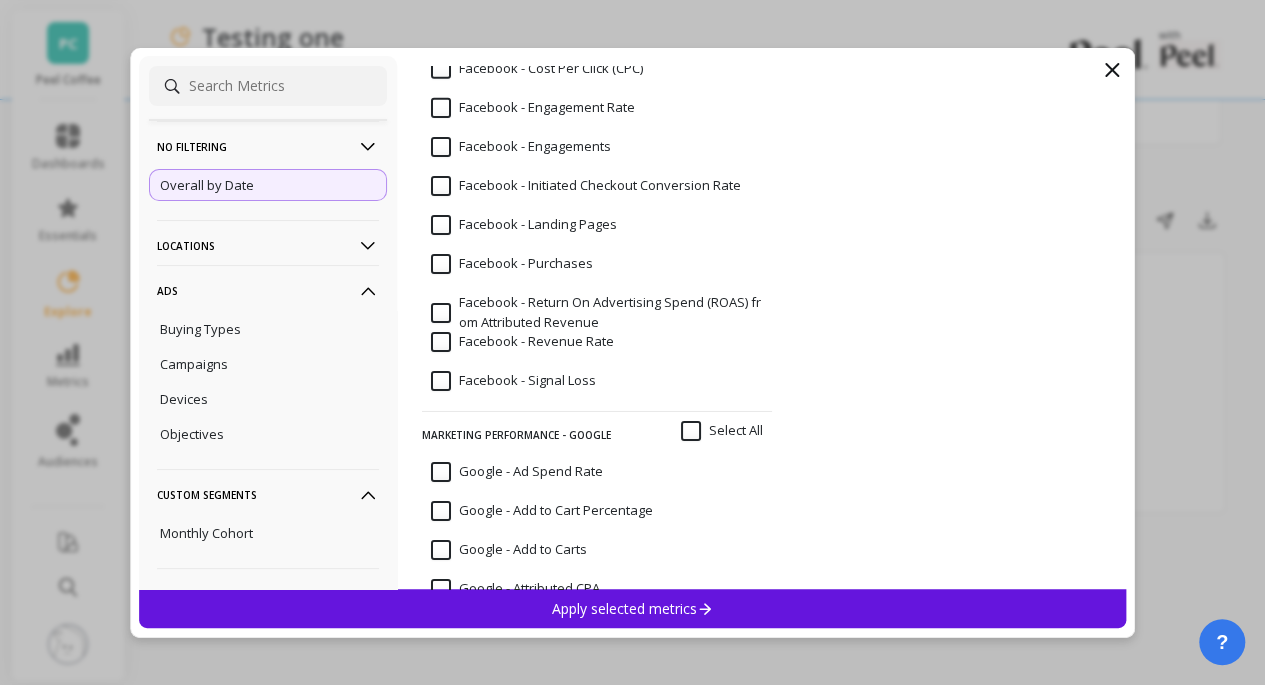 scroll, scrollTop: 3166, scrollLeft: 0, axis: vertical 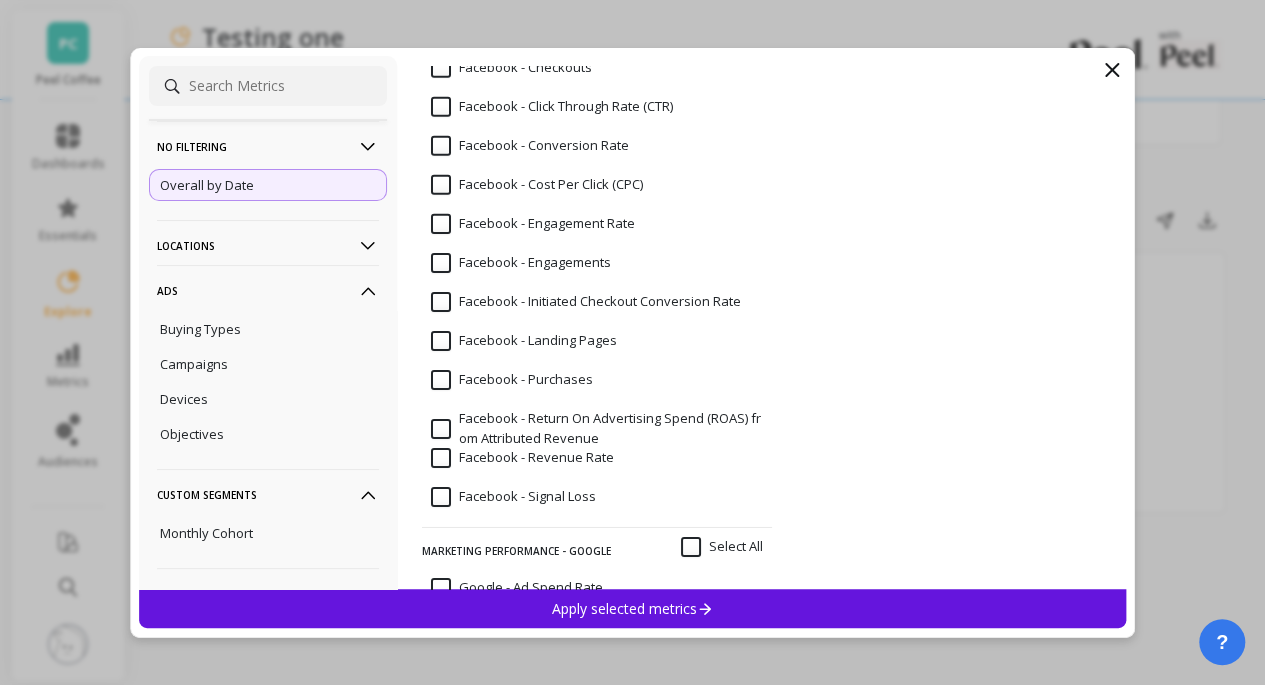 click 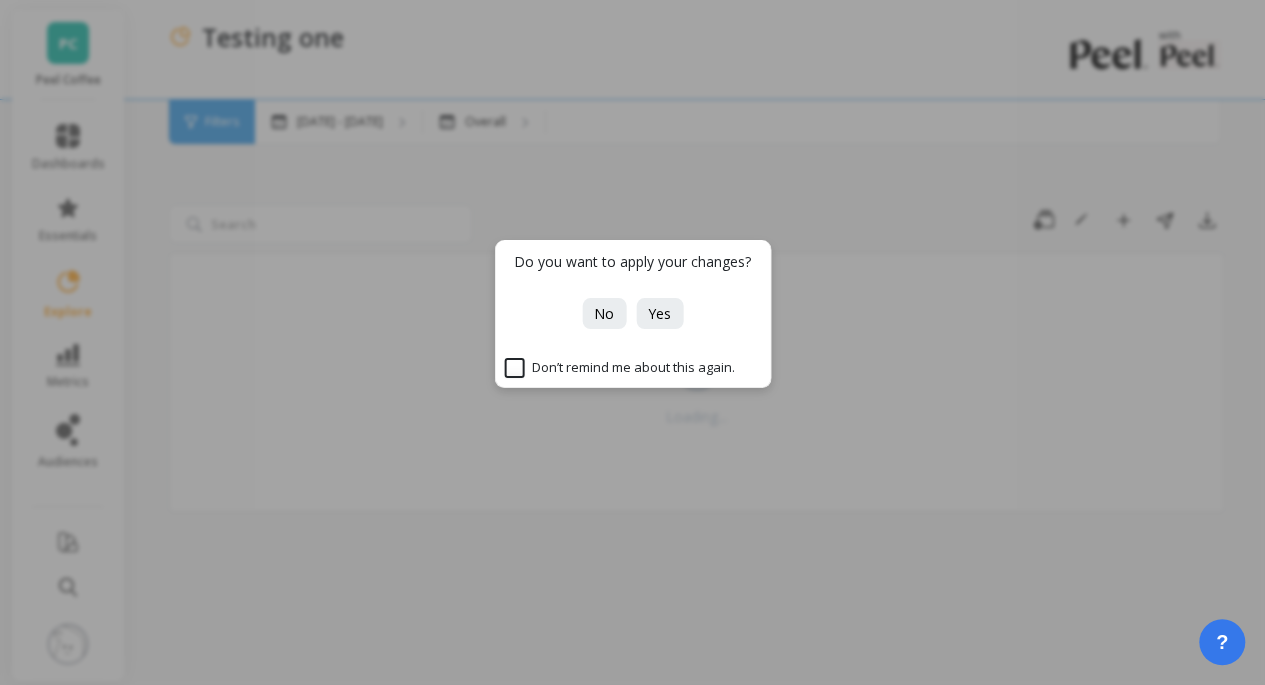click on "No" at bounding box center [604, 313] 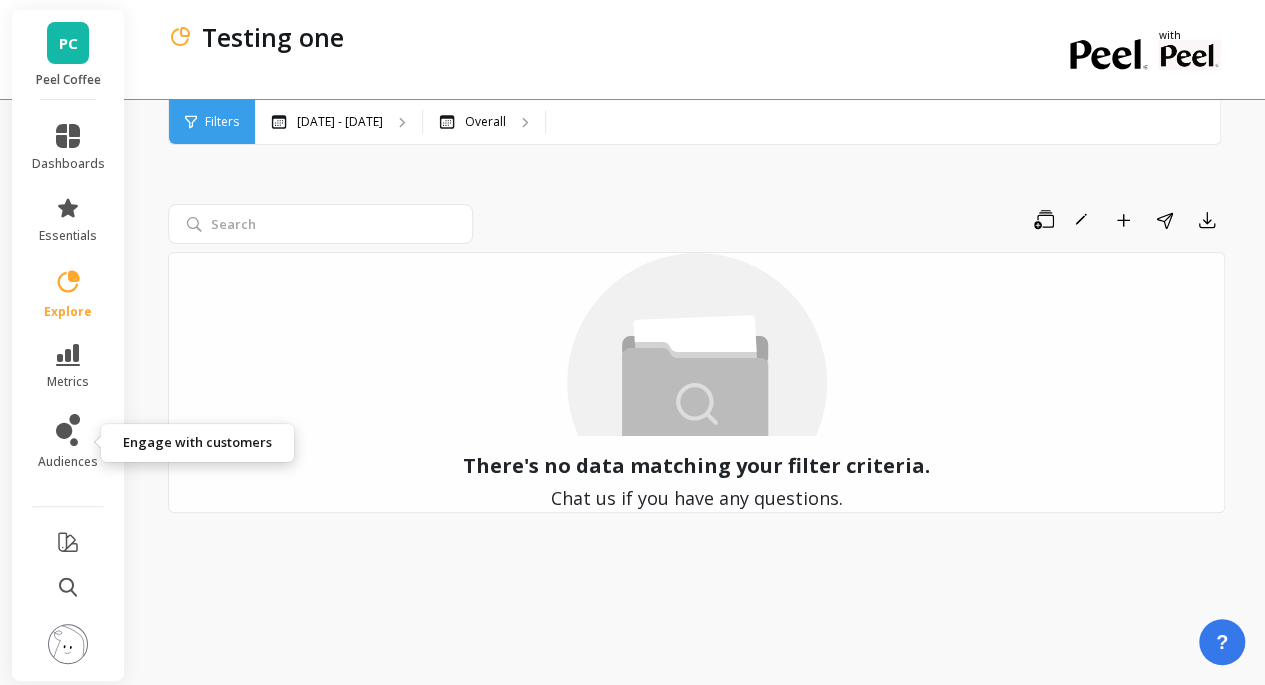click 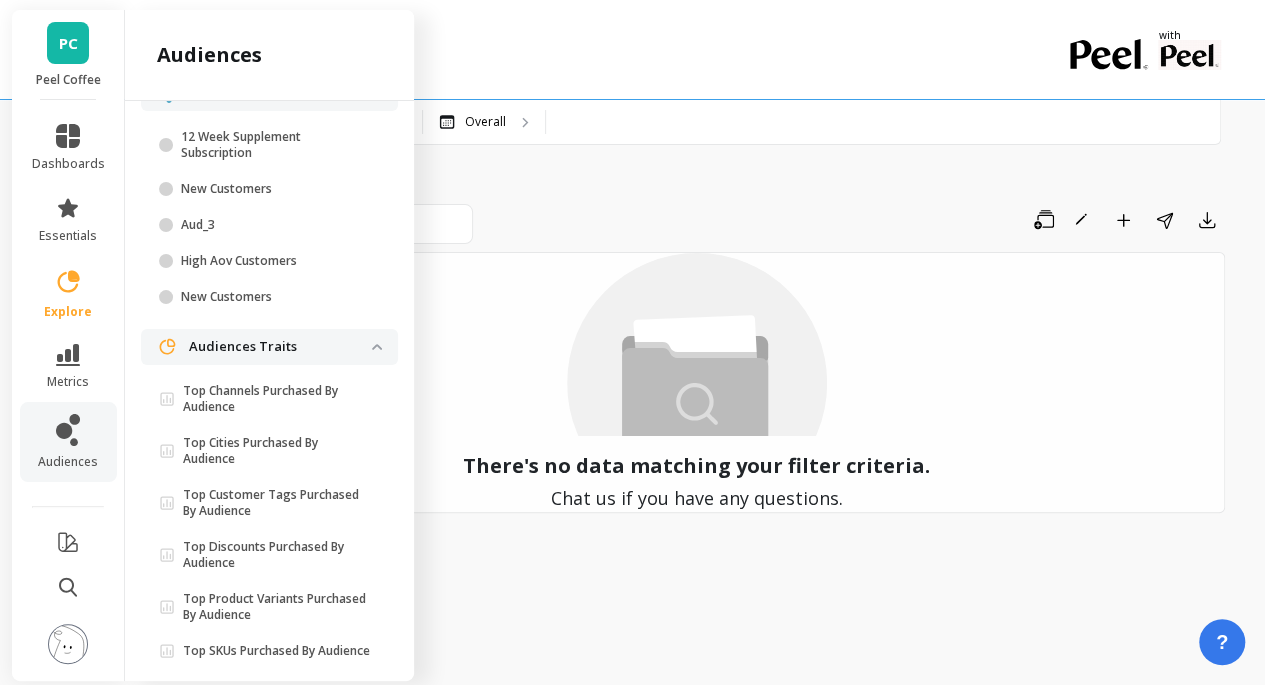 scroll, scrollTop: 188, scrollLeft: 0, axis: vertical 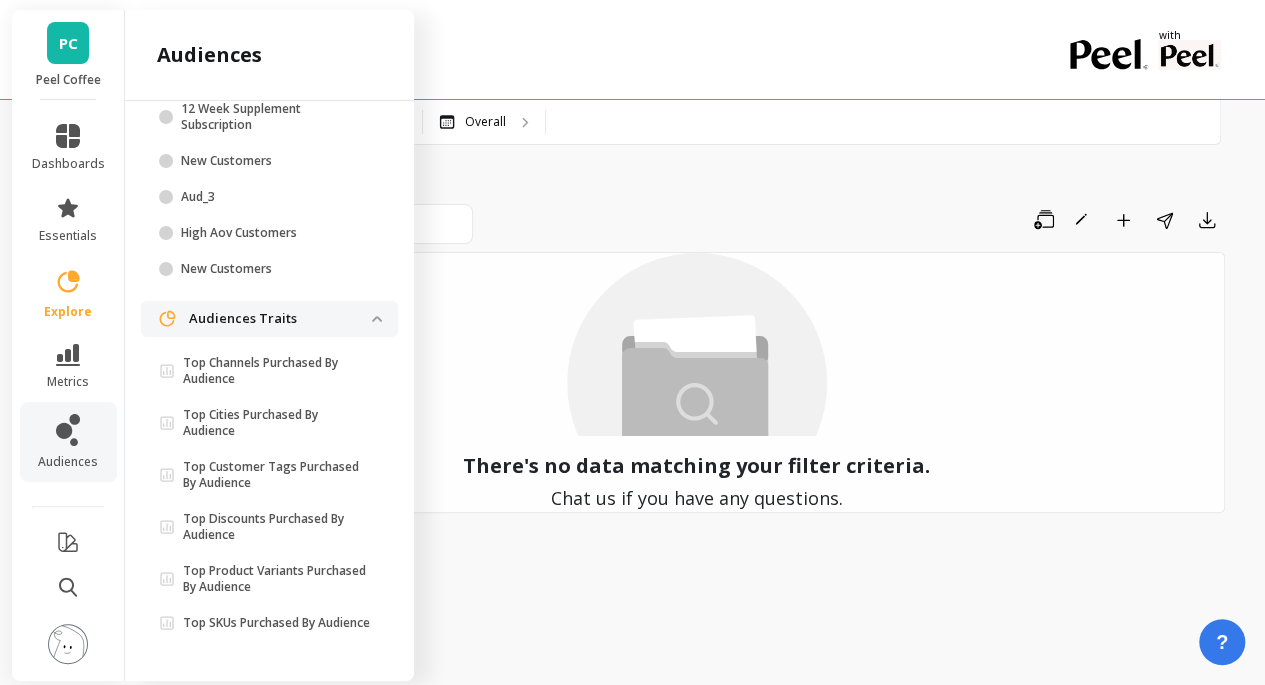 click on "Top Channels Purchased By Audience" at bounding box center (277, 371) 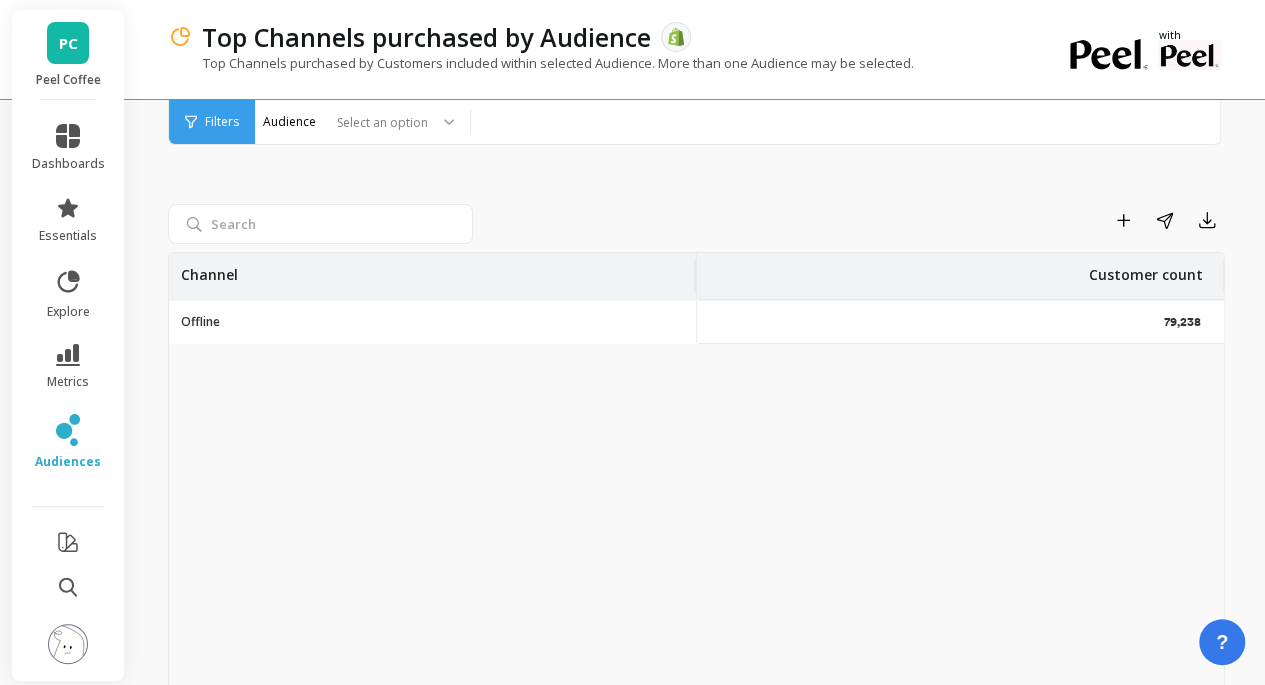click at bounding box center [378, 122] 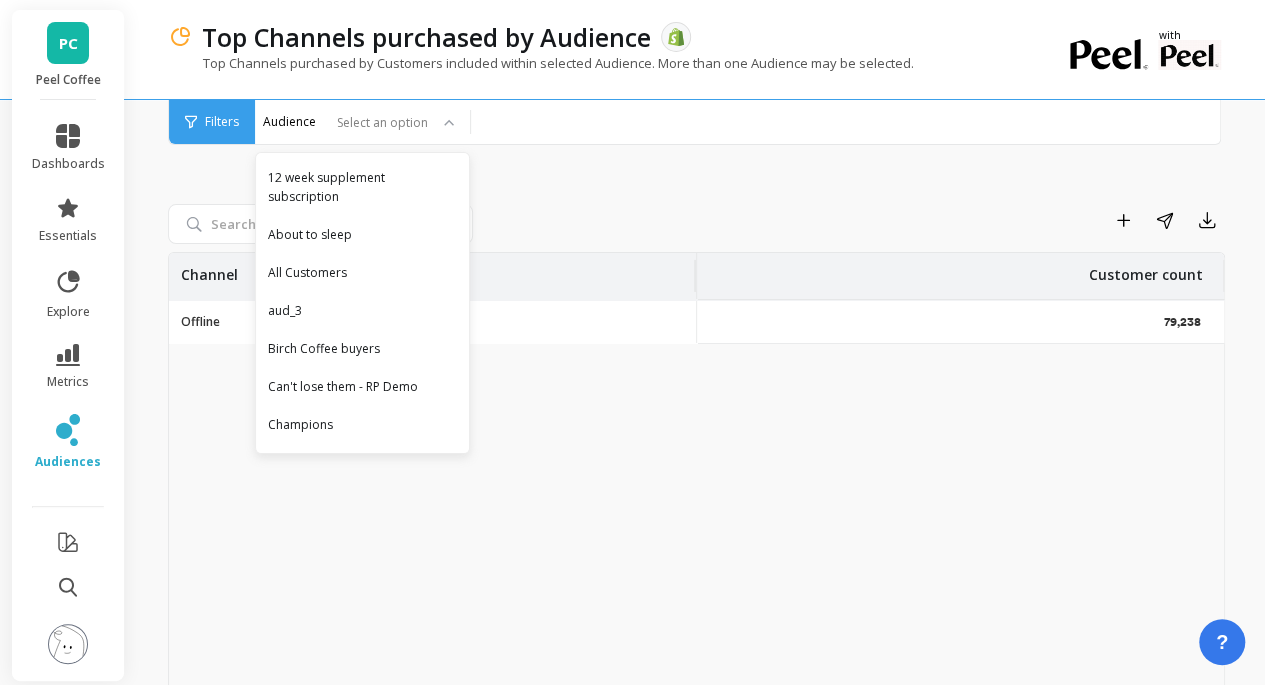 click on "All Customers" at bounding box center [362, 272] 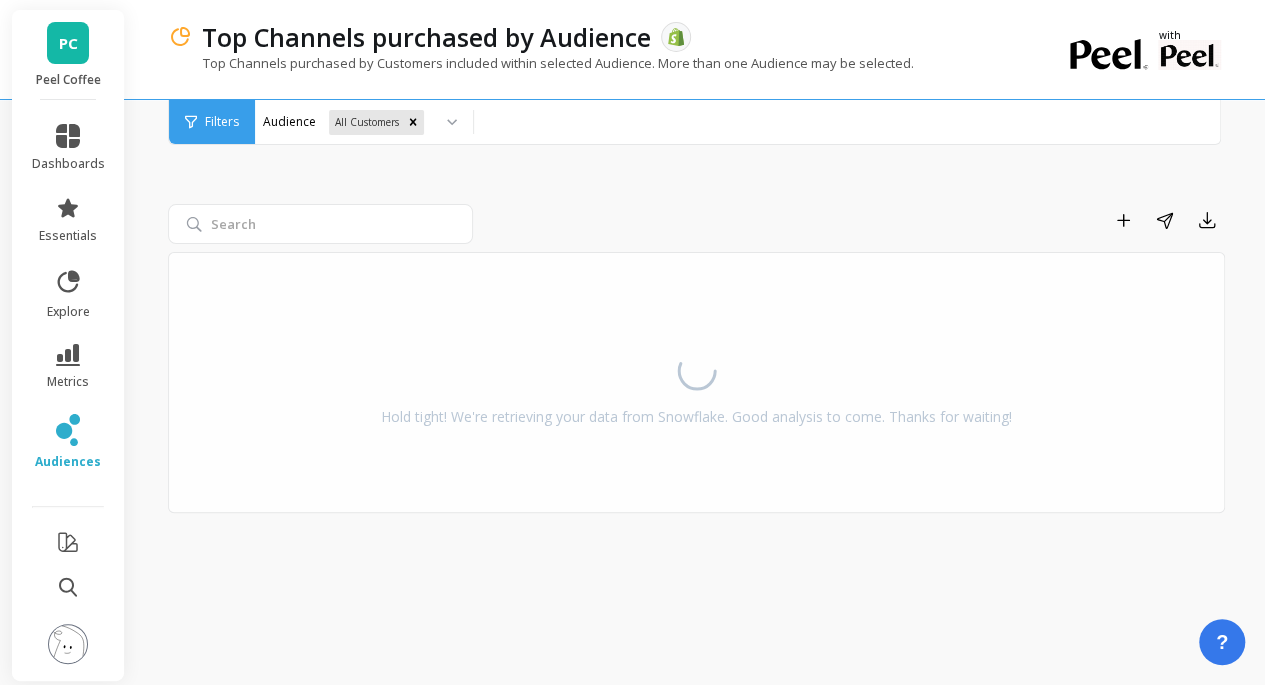 click on "Add to Dashboard
Share
Export Hold tight! We're retrieving your data from Snowflake. Good analysis to come. Thanks for waiting!" at bounding box center (696, 385) 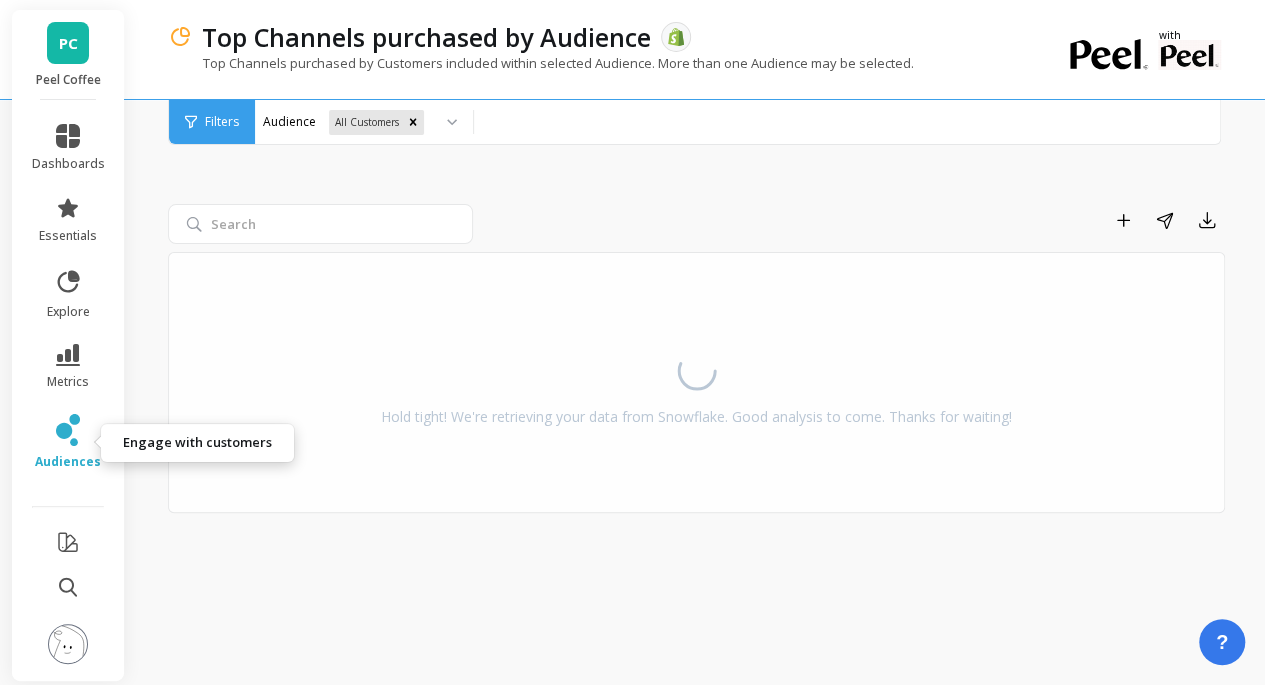 click 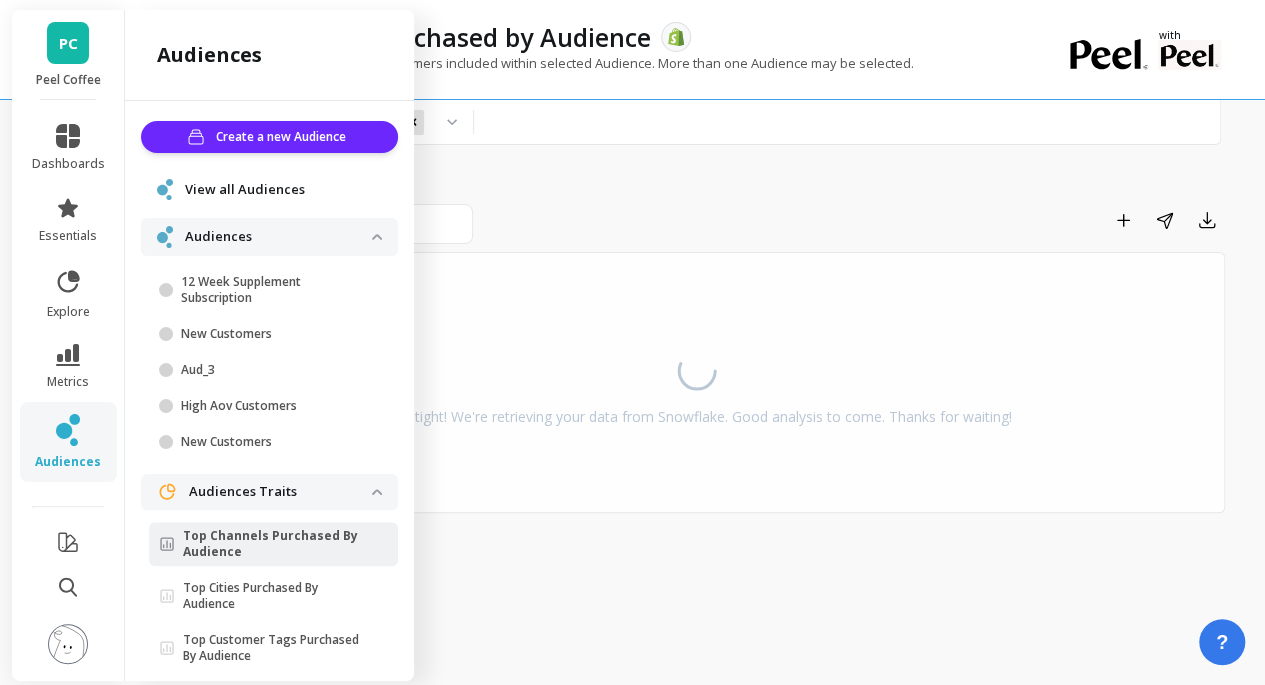 scroll, scrollTop: 188, scrollLeft: 0, axis: vertical 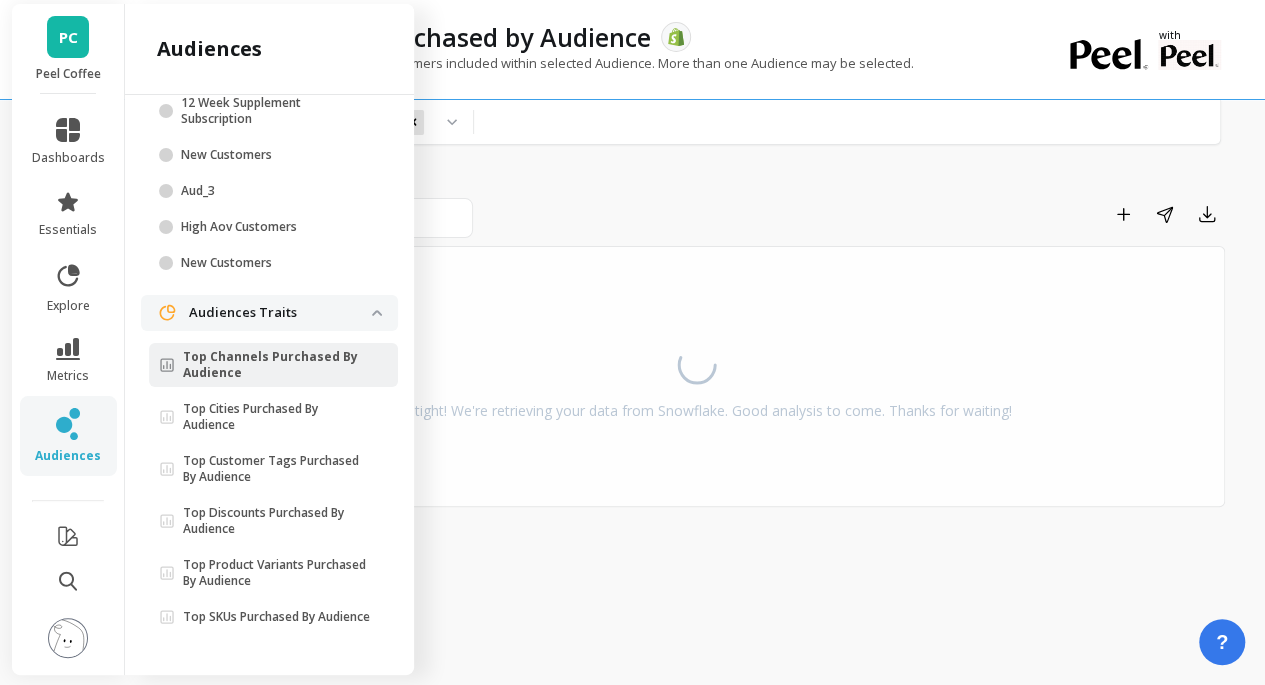 click on "Top Product Variants Purchased By Audience" at bounding box center [277, 573] 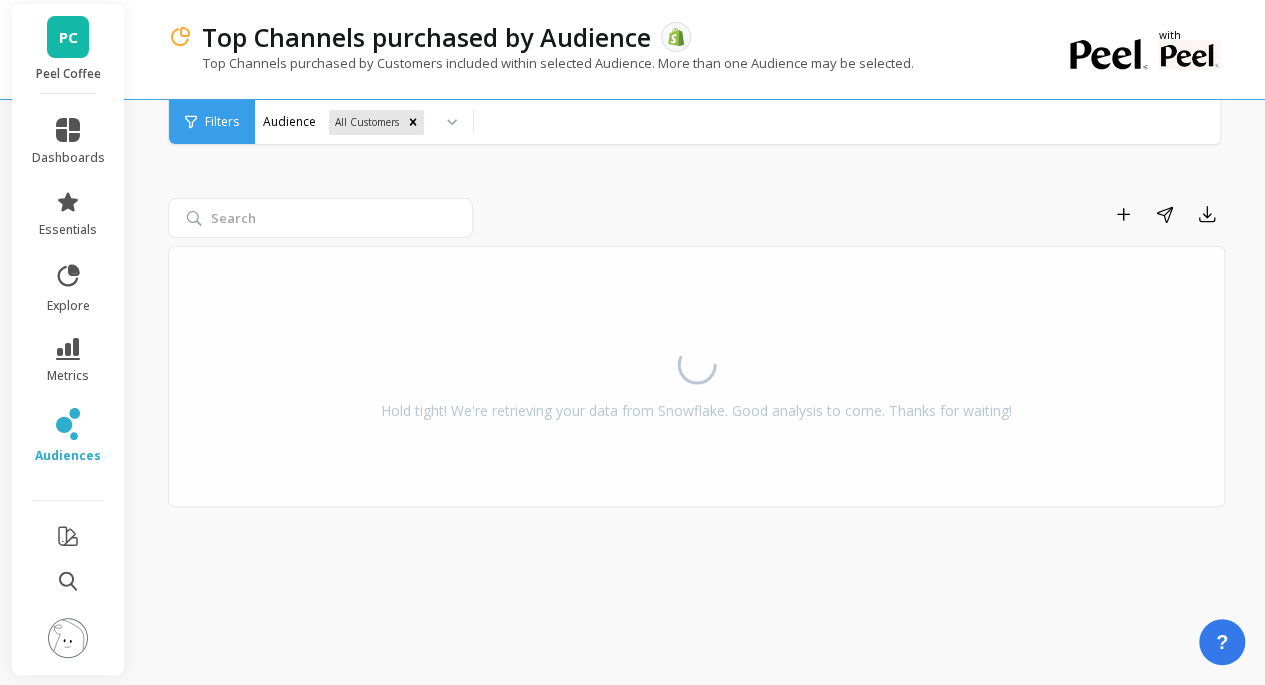 scroll, scrollTop: 0, scrollLeft: 0, axis: both 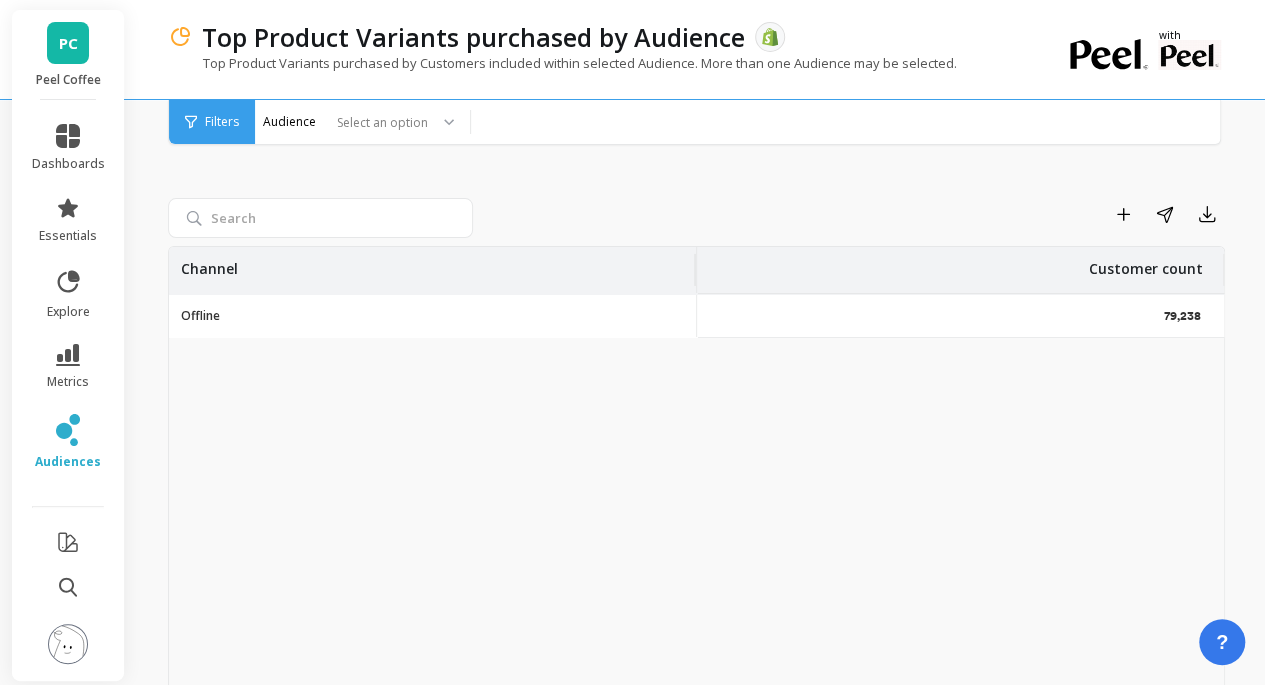 click at bounding box center [378, 122] 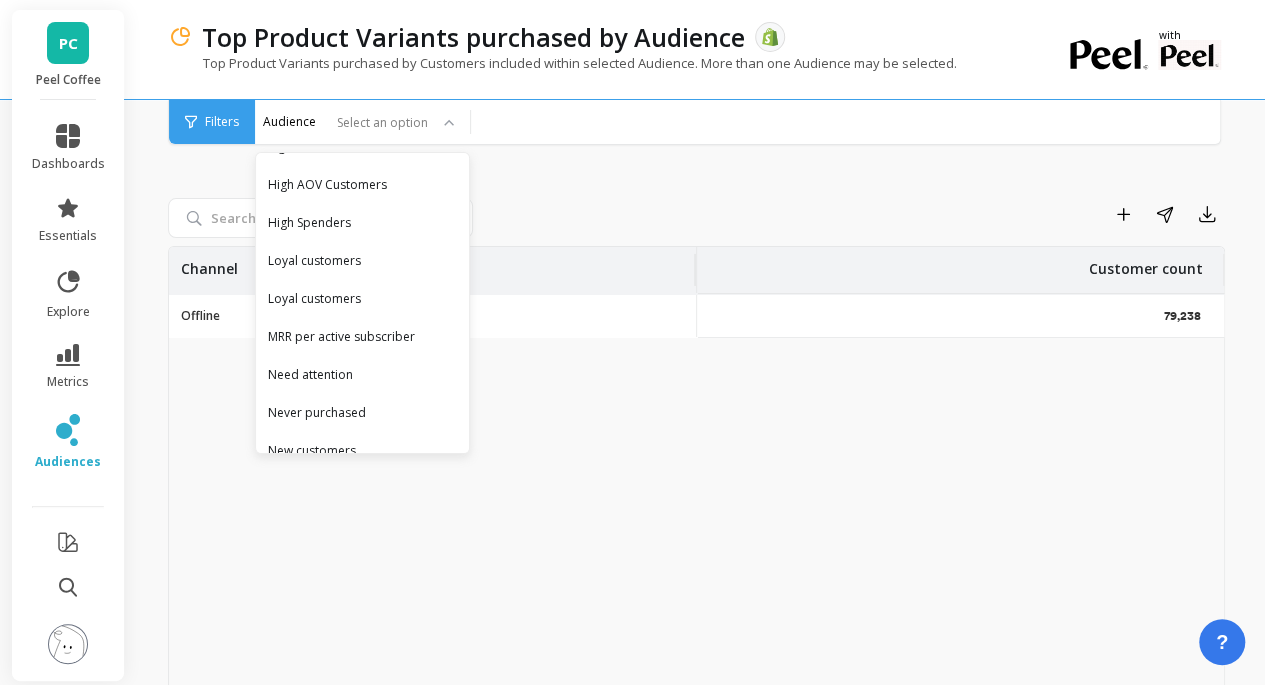 scroll, scrollTop: 500, scrollLeft: 0, axis: vertical 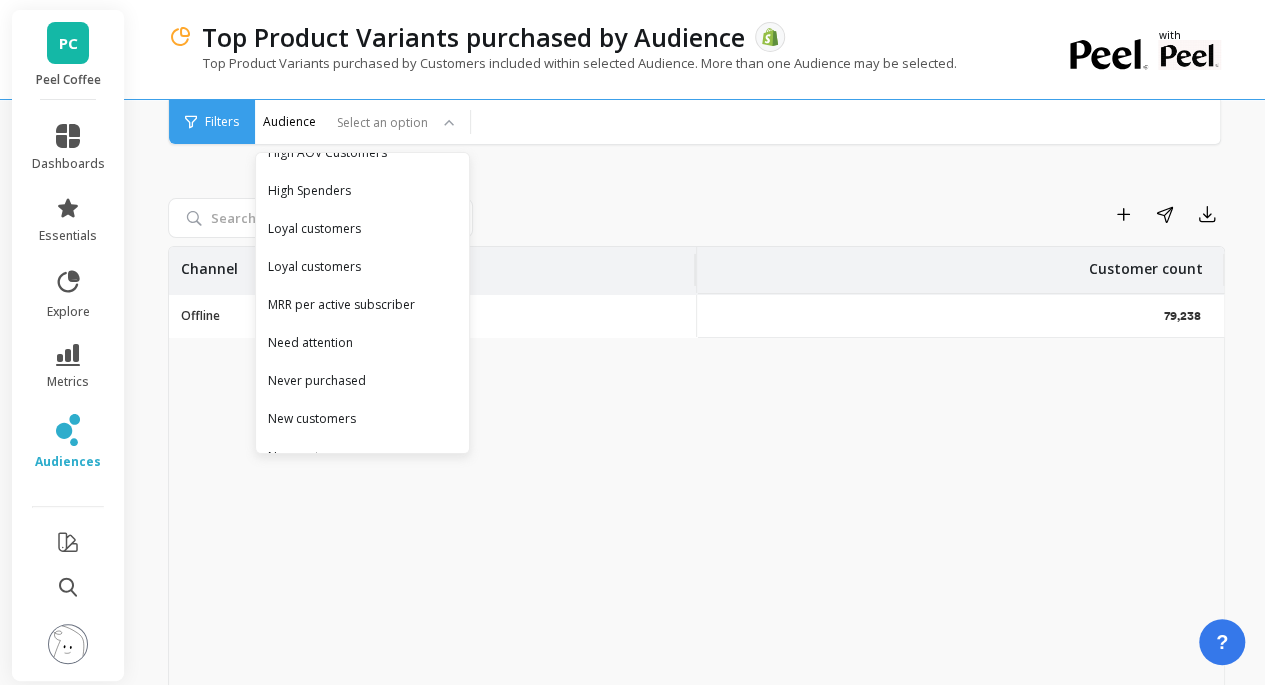 click on "Loyal customers" at bounding box center [362, 266] 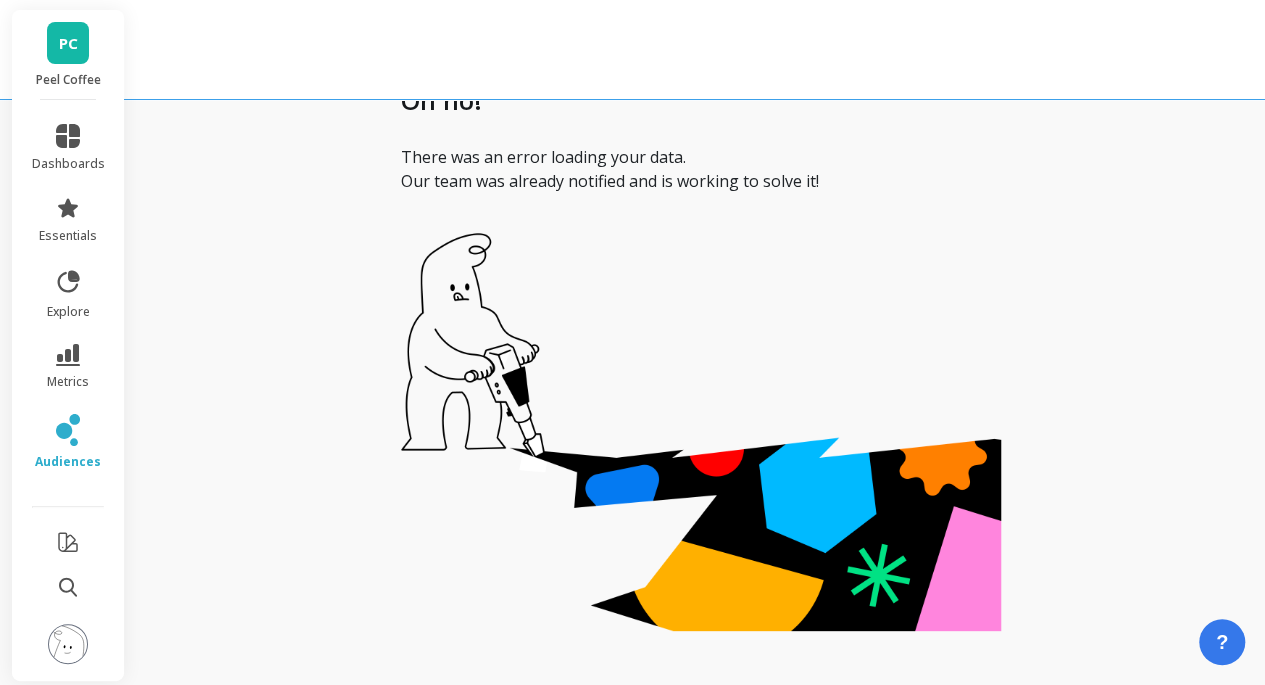 scroll, scrollTop: 0, scrollLeft: 0, axis: both 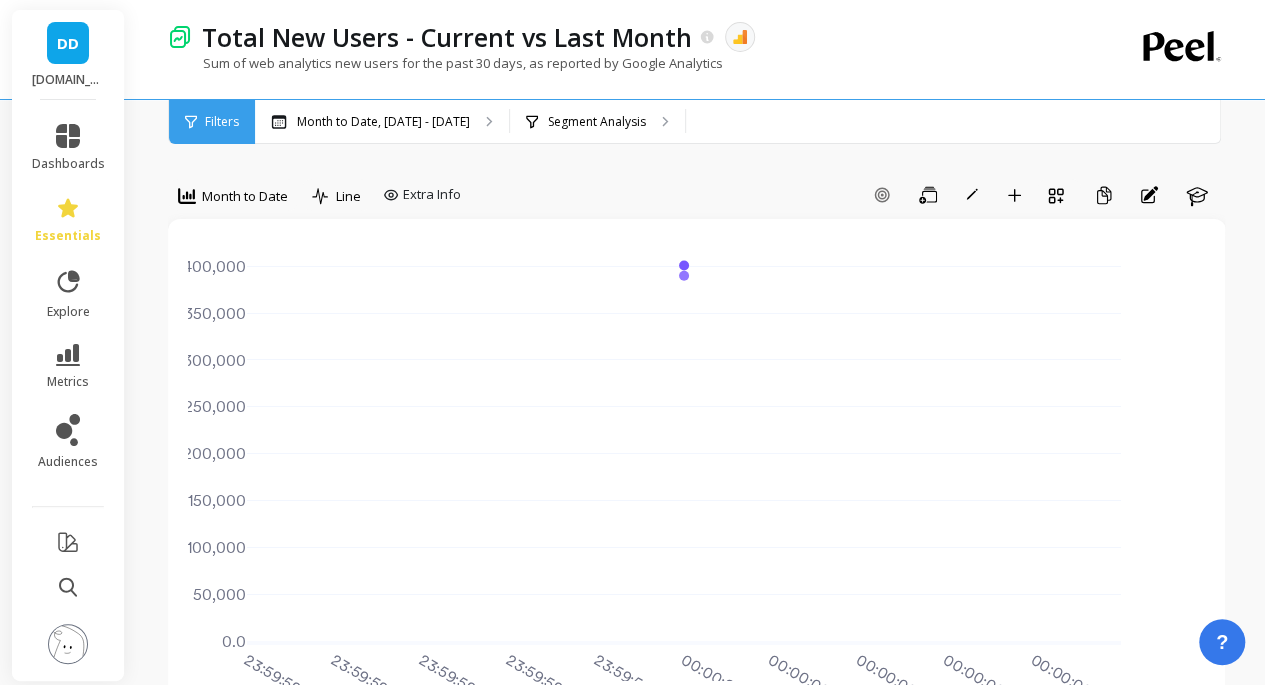click on "Month to Date,  [DATE] - [DATE]" at bounding box center (382, 122) 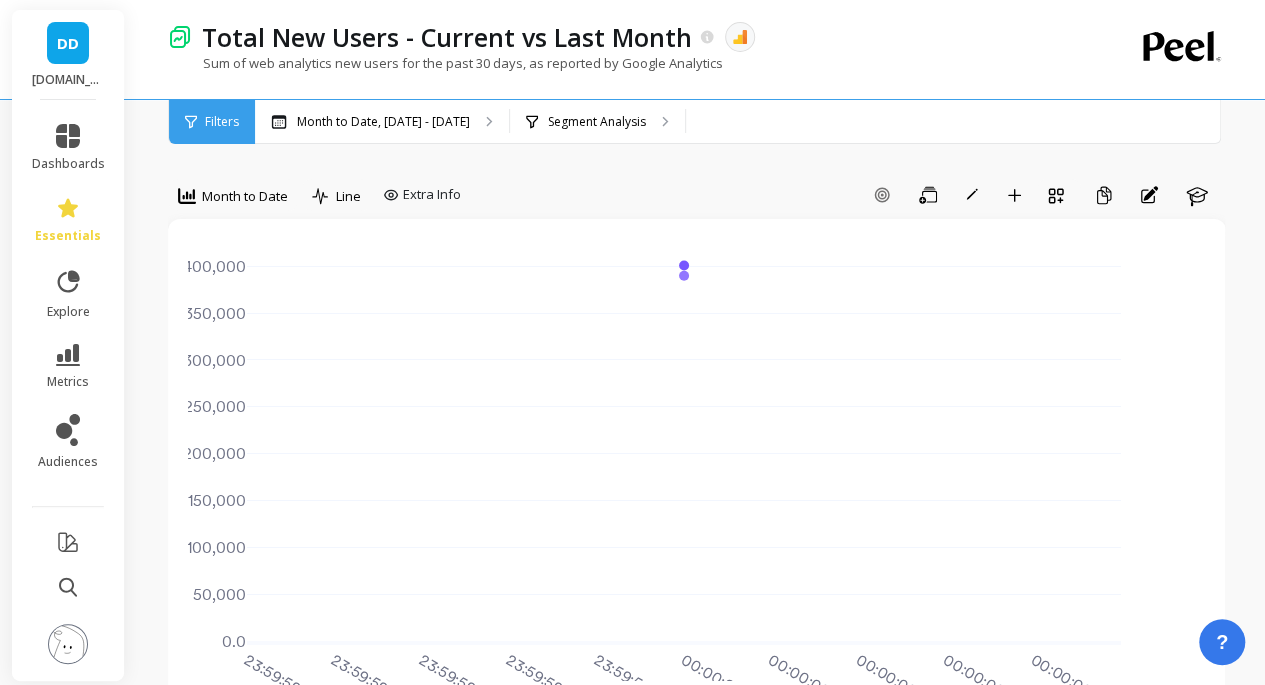 click on "Month to Date" at bounding box center (245, 196) 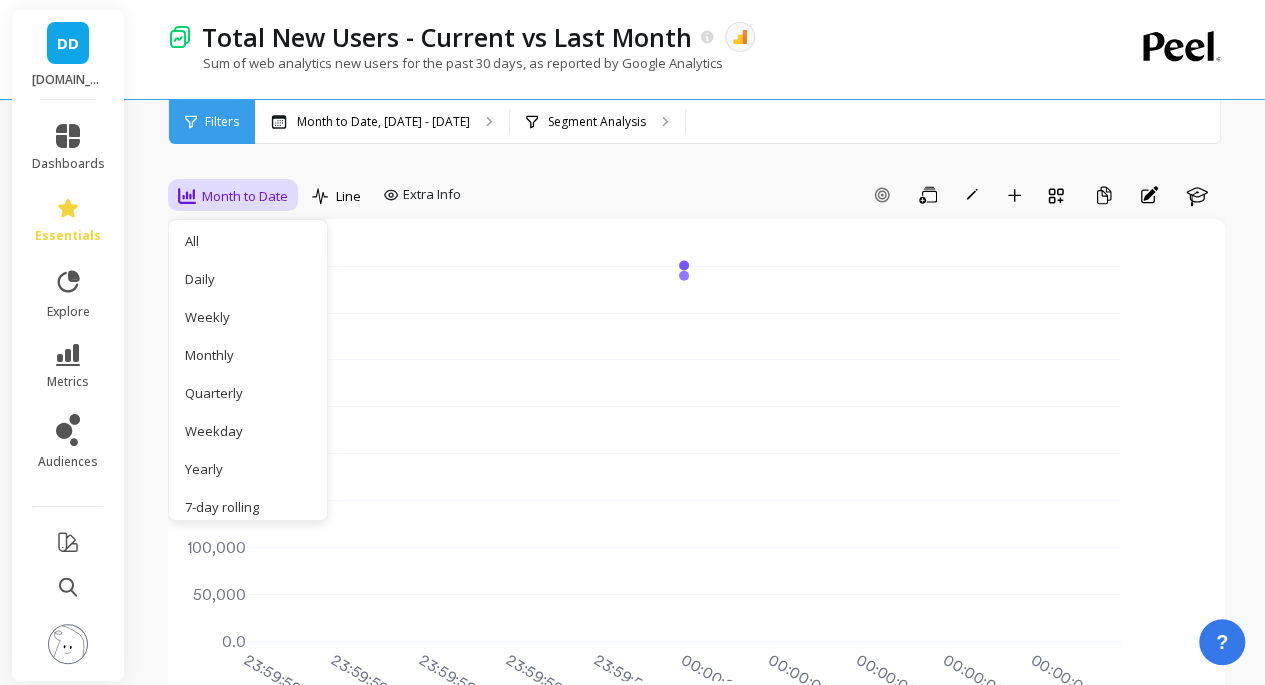 click on "Weekly" at bounding box center [242, 317] 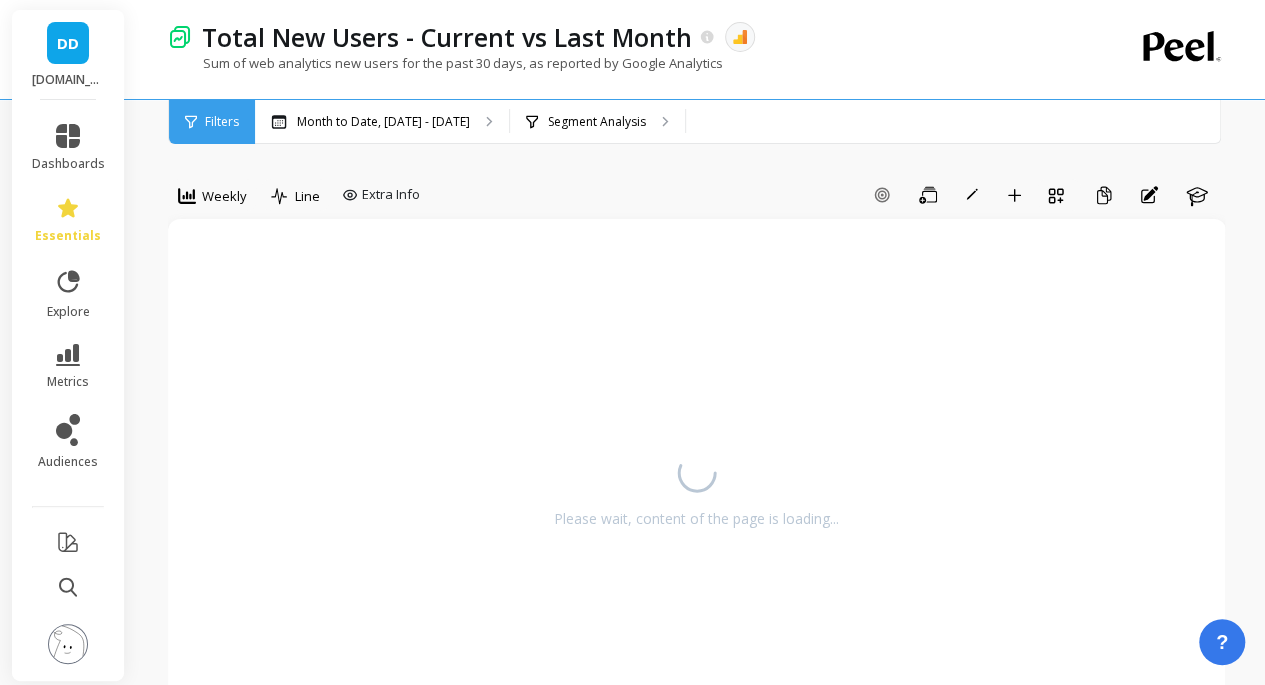 click on "Add Goal
Save
Rename
Add to Dashboard
Create a Copy
Annotations
Learn" at bounding box center (826, 195) 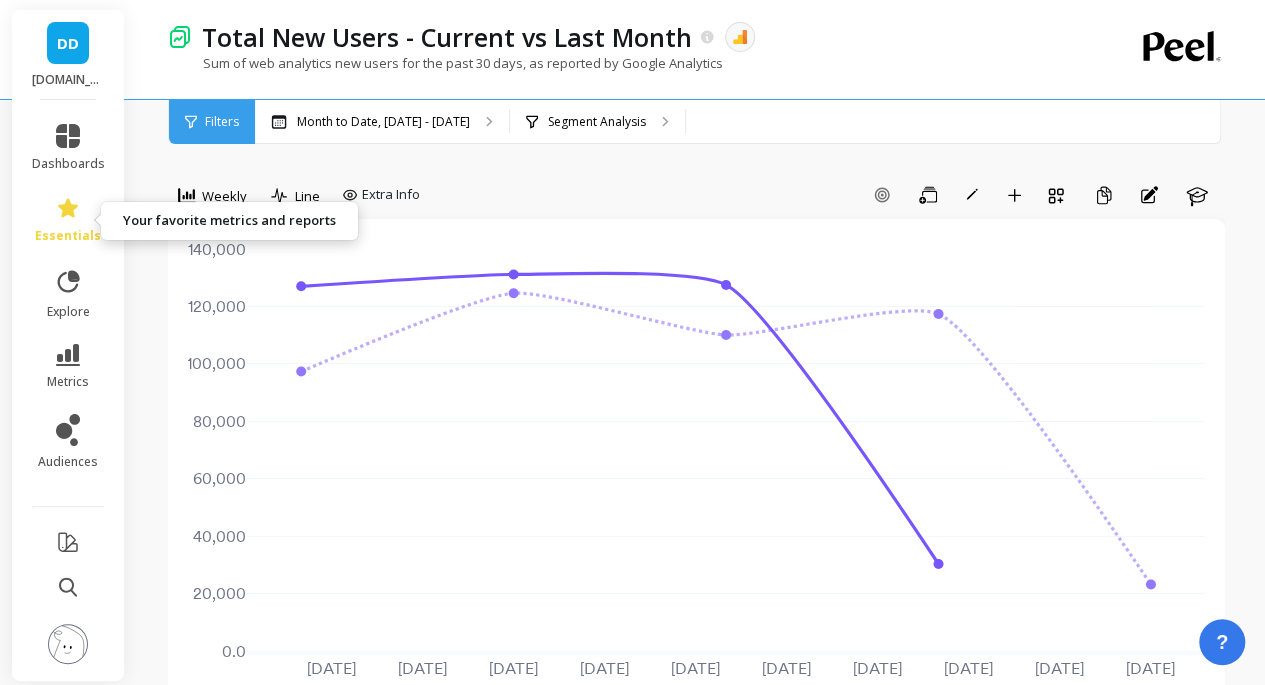 click 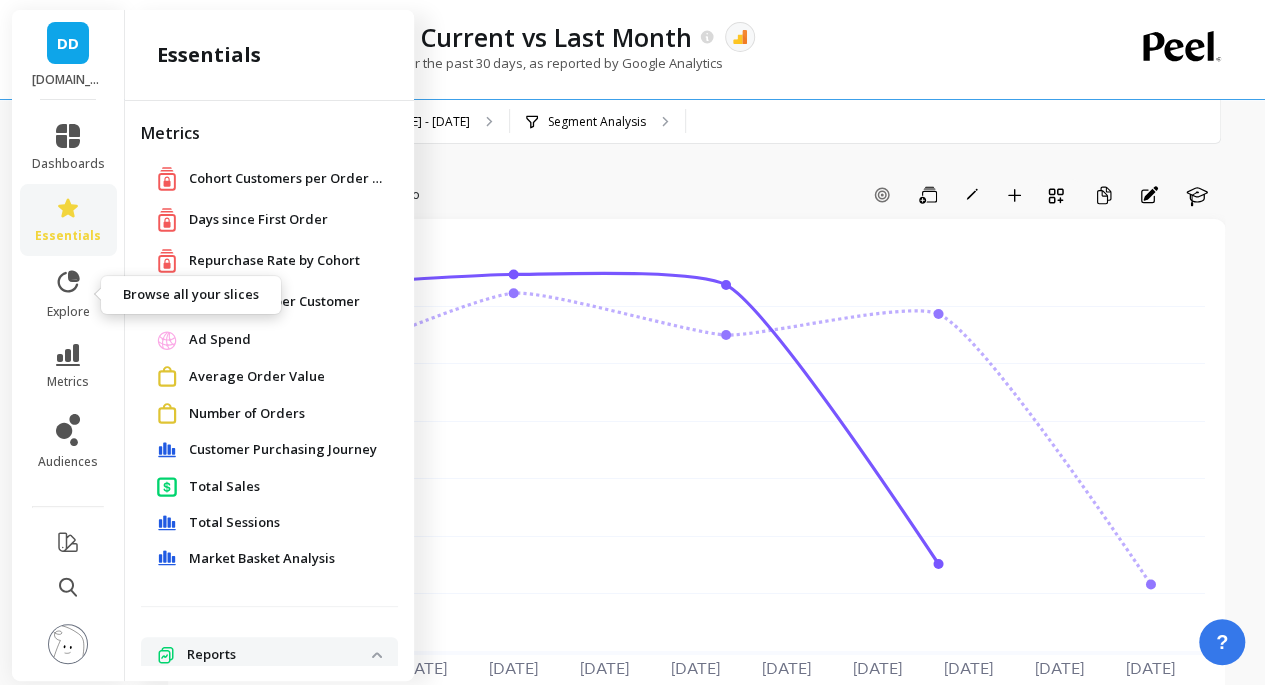 click on "explore" at bounding box center [68, 312] 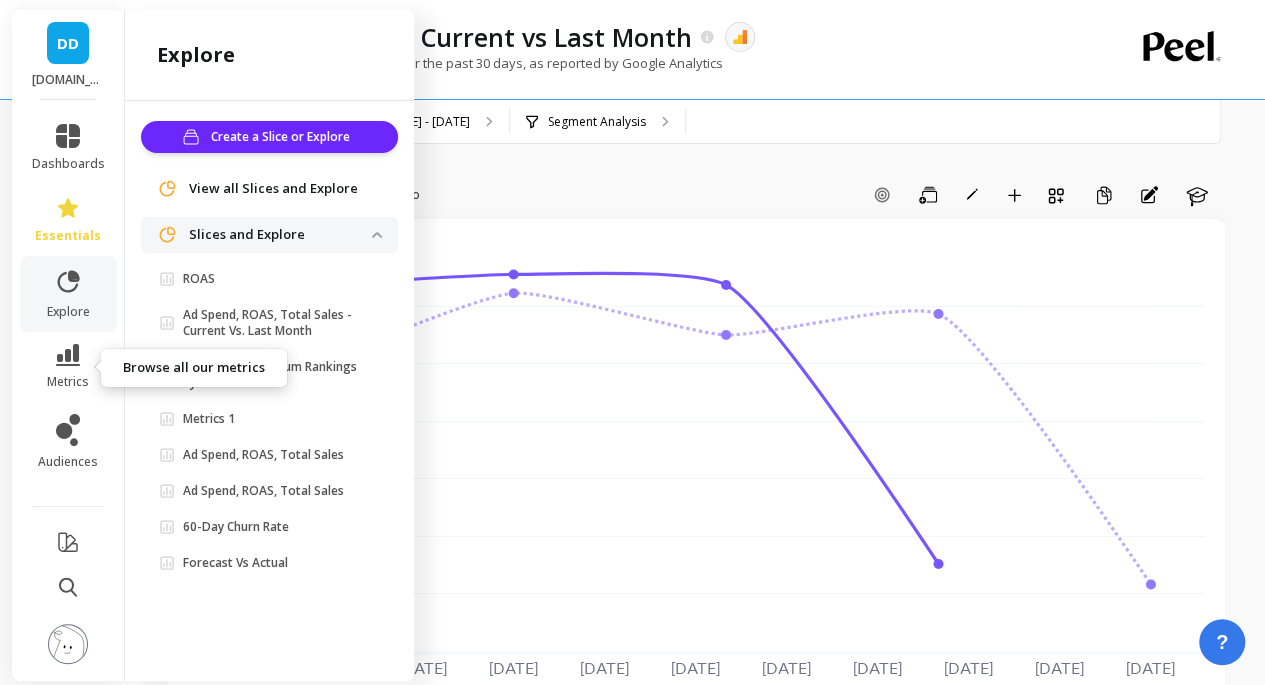 click on "metrics" at bounding box center (68, 367) 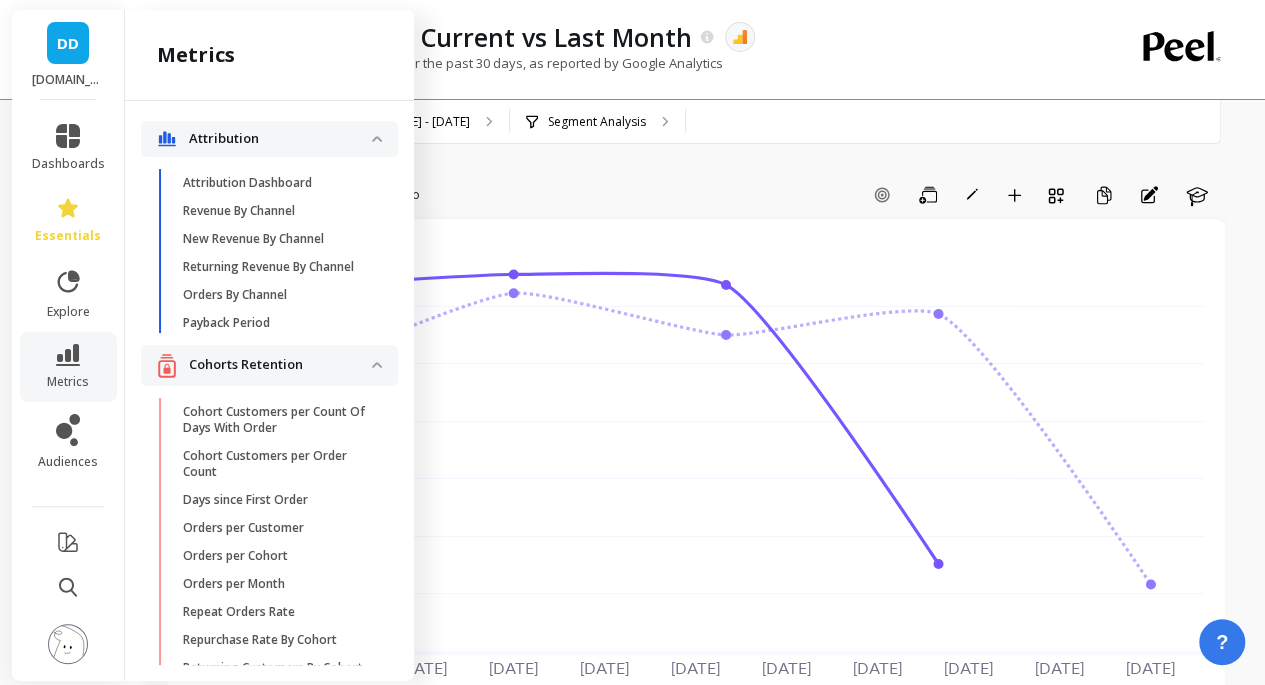 scroll, scrollTop: 2408, scrollLeft: 0, axis: vertical 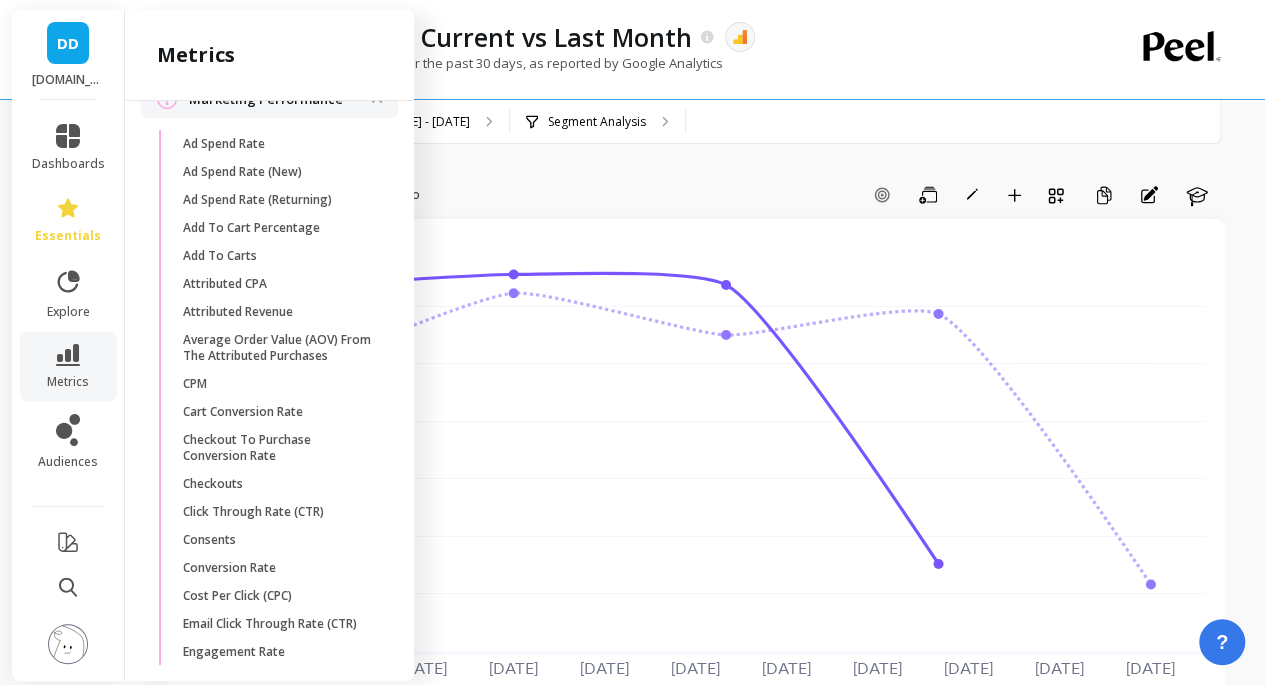 click on "Add Goal
Save
Rename
Add to Dashboard
Create a Copy
Annotations
Learn" at bounding box center (826, 195) 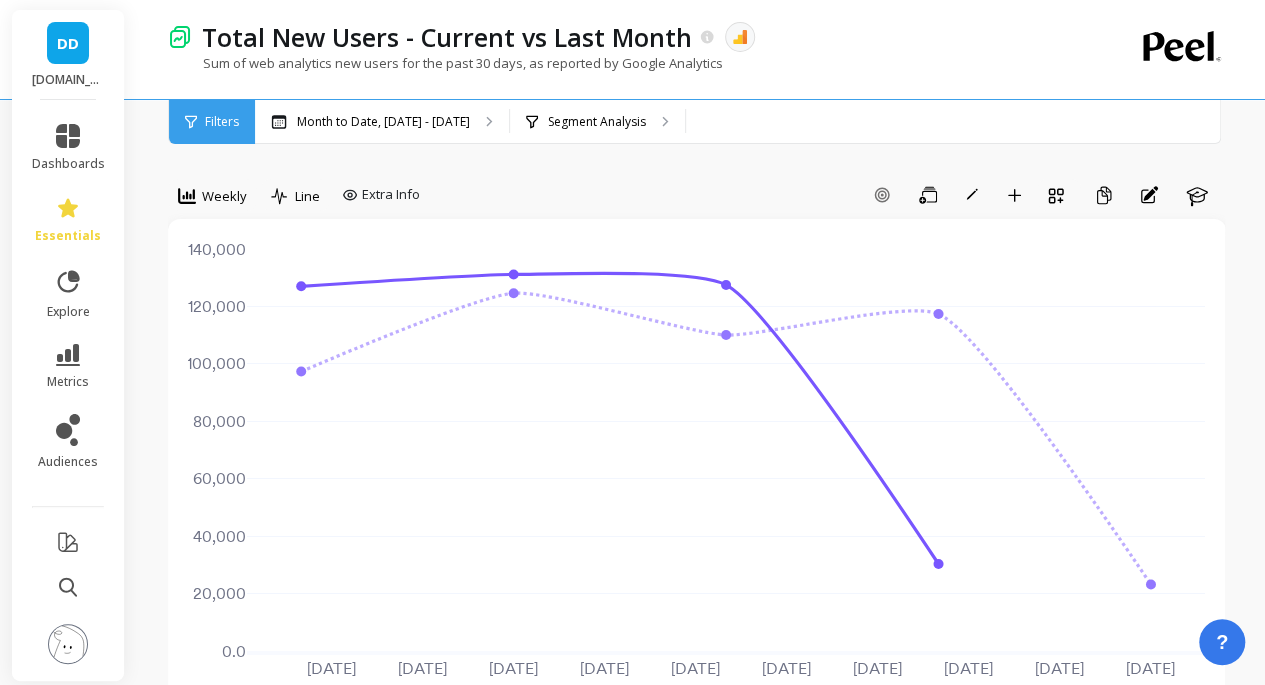 scroll, scrollTop: 0, scrollLeft: 0, axis: both 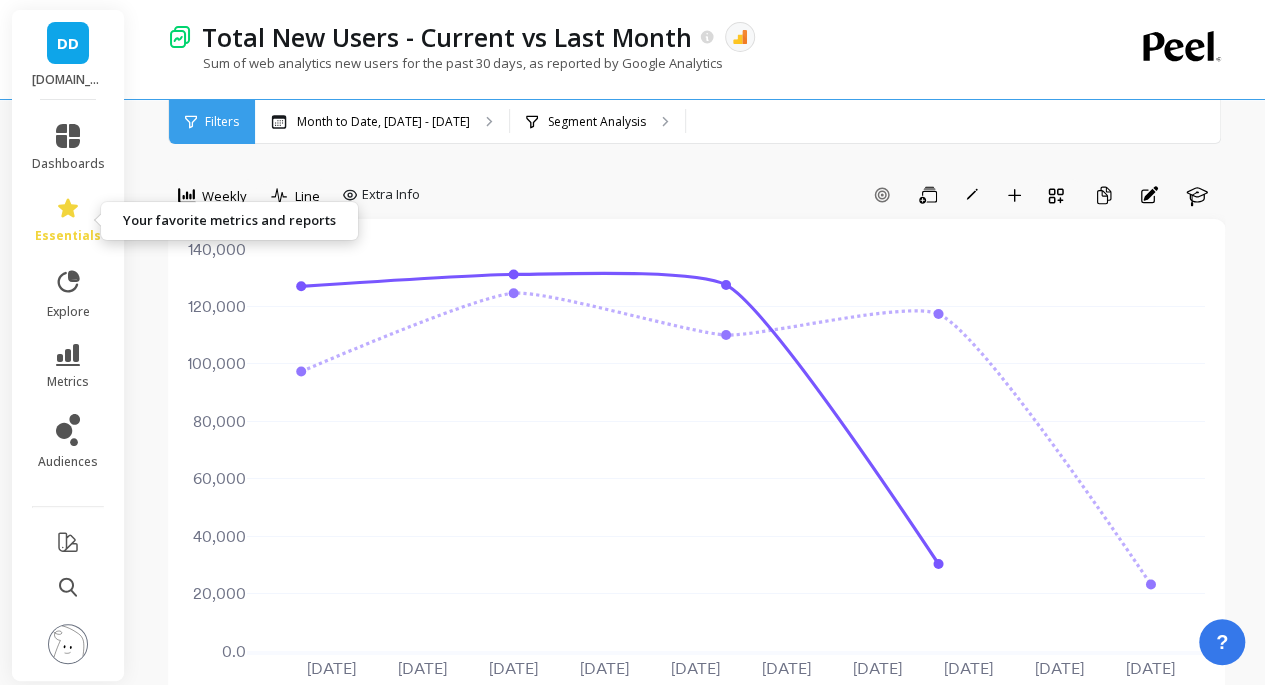 click on "essentials" at bounding box center (68, 220) 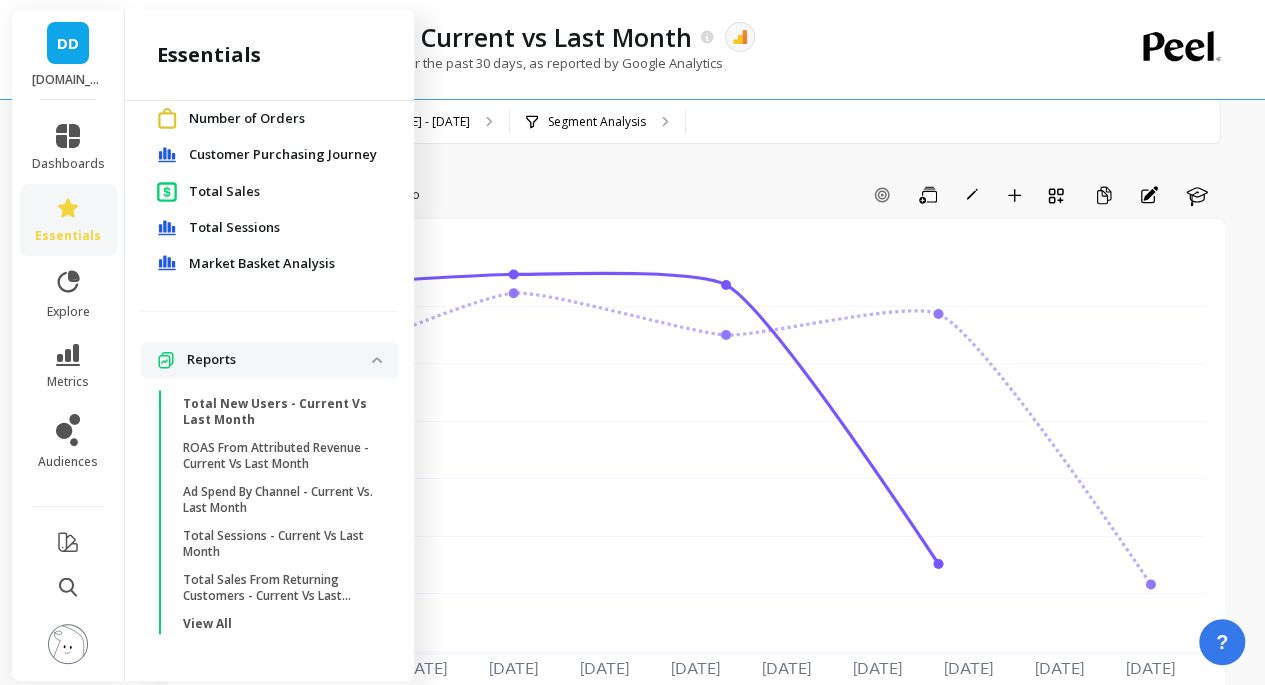 scroll, scrollTop: 0, scrollLeft: 0, axis: both 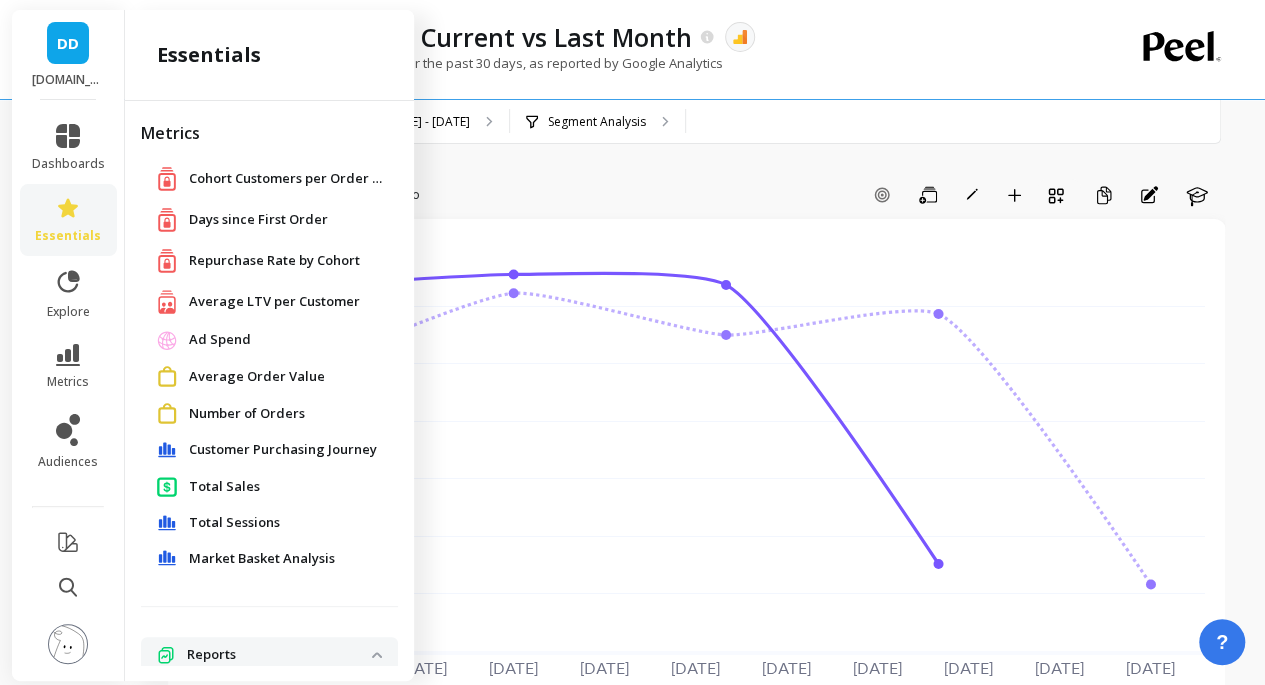 click on "option Weekly, selected. Weekly Line Extra Info Add Goal
Save
Rename
Add to Dashboard
Create a Copy
Annotations
Learn
[DATE] [DATE] [DATE] [DATE] [DATE] [DATE] [DATE] [DATE] [DATE] [DATE] 0.0 20,000 40,000 60,000 80,000 100,000 120,000 140,000 Previous Period Overall Select a tab Chart Data Chart Data *All values are  weekly  sums. Export Dots Fill 126,983 131,113 127,475 30,325 Value Average Sum Max Min [DATE]   126,983 [DATE]   131,113 [DATE]   127,475 [DATE]   30,325 Overall Overall Values are 30%  above  avg. Values are 30%  below  avg. Goals for Total New Users Active Goals Create a goal Peel will monitor how you're pacing to reach your company goals
Add" at bounding box center (696, 1147) 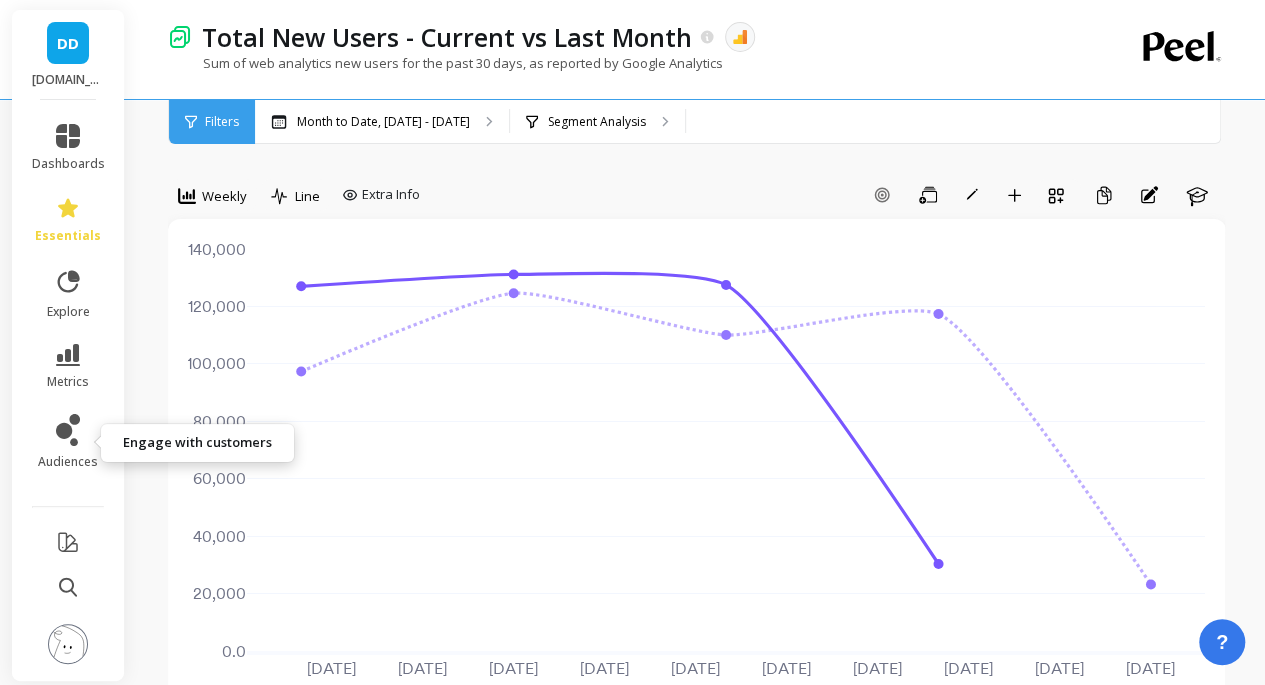 click on "audiences" at bounding box center (68, 442) 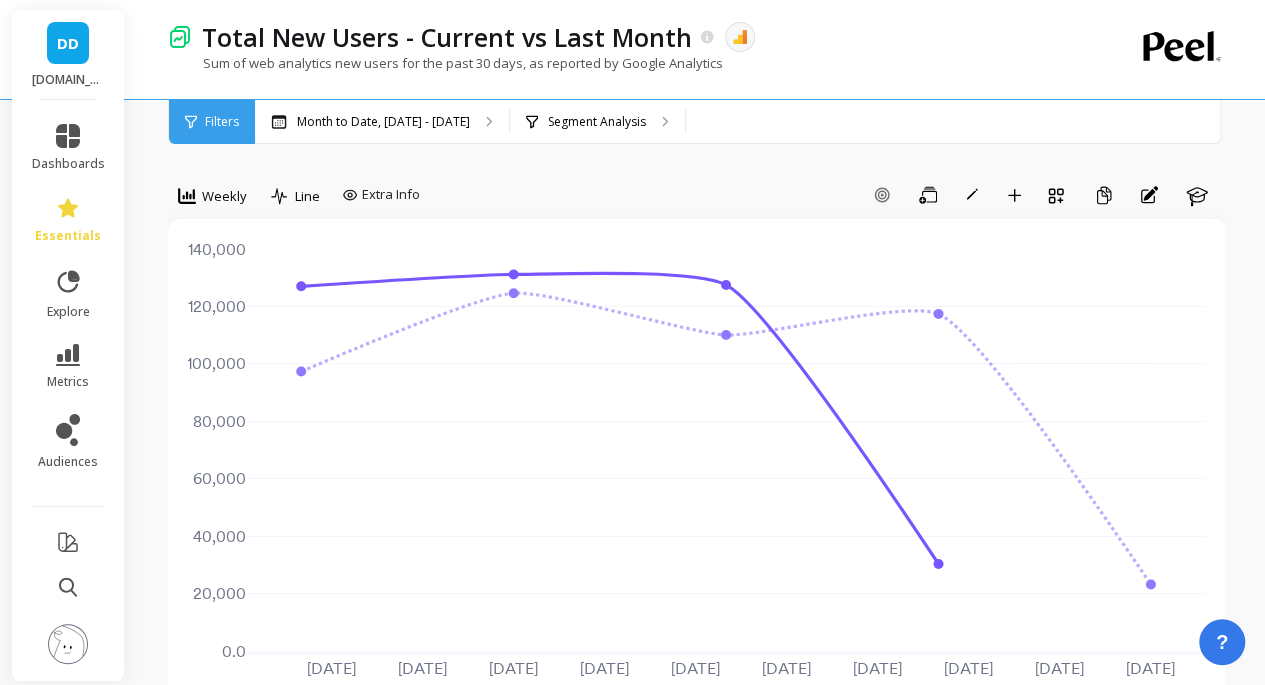 click on "Add Goal
Save
Rename
Add to Dashboard
Create a Copy
Annotations
Learn" at bounding box center [826, 195] 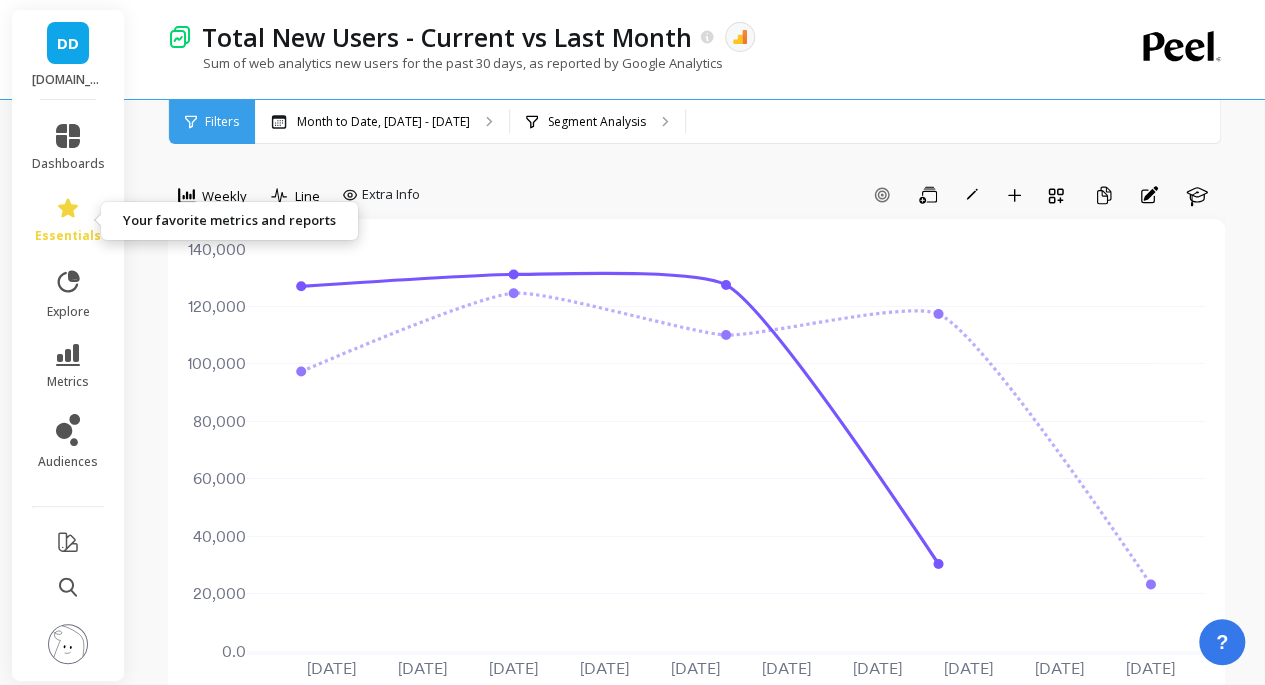 click on "essentials" at bounding box center (68, 220) 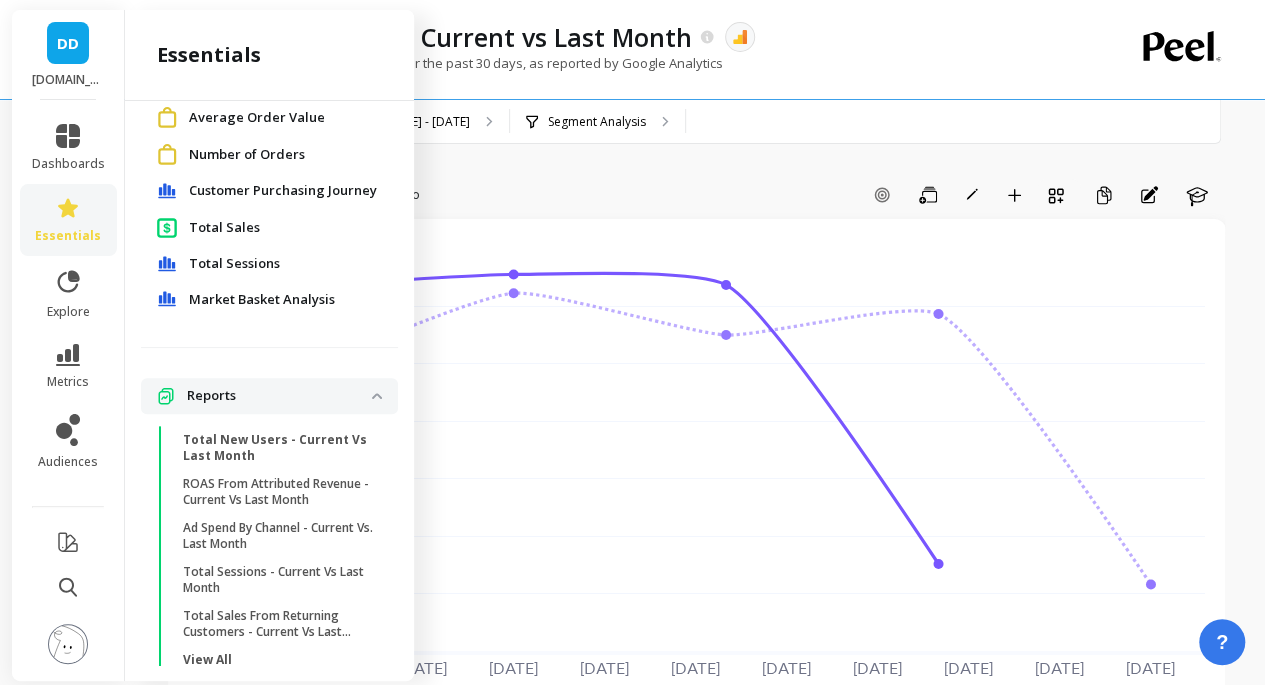 scroll, scrollTop: 295, scrollLeft: 0, axis: vertical 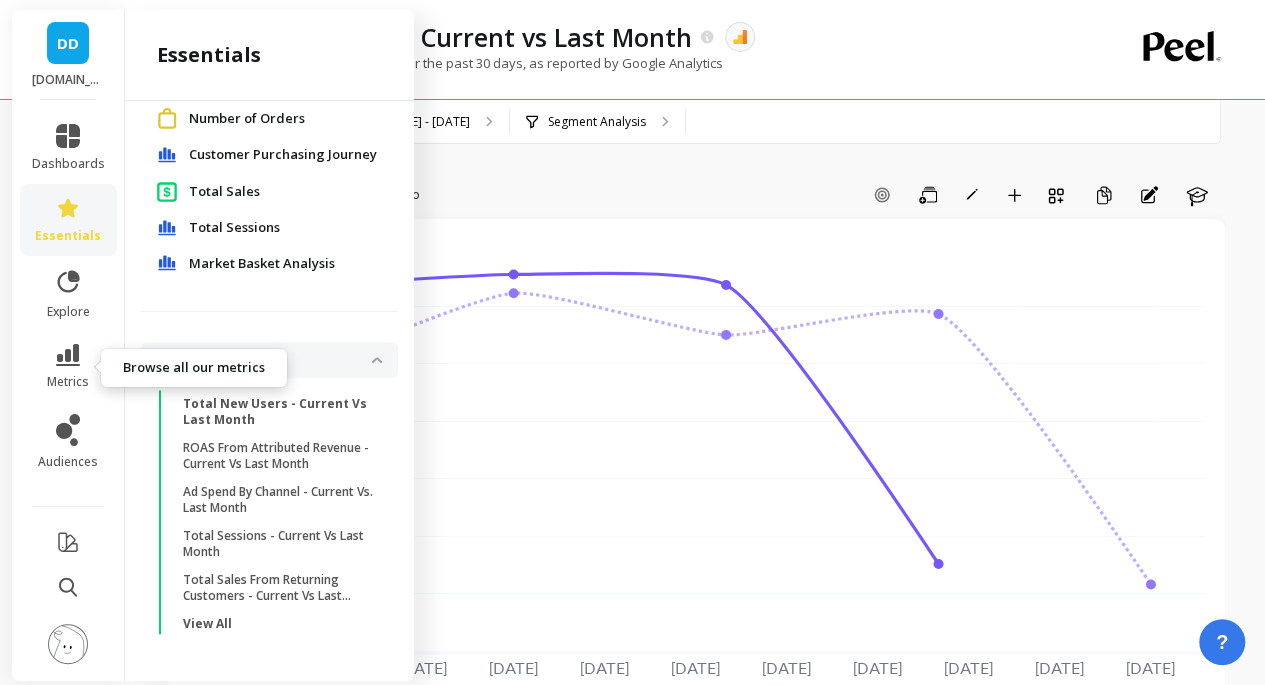 click 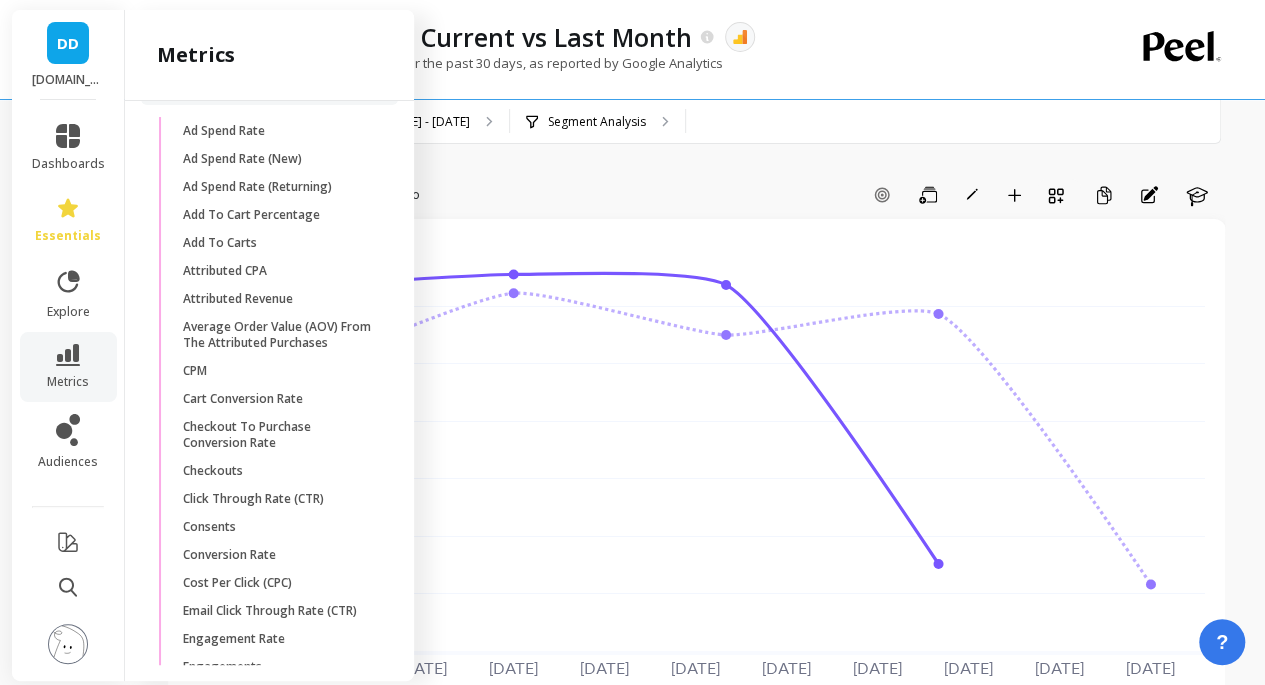 scroll, scrollTop: 2408, scrollLeft: 0, axis: vertical 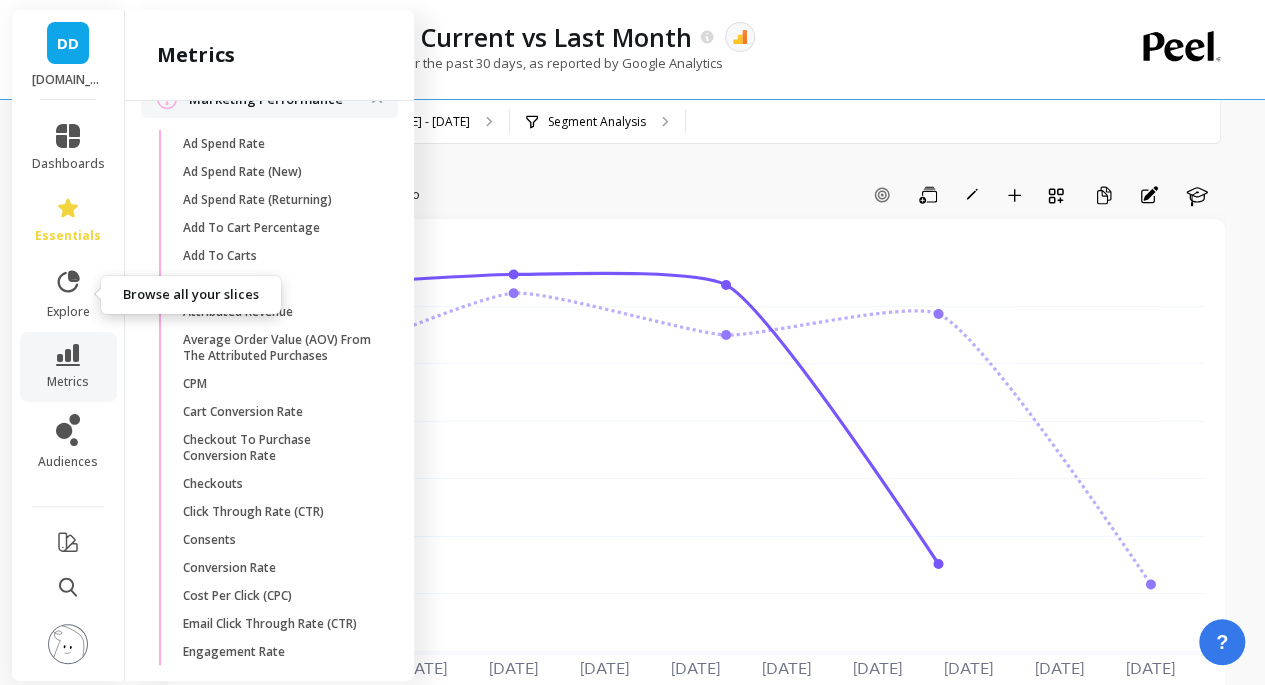 click 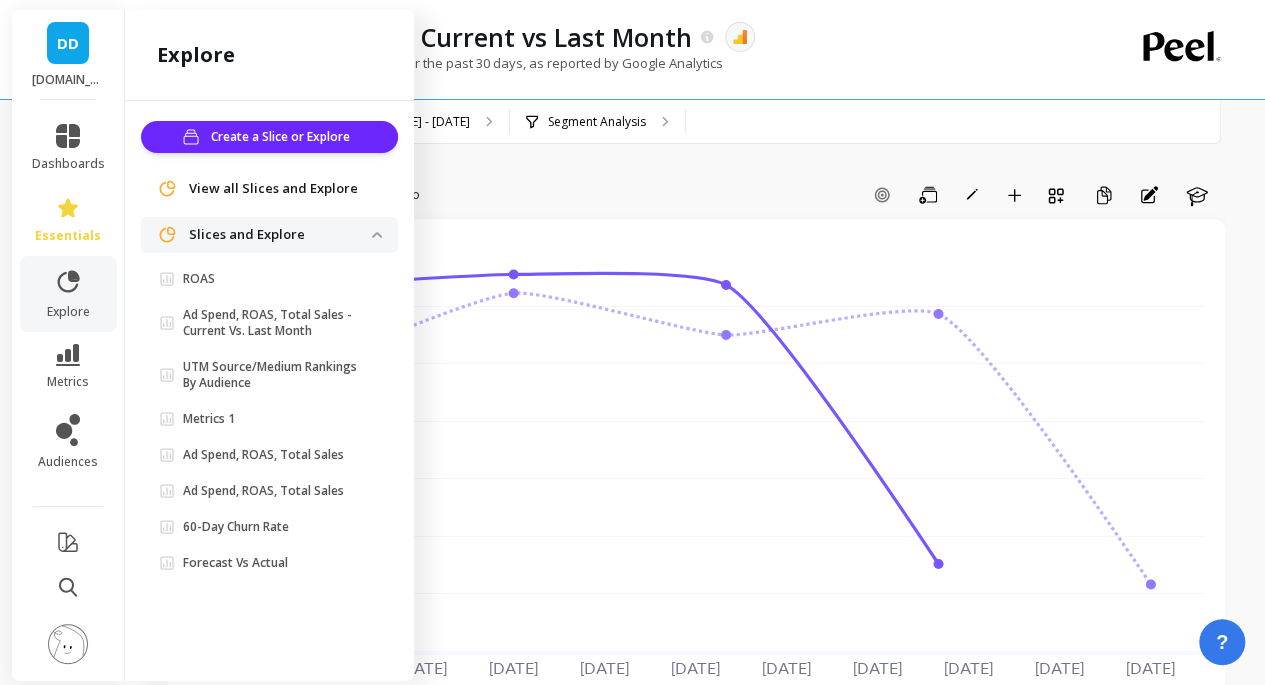 click on "View all Slices and Explore" at bounding box center (273, 189) 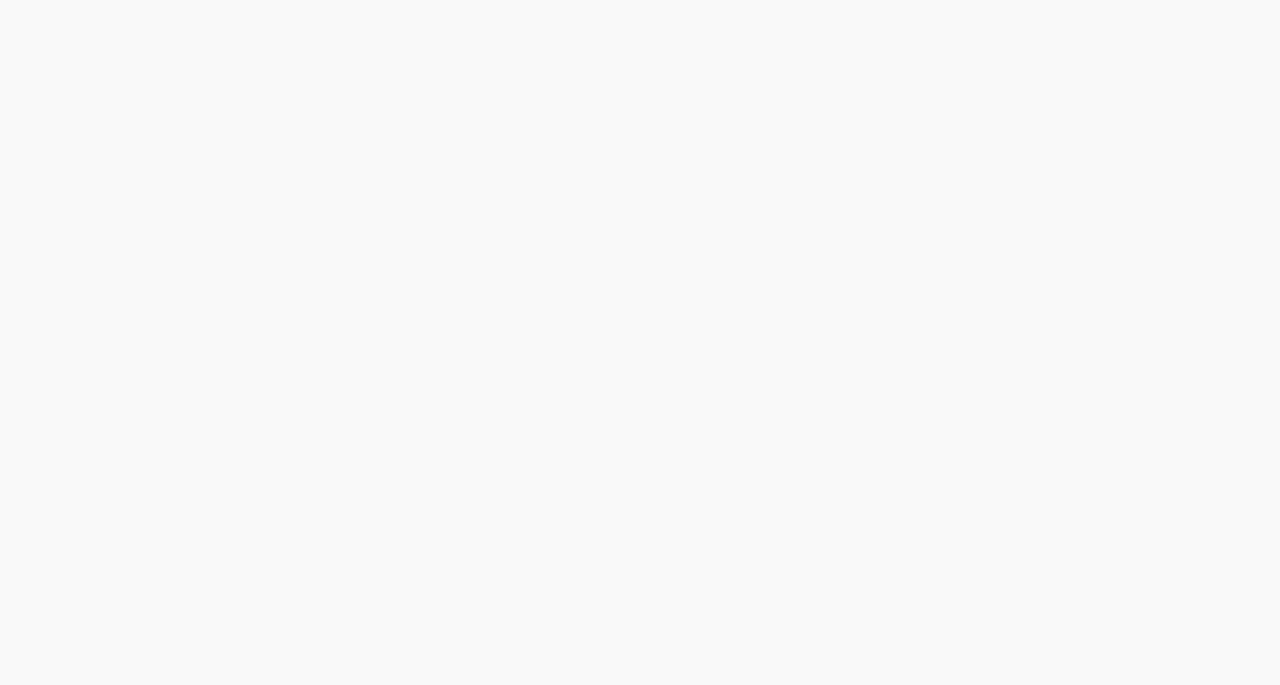 scroll, scrollTop: 0, scrollLeft: 0, axis: both 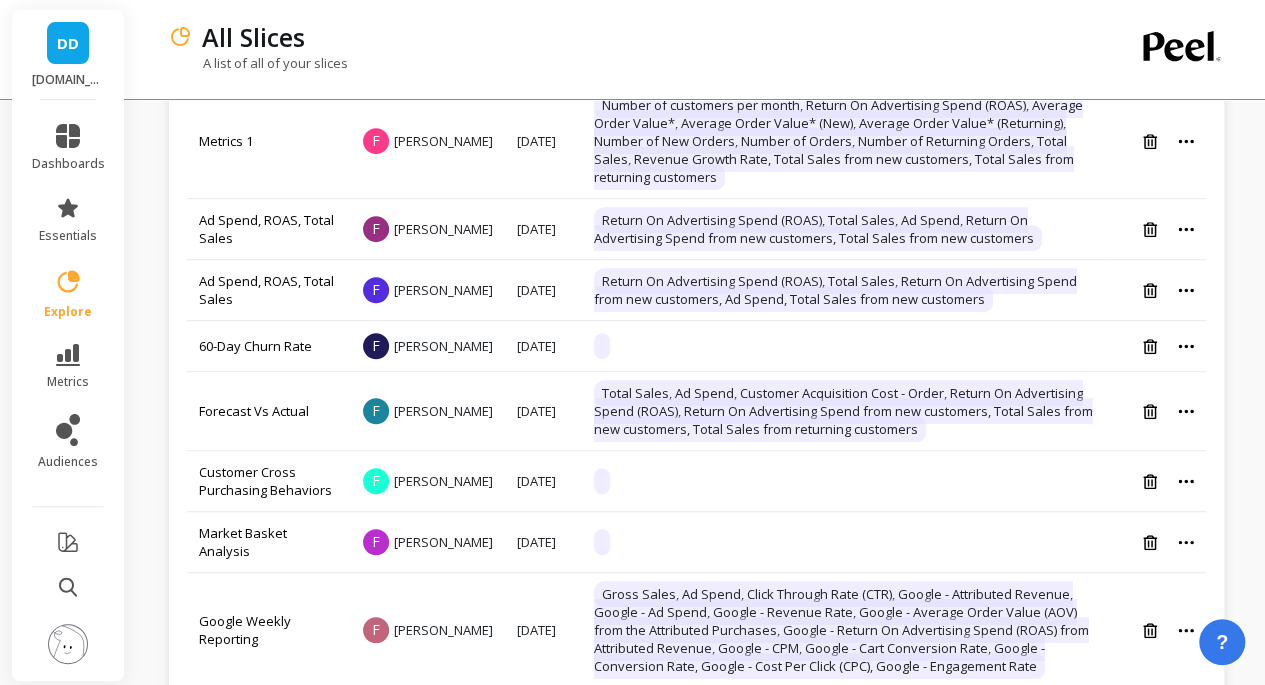 click on "Ad Spend, ROAS, Total Sales" at bounding box center (266, 290) 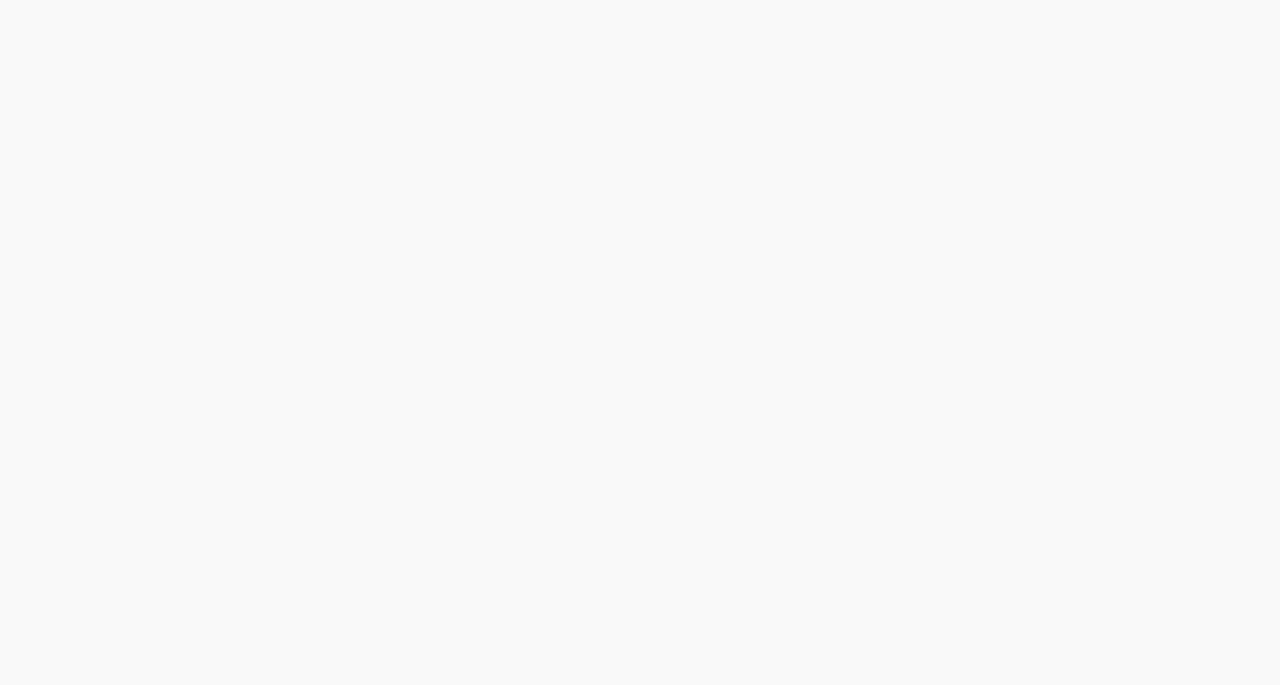 scroll, scrollTop: 0, scrollLeft: 0, axis: both 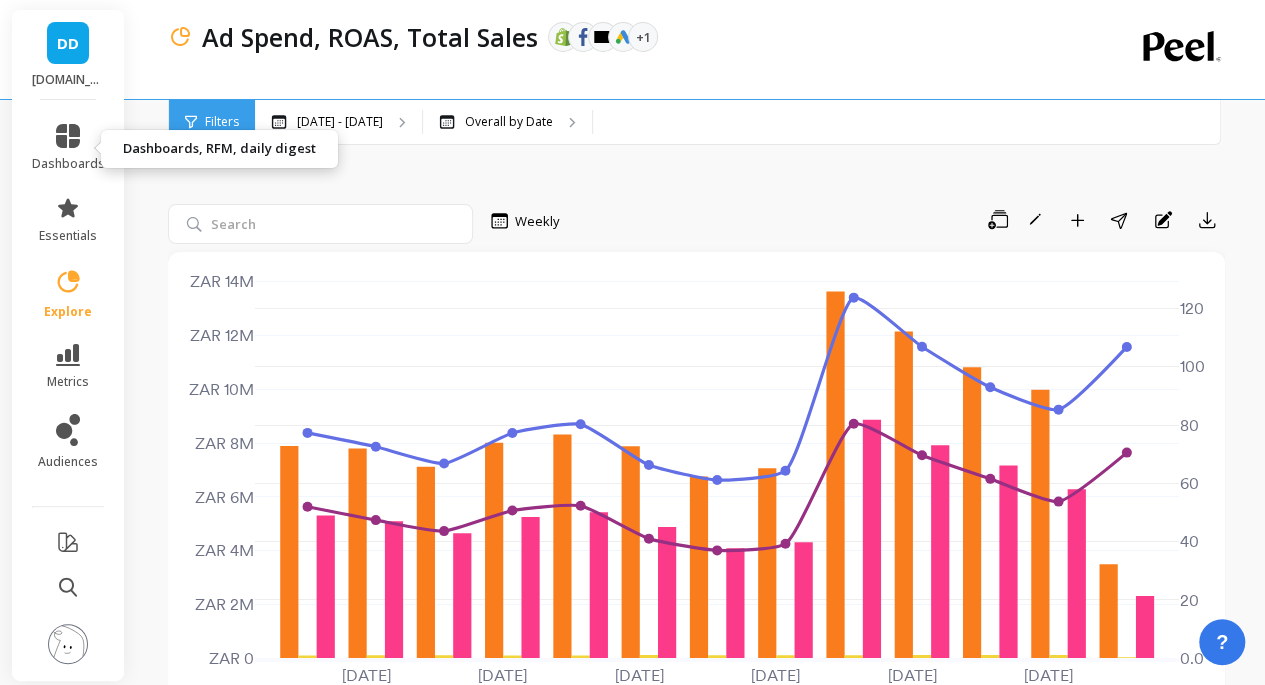 click 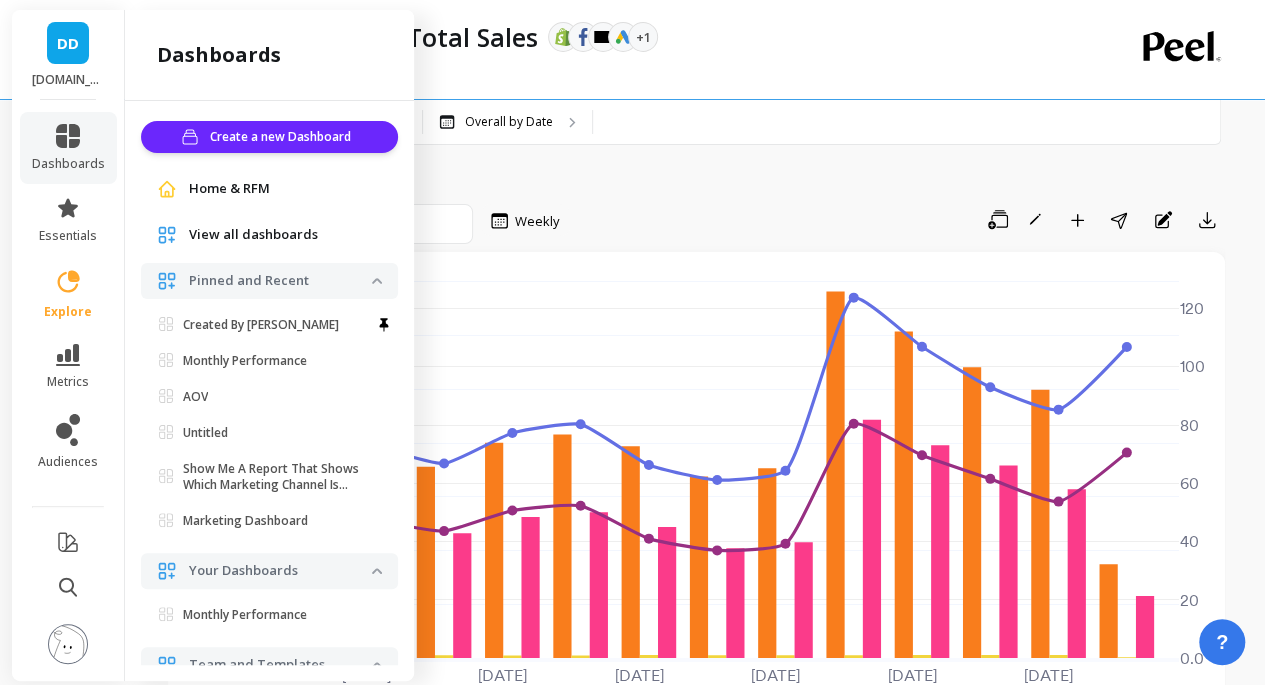 click on "Monthly Performance" at bounding box center (245, 361) 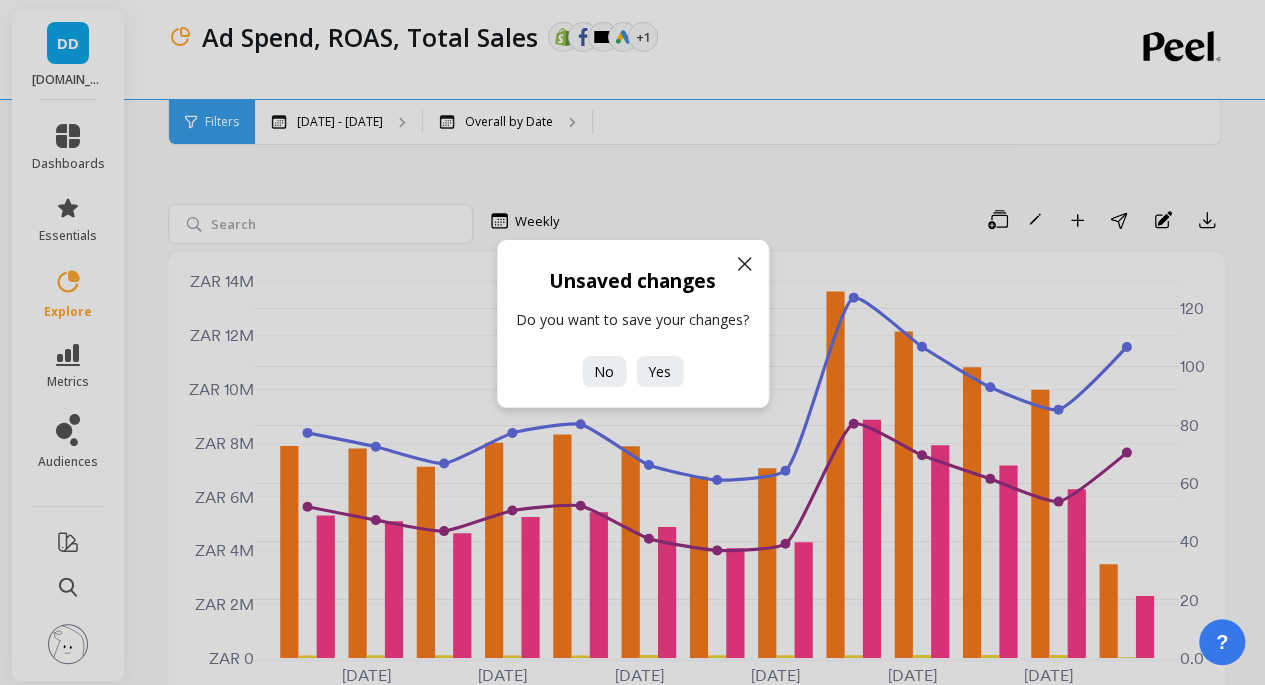 click on "No" at bounding box center (604, 371) 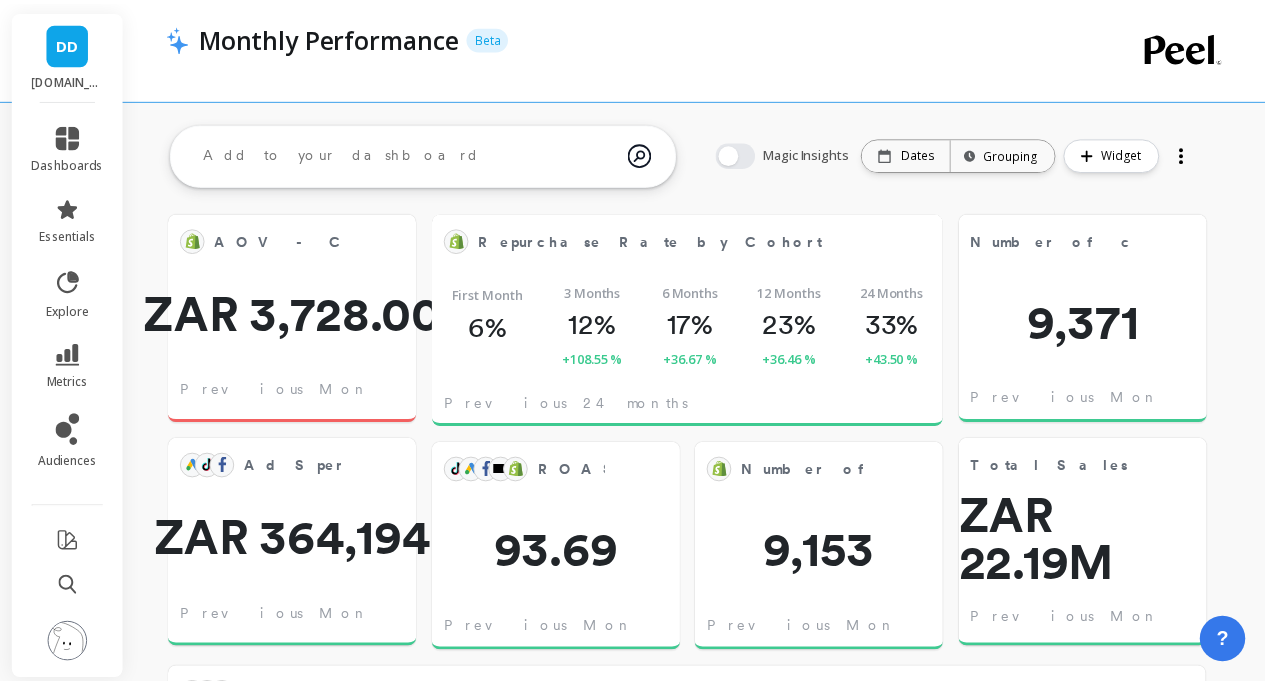 scroll, scrollTop: 0, scrollLeft: 0, axis: both 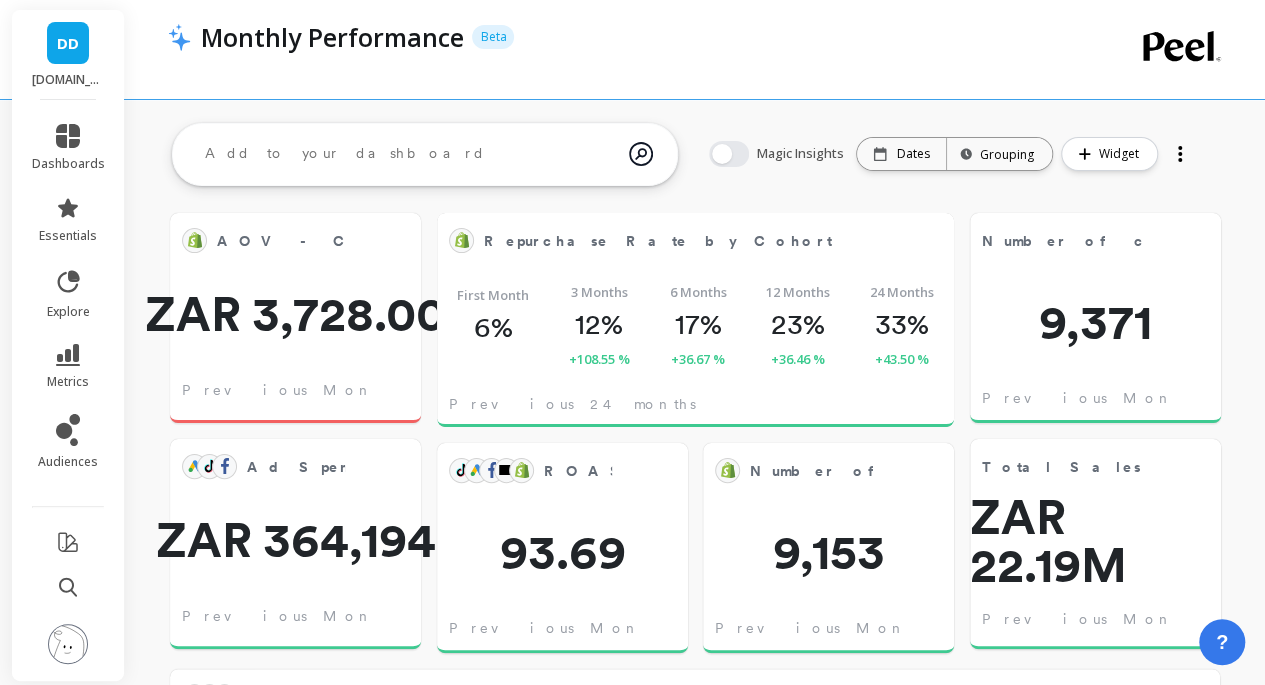 click on "Widget" at bounding box center [1122, 154] 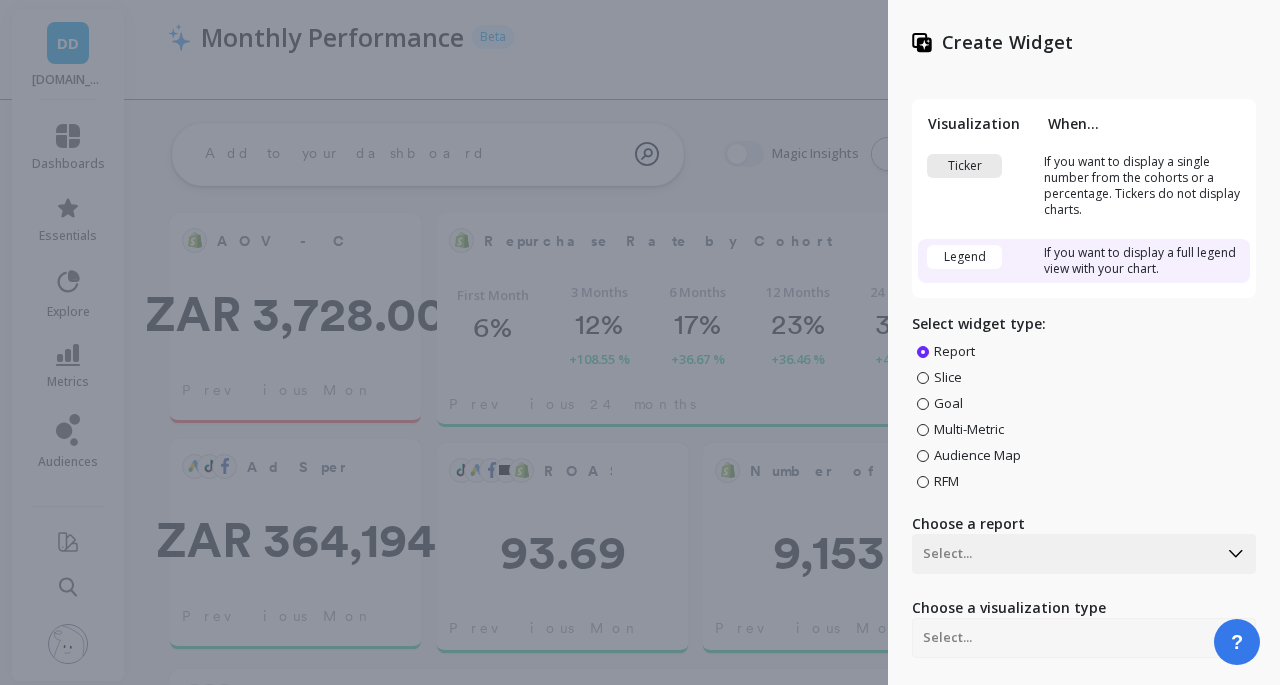 click on "Ticker" at bounding box center (964, 166) 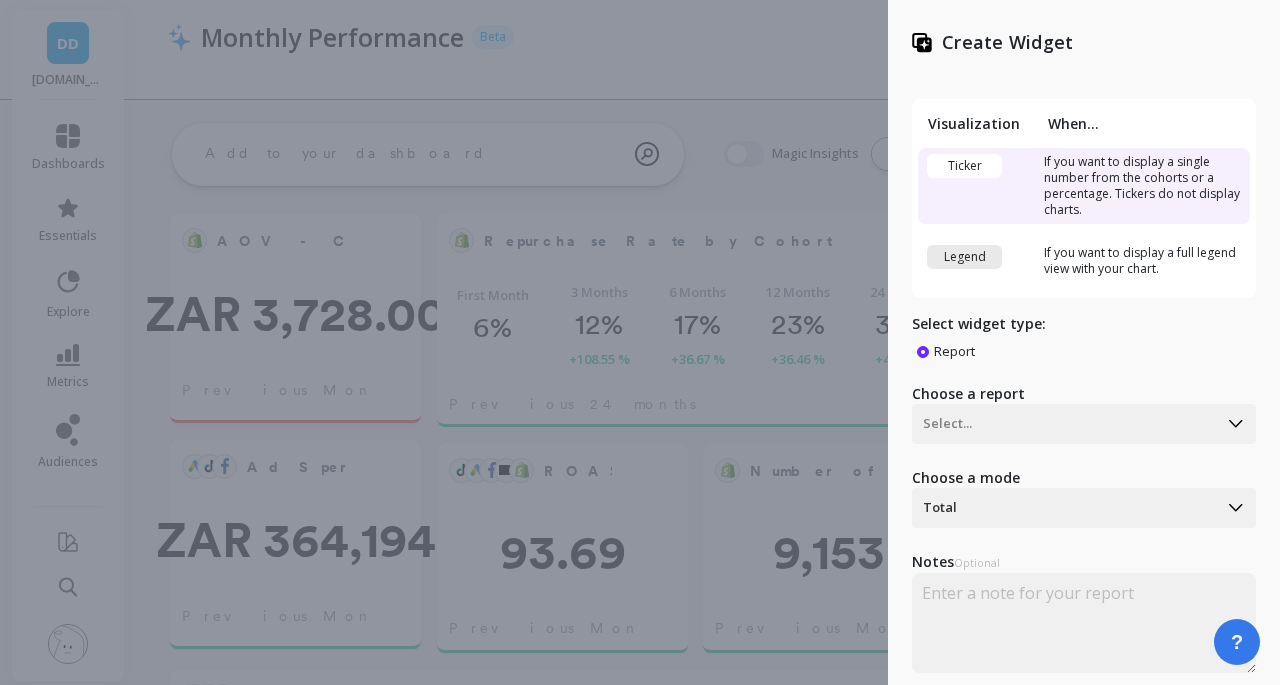 click on "Select..." at bounding box center [1084, 424] 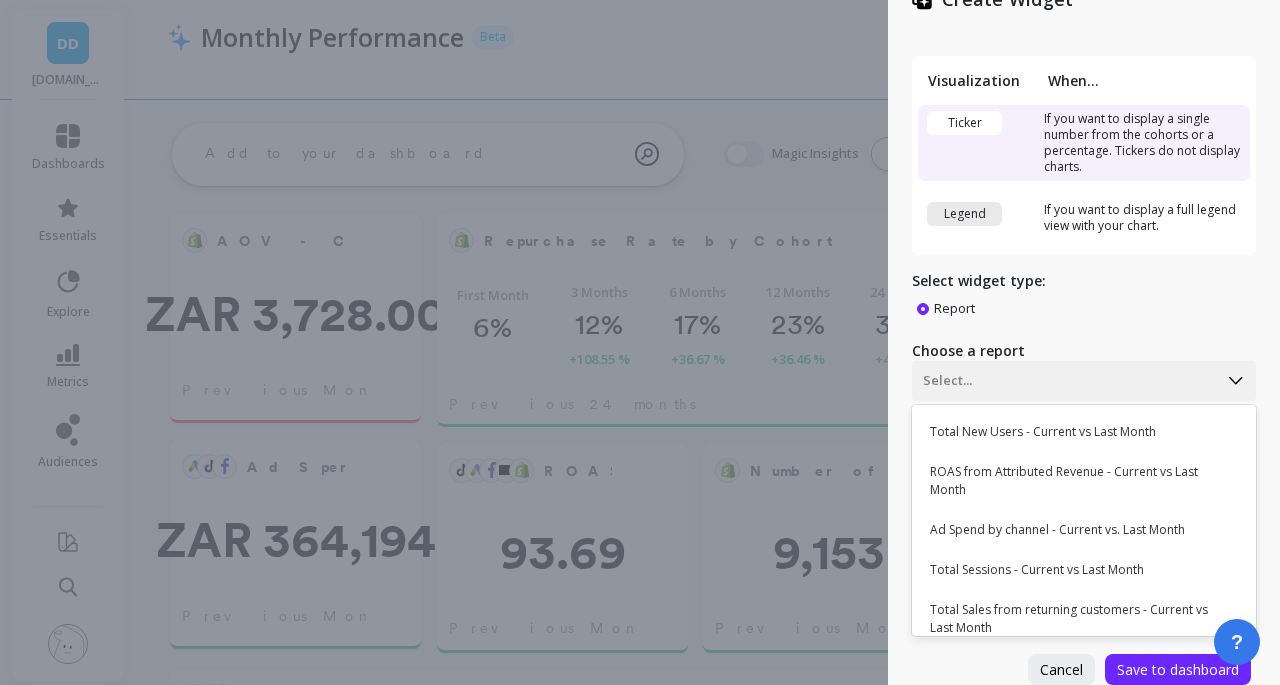 click on "Ticker" at bounding box center (964, 123) 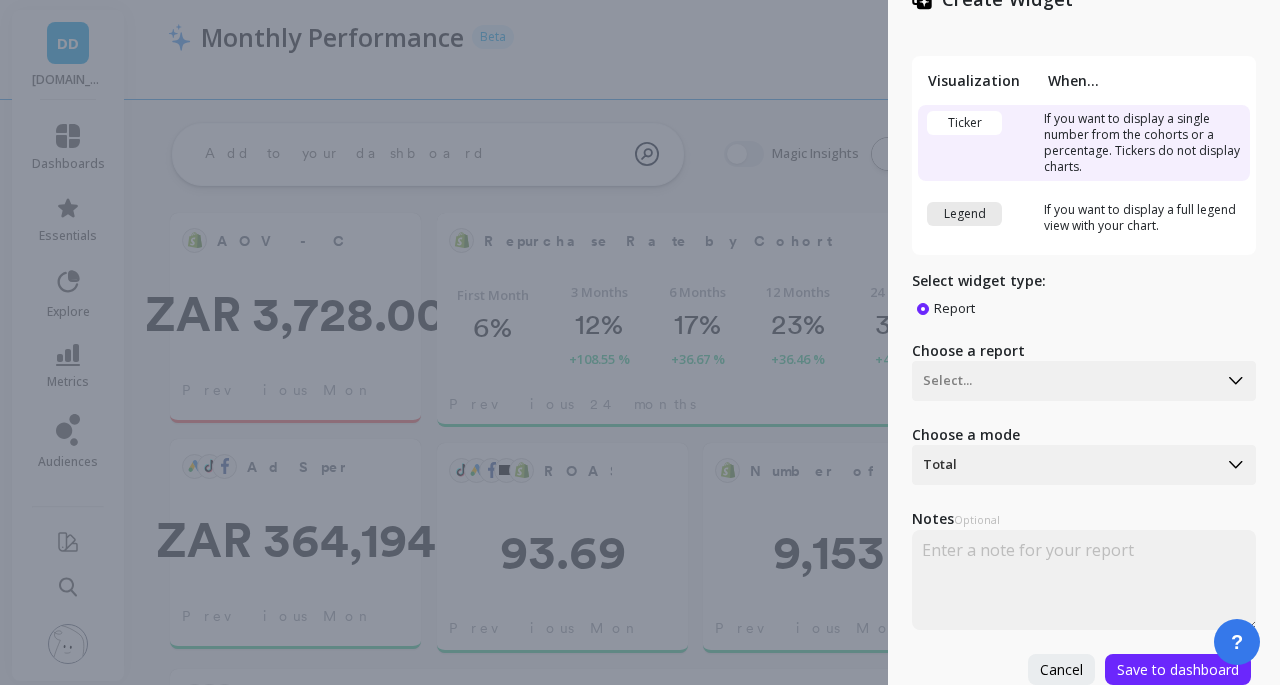 click on "Ticker" at bounding box center (964, 123) 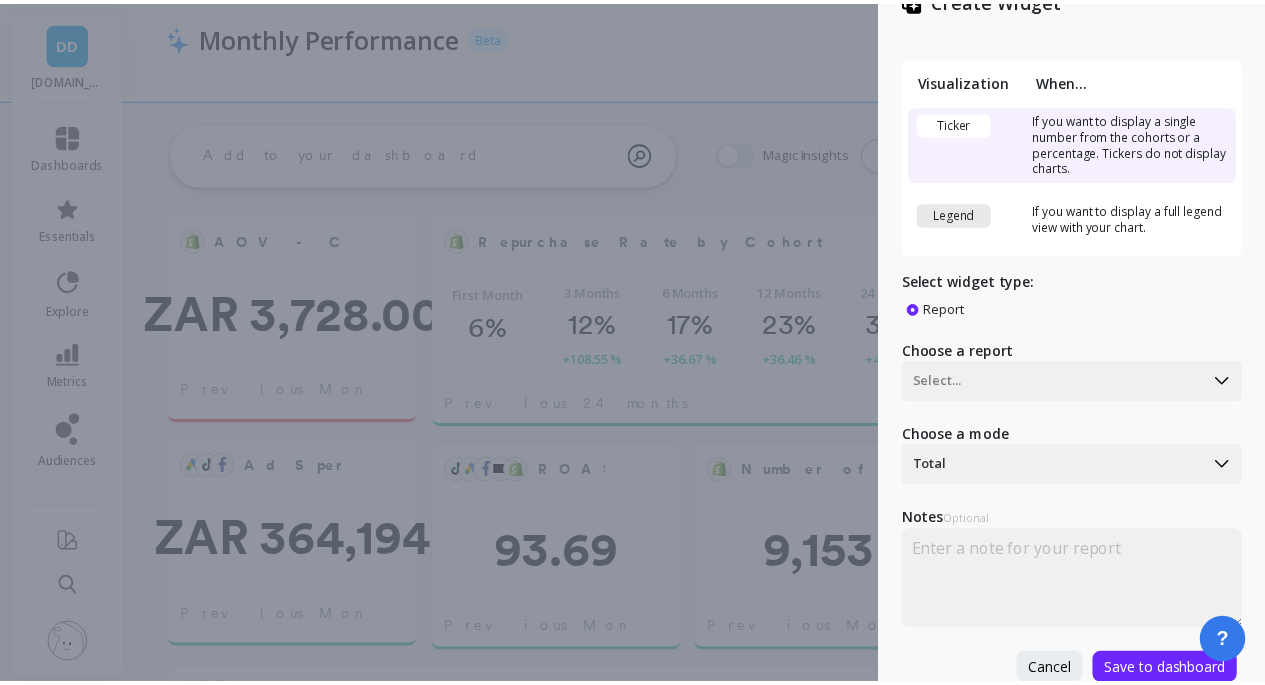 scroll, scrollTop: 56, scrollLeft: 0, axis: vertical 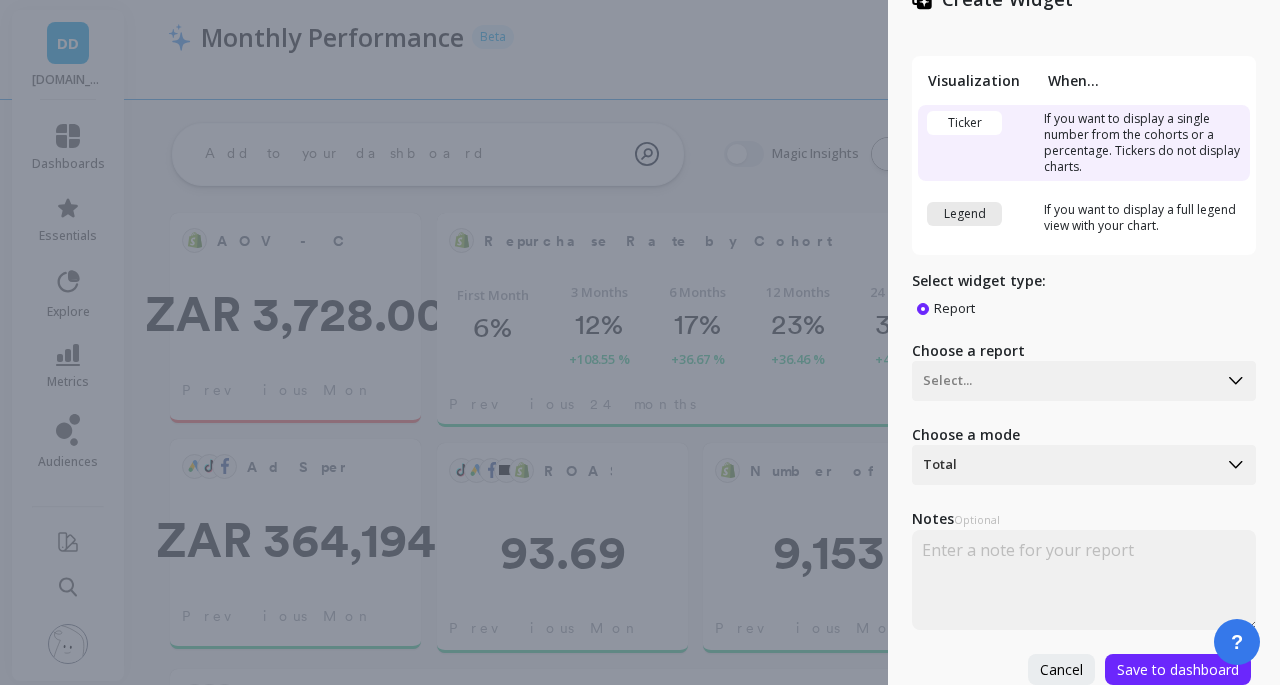 click on "Create Widget Visualization When... Ticker If you want to display a single number from the cohorts or a percentage. Tickers do not display charts. Legend If you want to display a full legend view with your chart. Select widget type: Report Choose a report Select... Choose a mode Total Notes  Optional   Cancel   Save to dashboard" at bounding box center [640, 342] 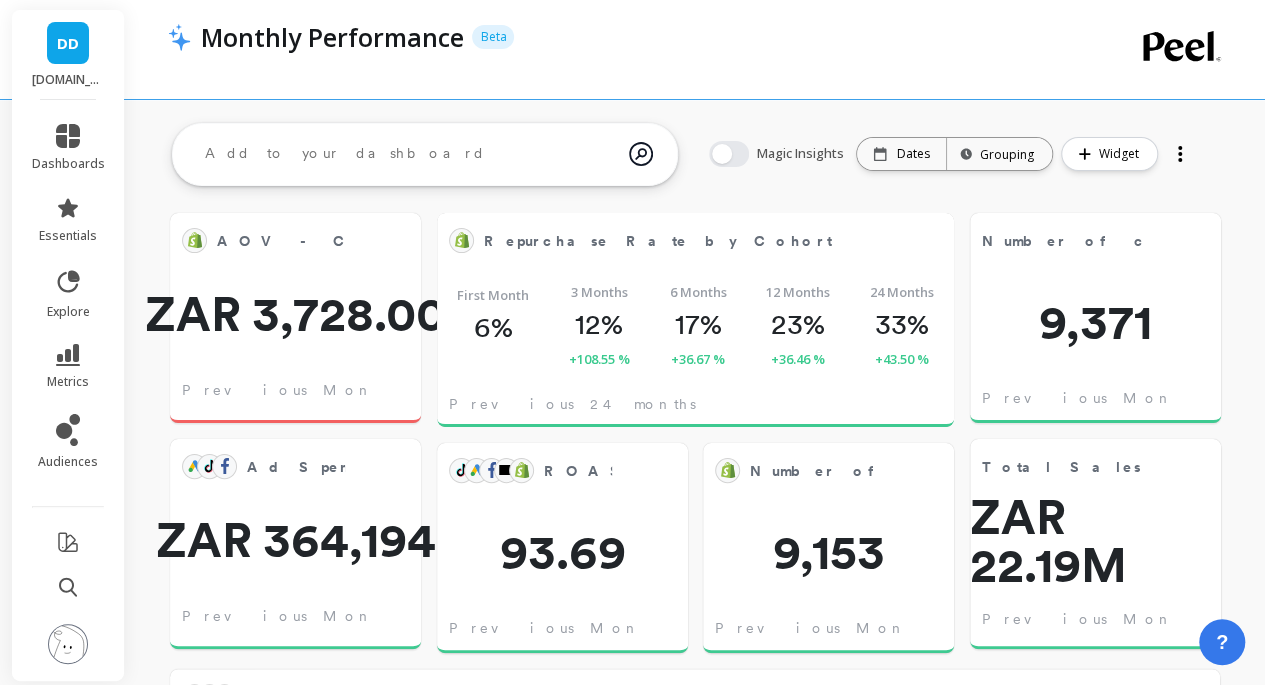 click on "metrics" at bounding box center [68, 382] 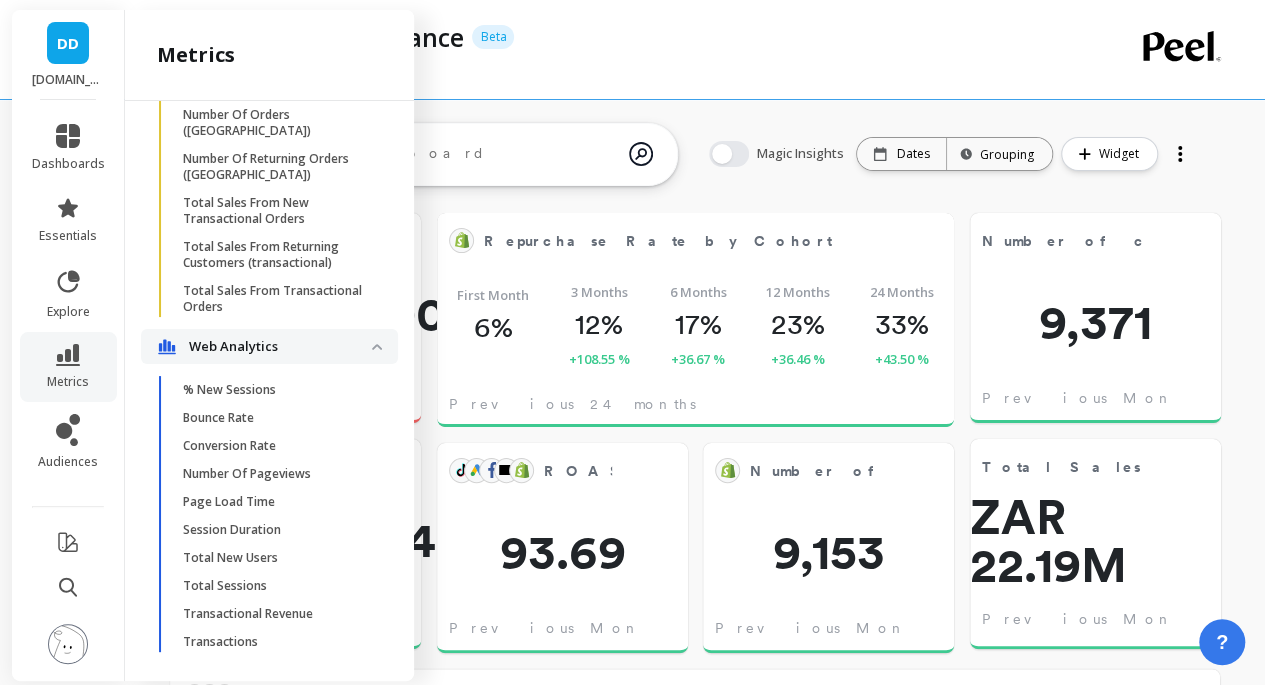 scroll, scrollTop: 5470, scrollLeft: 0, axis: vertical 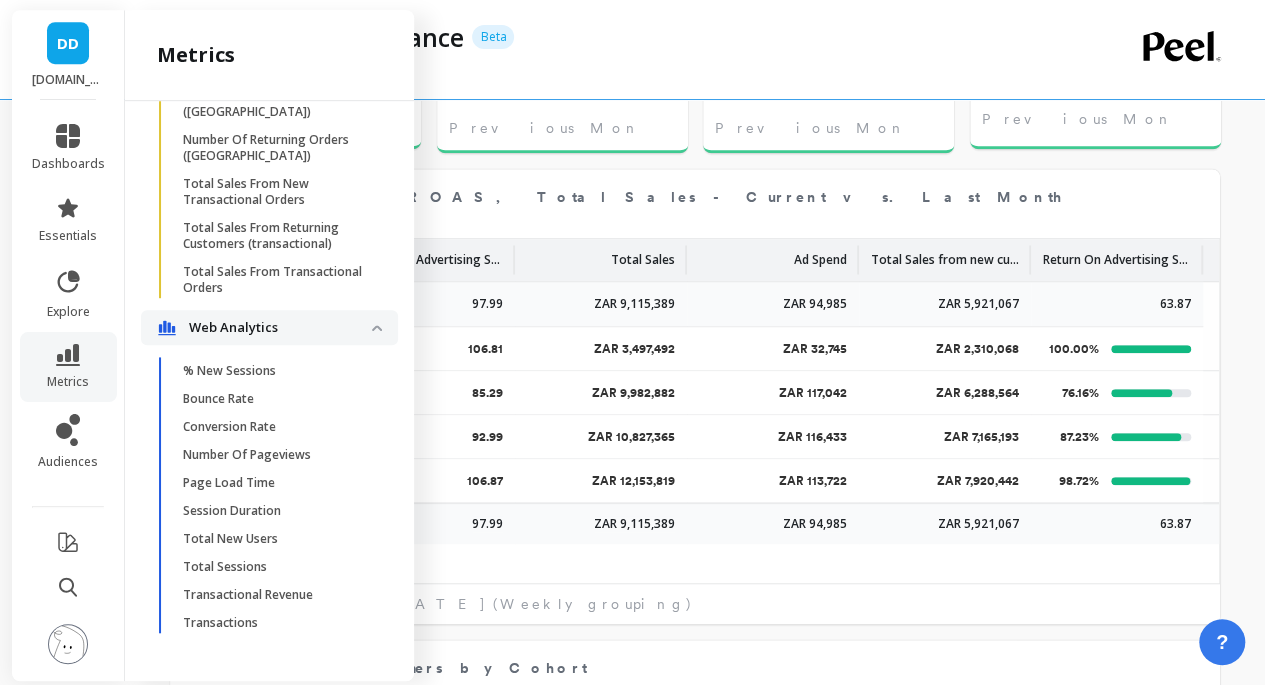 click on "Total New Users" at bounding box center (230, 539) 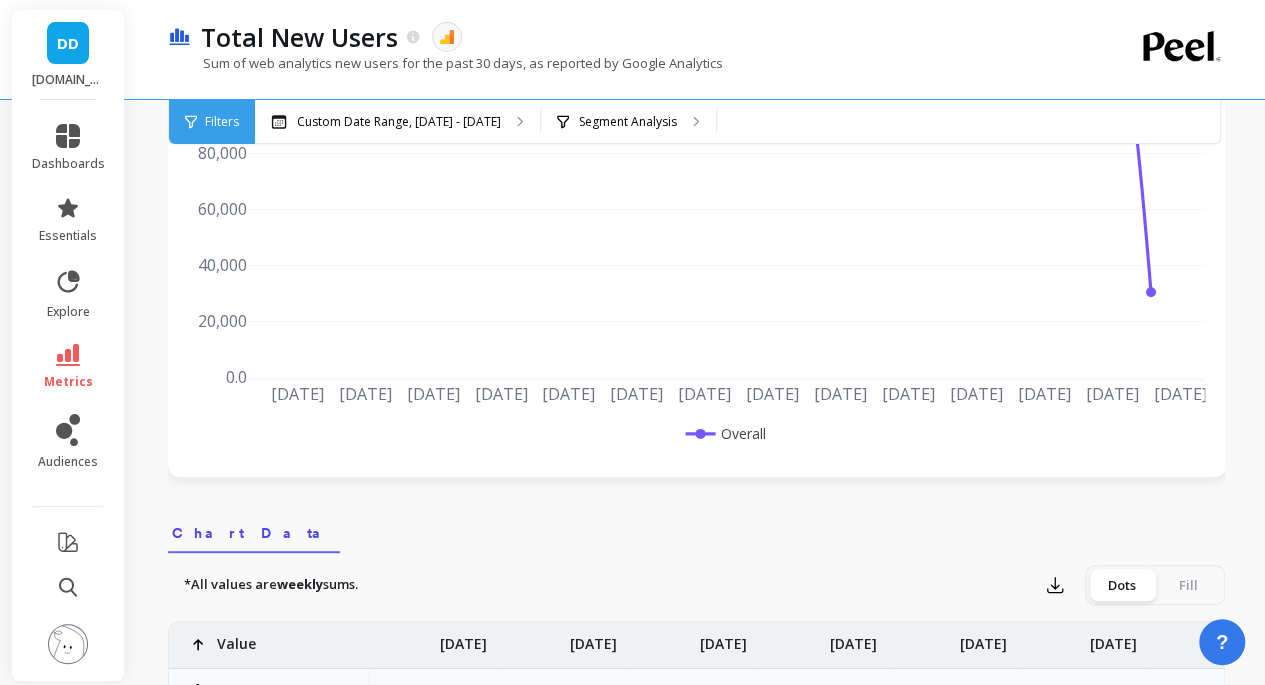 scroll, scrollTop: 0, scrollLeft: 0, axis: both 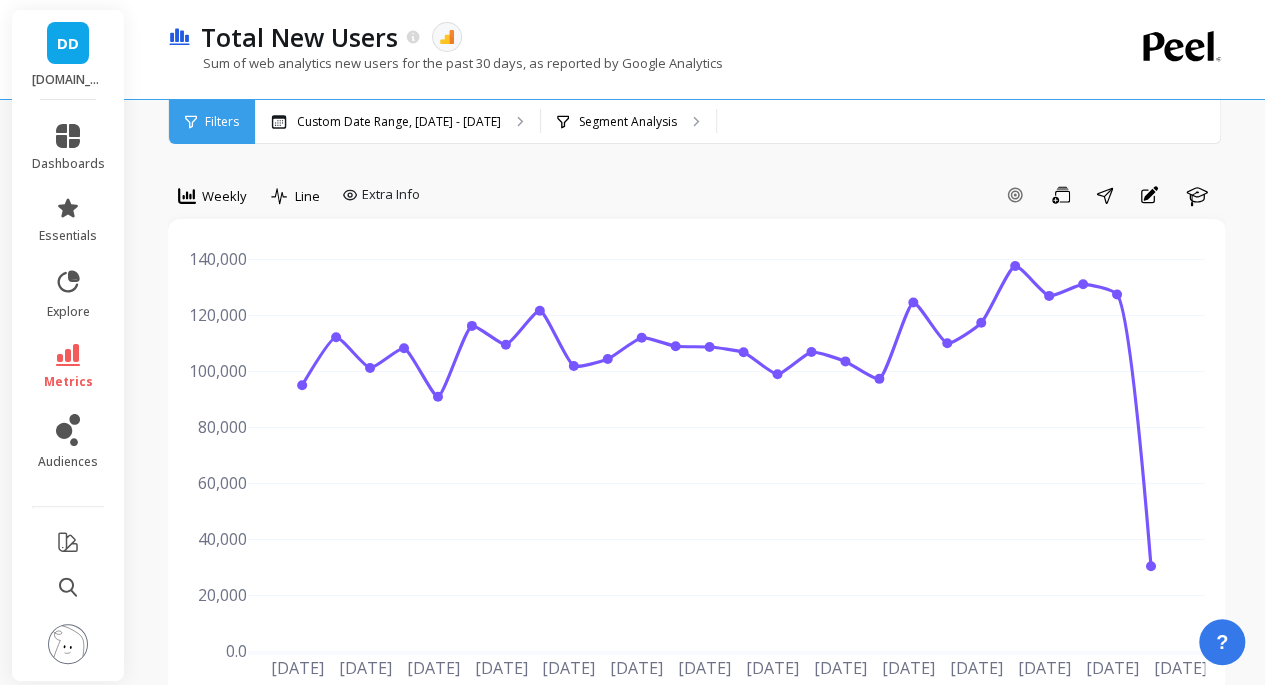 click on "Weekly" at bounding box center (224, 196) 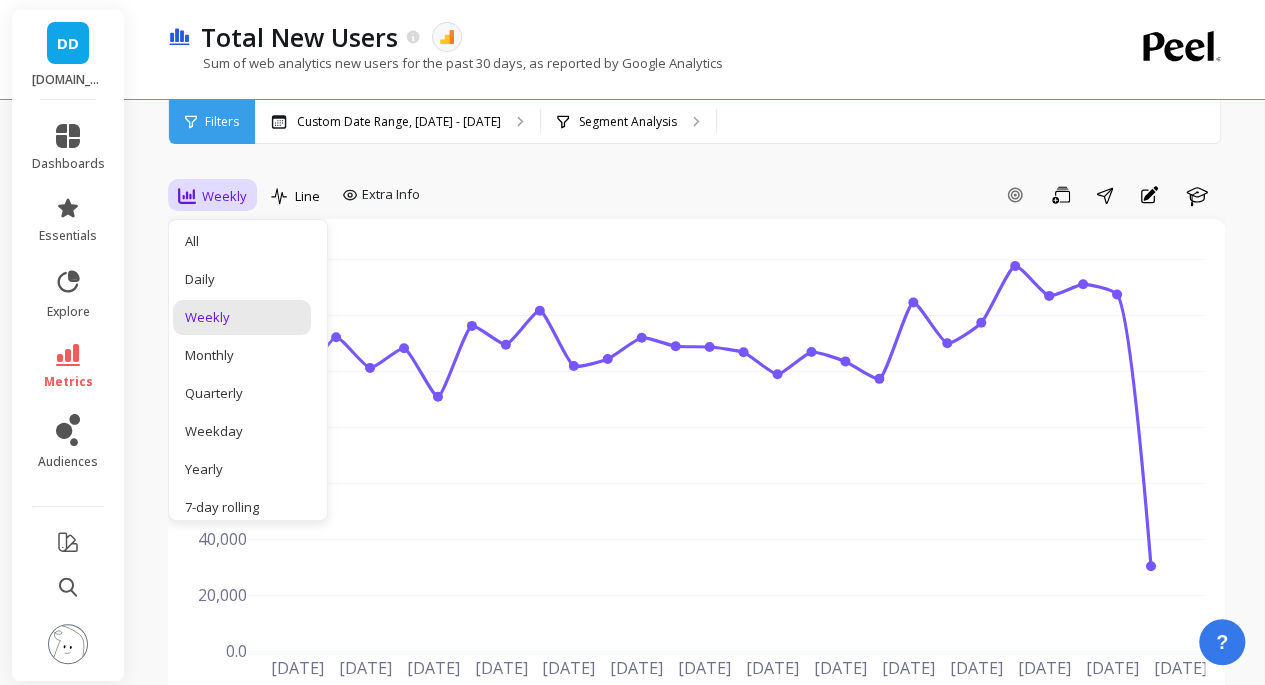 click on "Monthly" at bounding box center (242, 355) 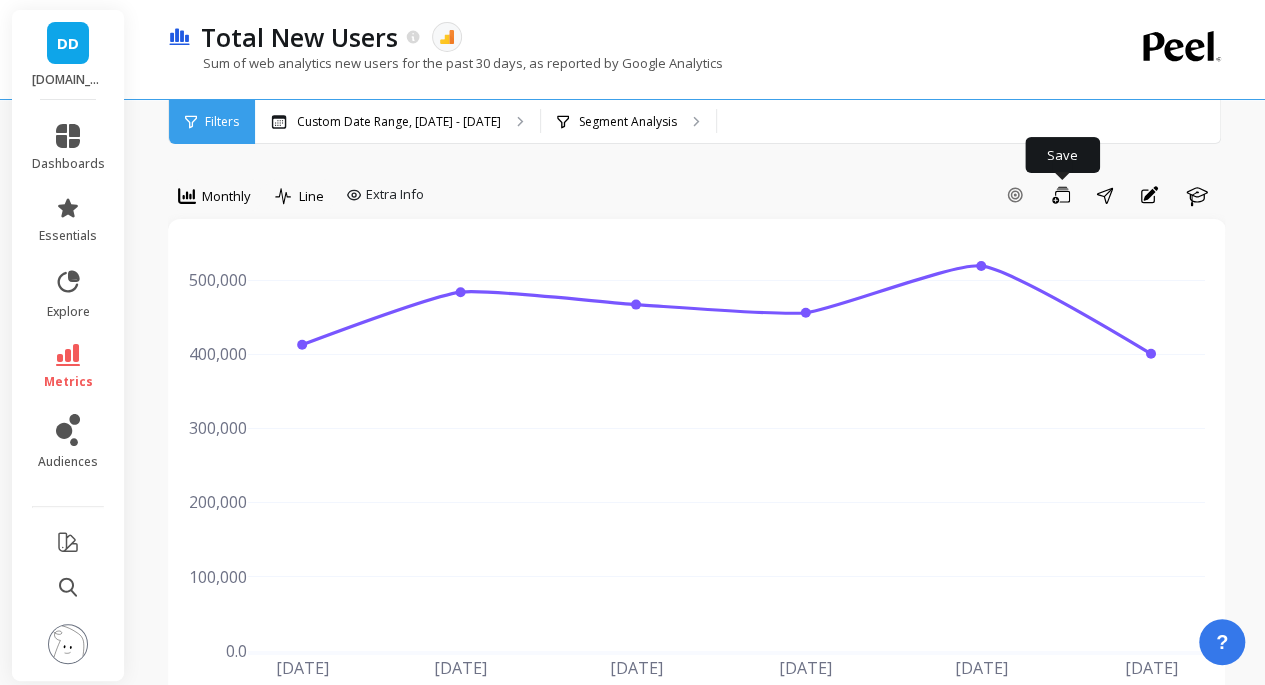 click 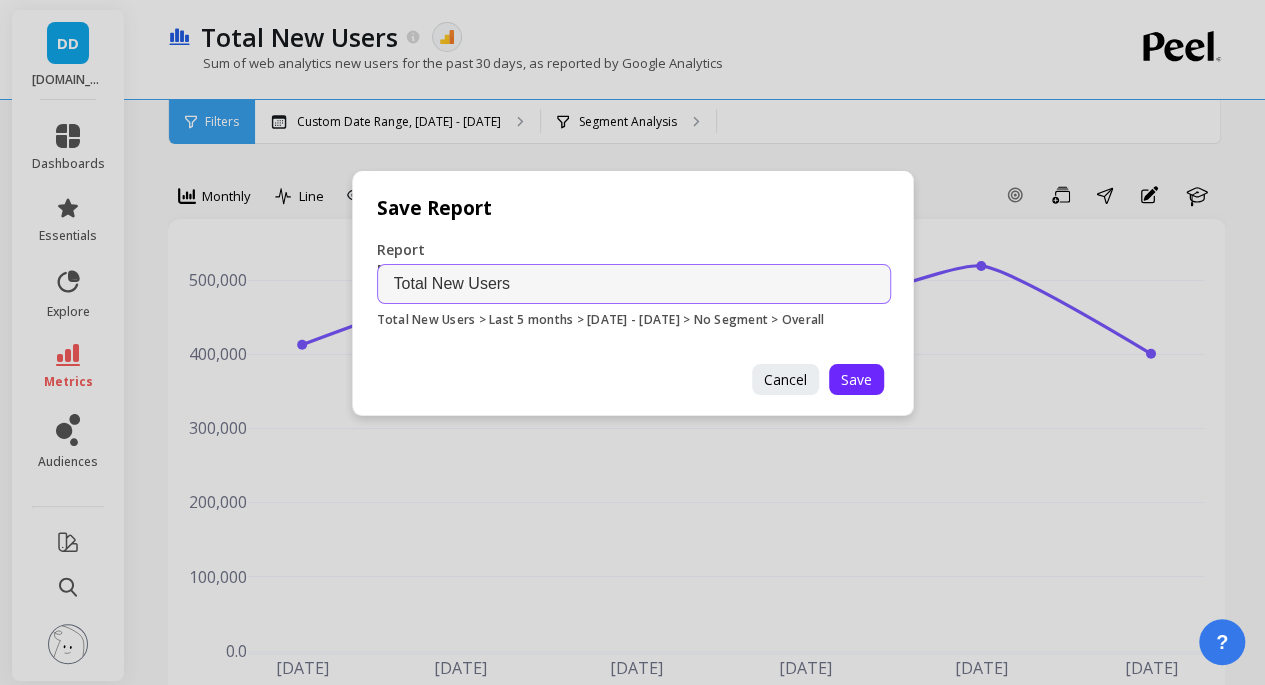 click on "Save" at bounding box center (856, 379) 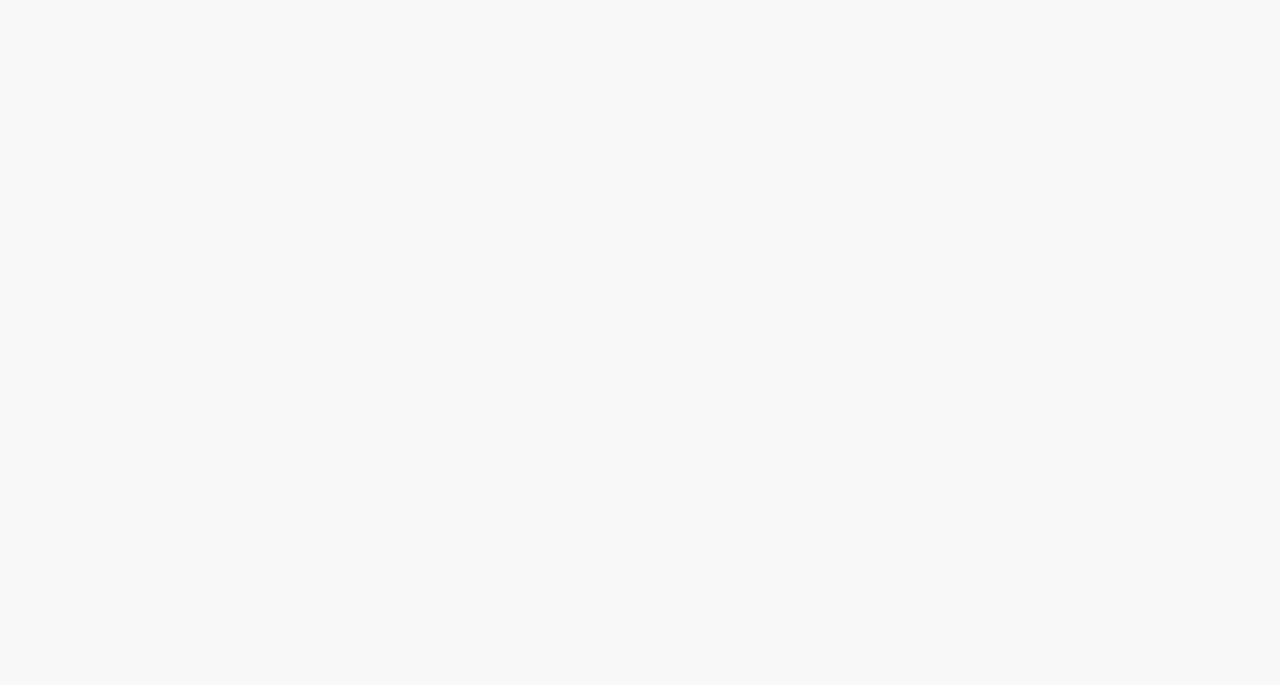 scroll, scrollTop: 0, scrollLeft: 0, axis: both 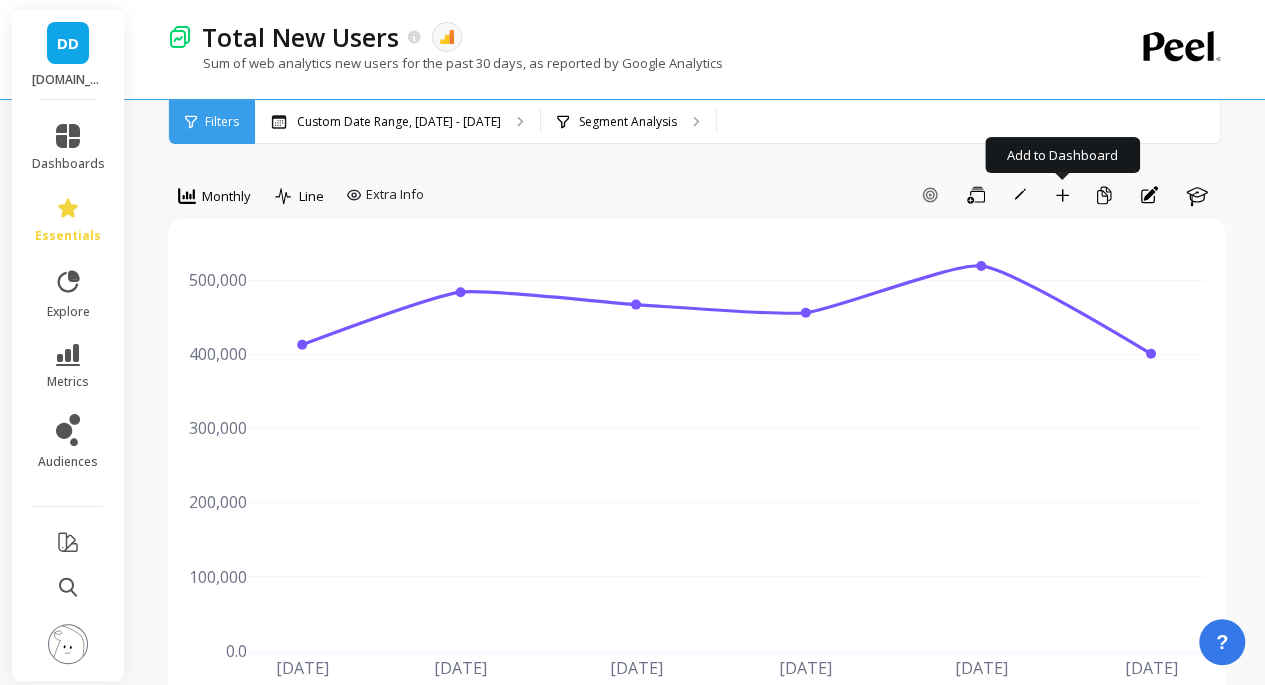click on "Add to Dashboard" at bounding box center (1062, 195) 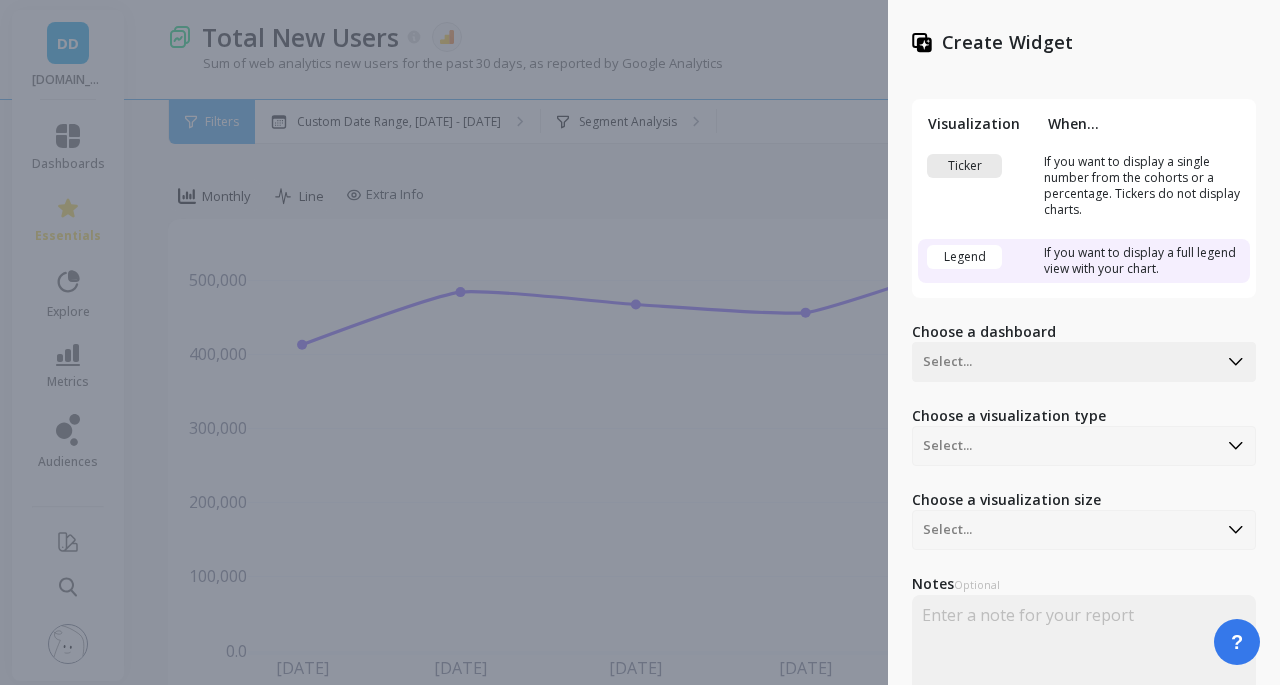 click on "Ticker" at bounding box center (964, 166) 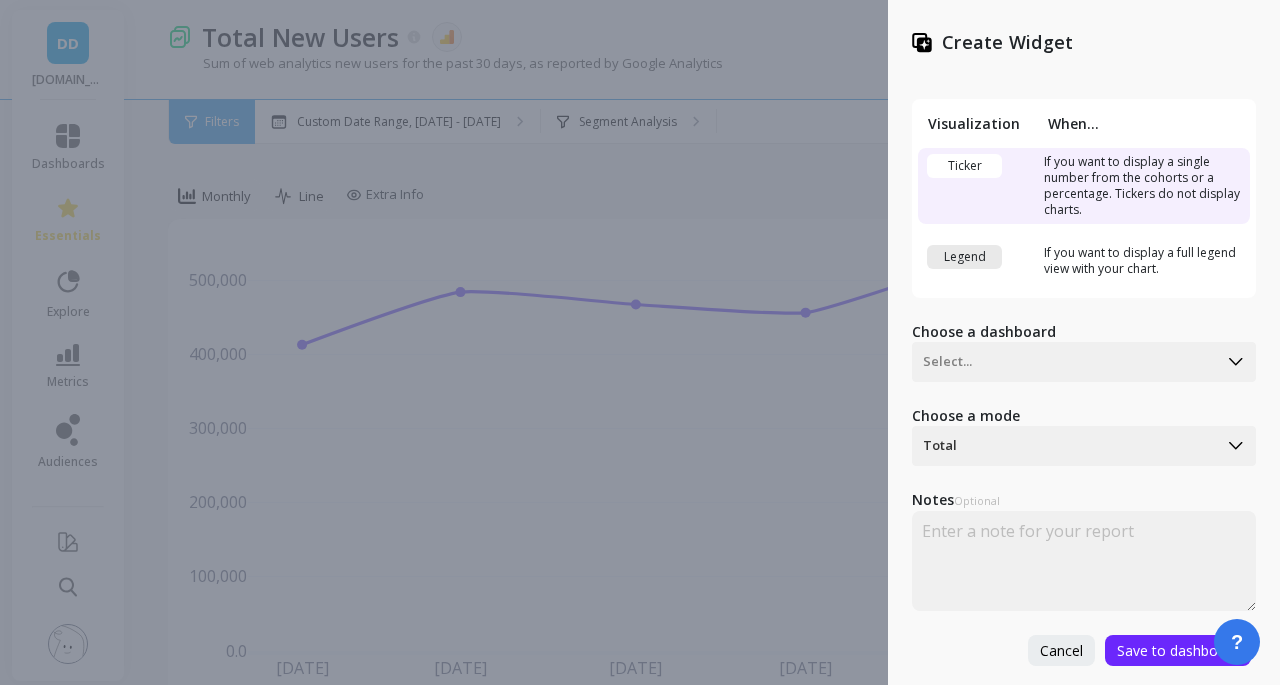 click on "Choose a dashboard" at bounding box center (1084, 332) 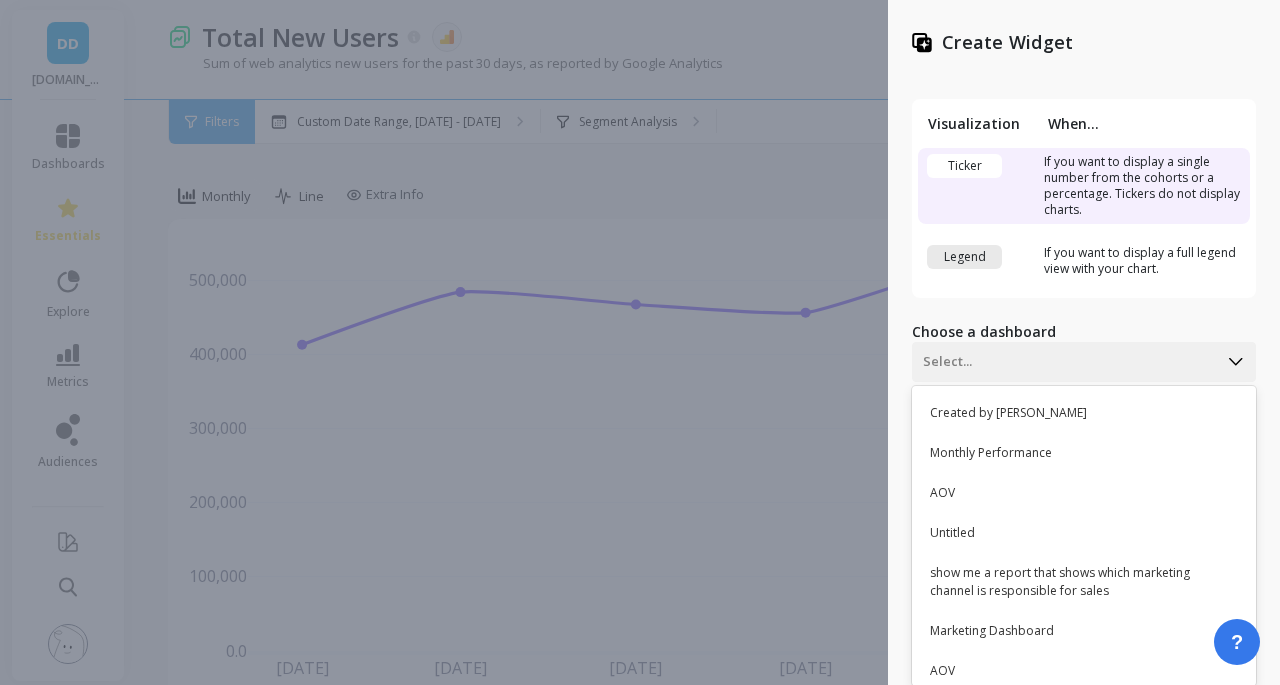 click at bounding box center [1065, 362] 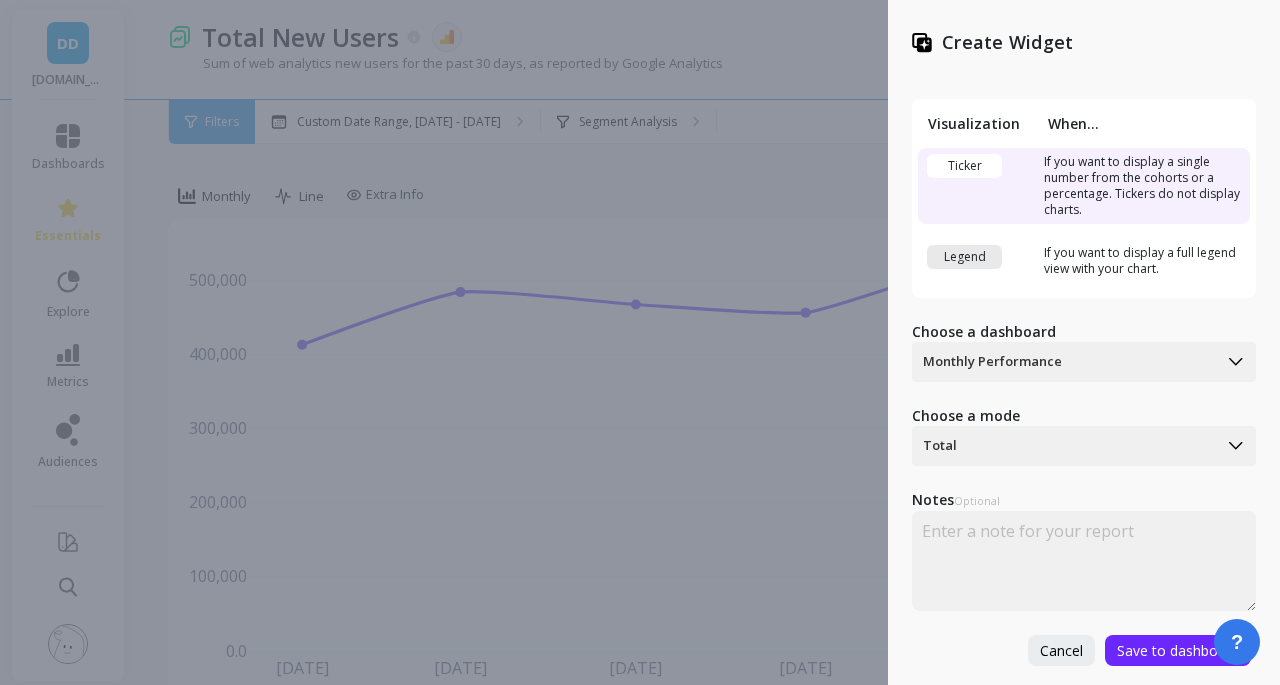 click at bounding box center (1065, 446) 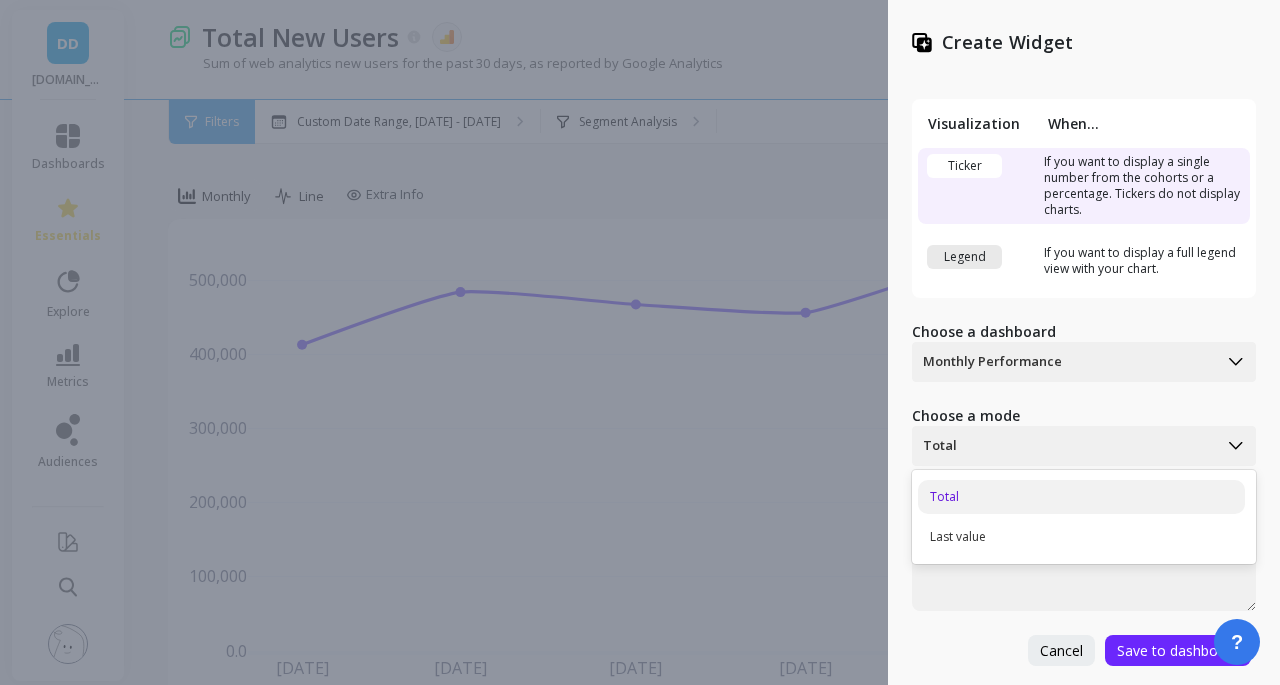 click on "Last value" at bounding box center (1081, 537) 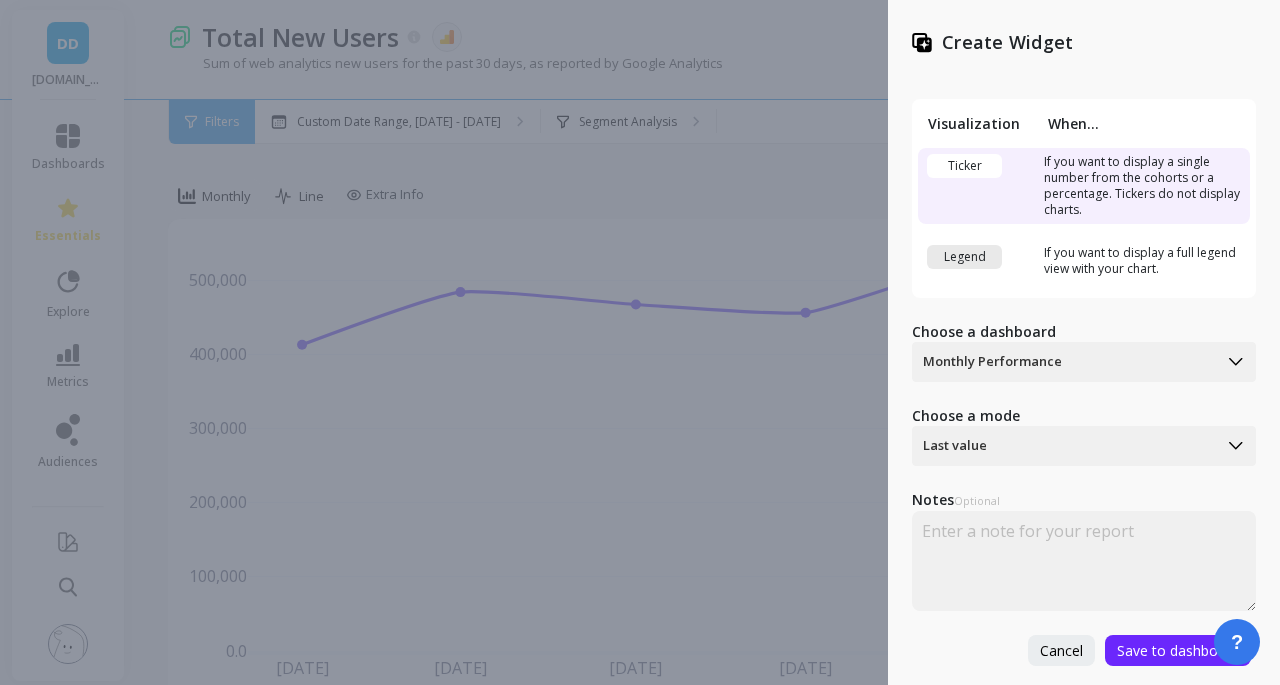 click on "Save to dashboard" at bounding box center (1178, 650) 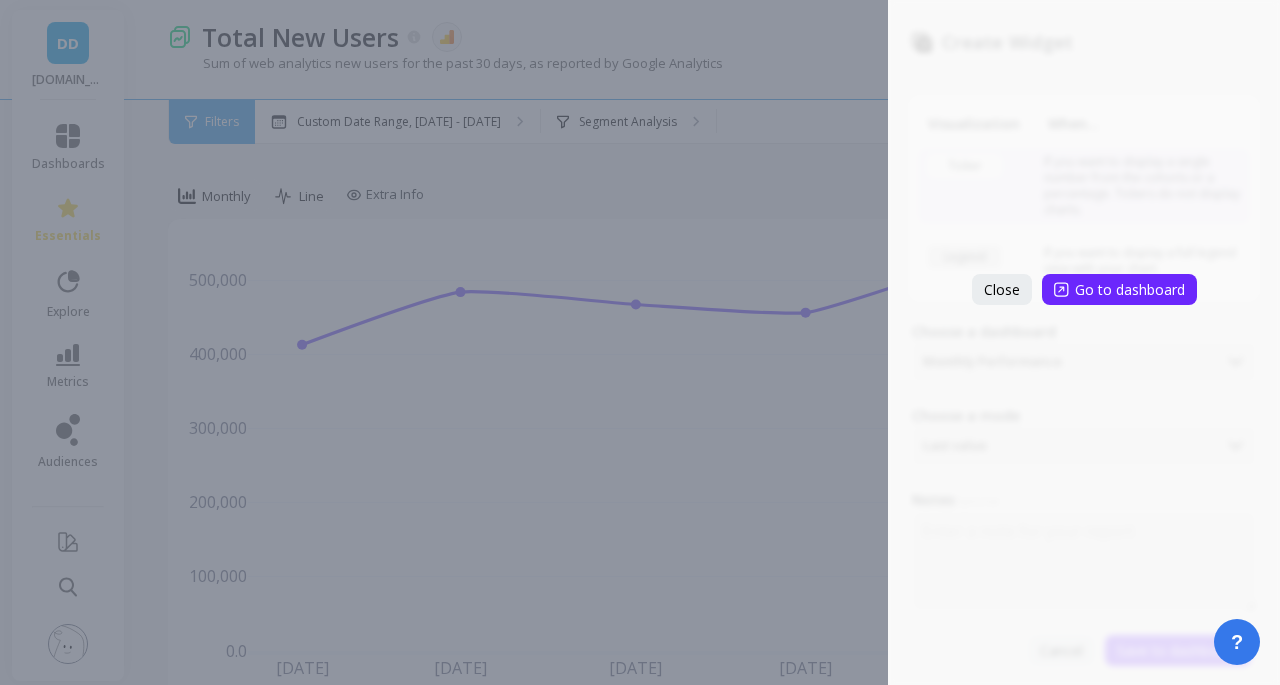 click on "Create Widget Visualization When... Ticker If you want to display a single number from the cohorts or a percentage. Tickers do not display charts. Legend If you want to display a full legend view with your chart. Choose a dashboard Monthly Performance Choose a mode Last value Notes  Optional   Cancel   Save to dashboard   Close
Go to dashboard" at bounding box center [640, 342] 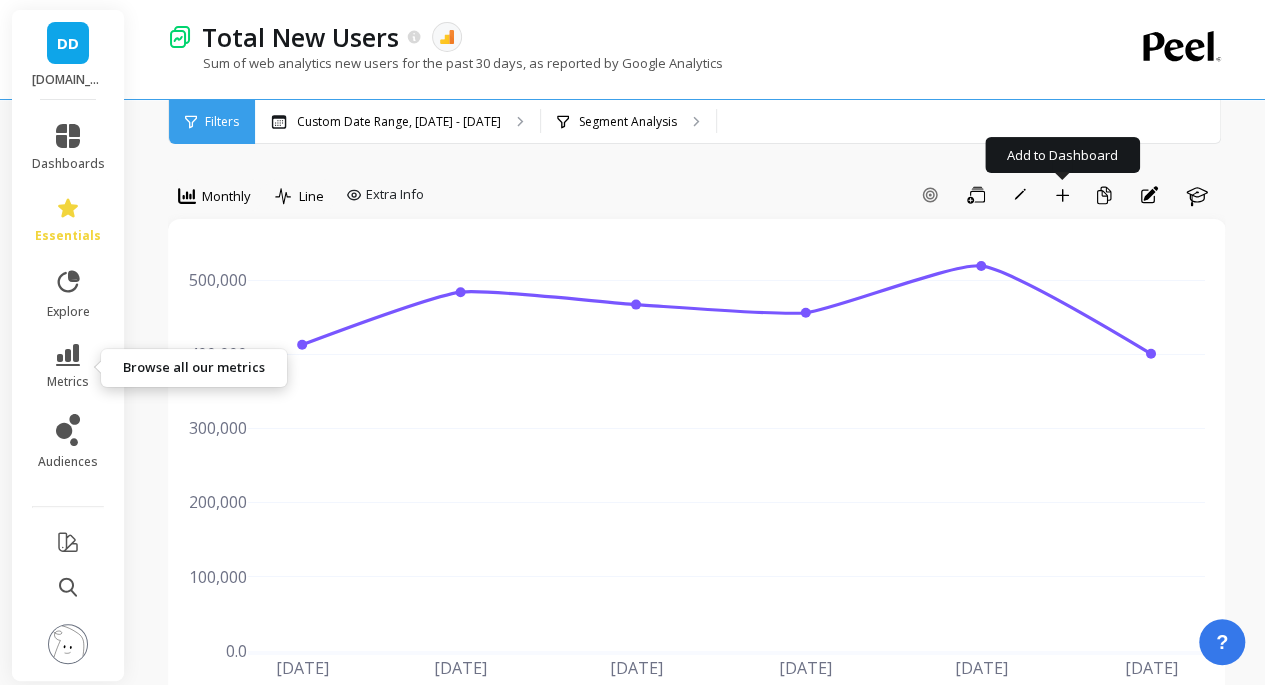 click on "metrics" at bounding box center [68, 367] 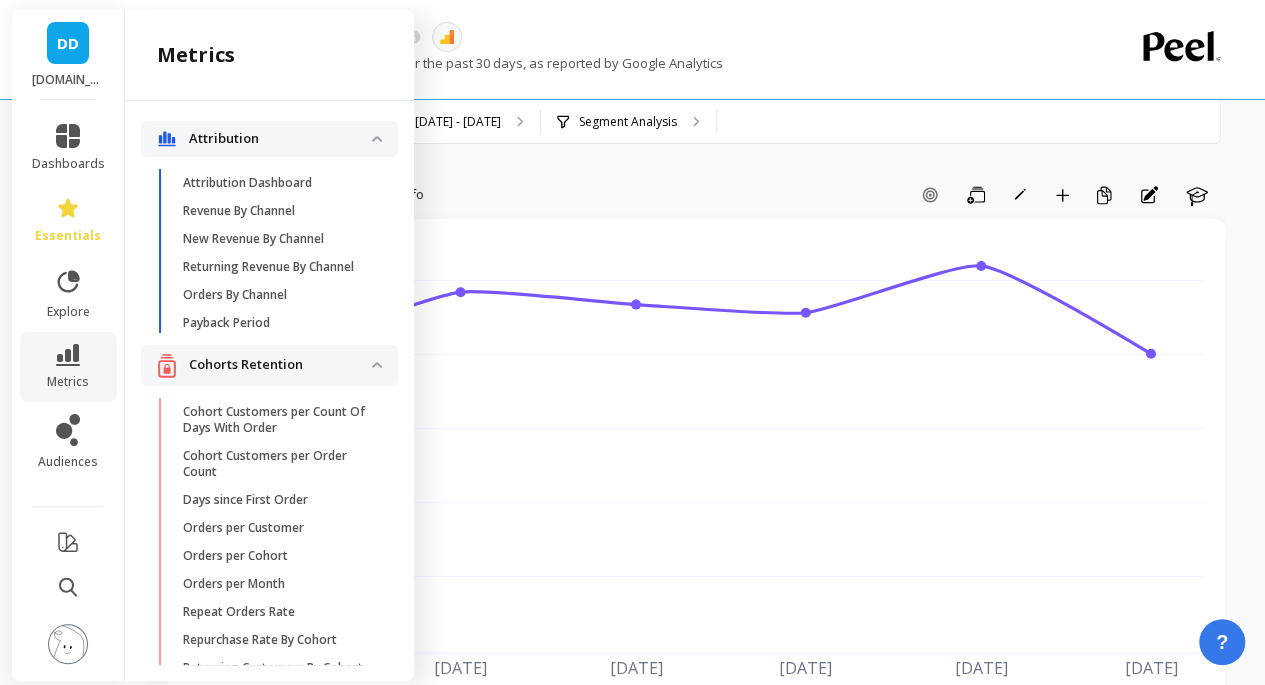scroll, scrollTop: 5470, scrollLeft: 0, axis: vertical 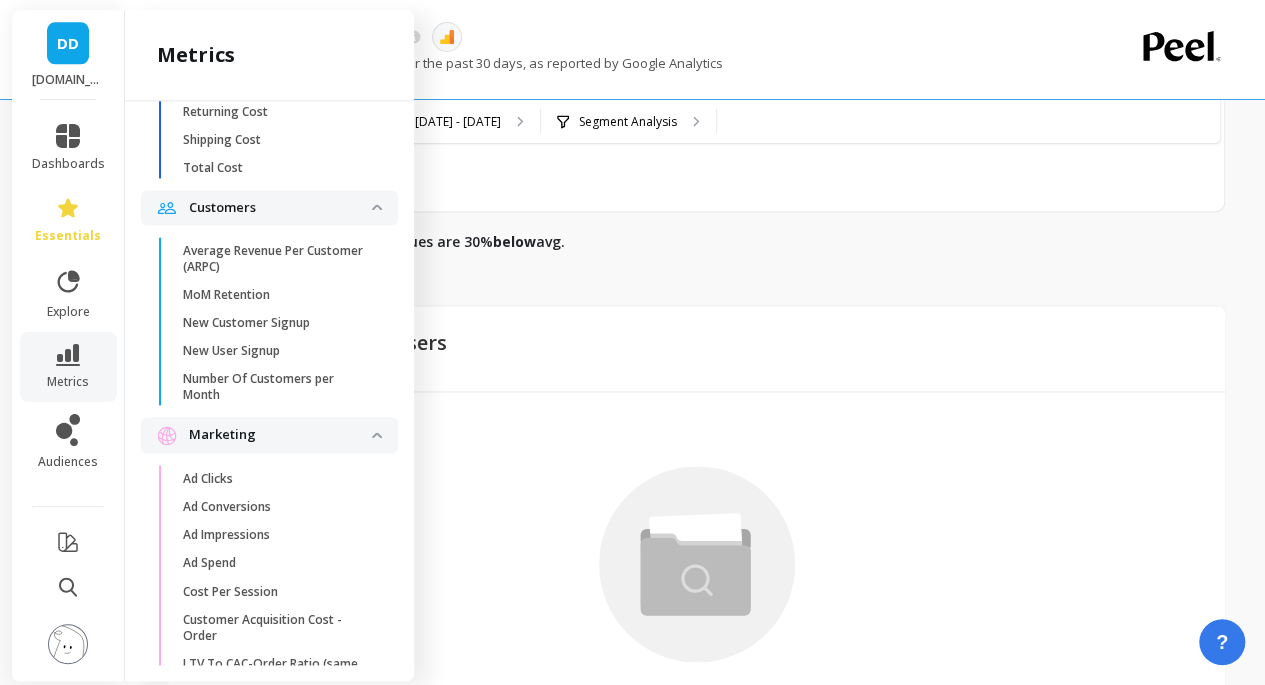 click on "New User Signup" at bounding box center (231, 351) 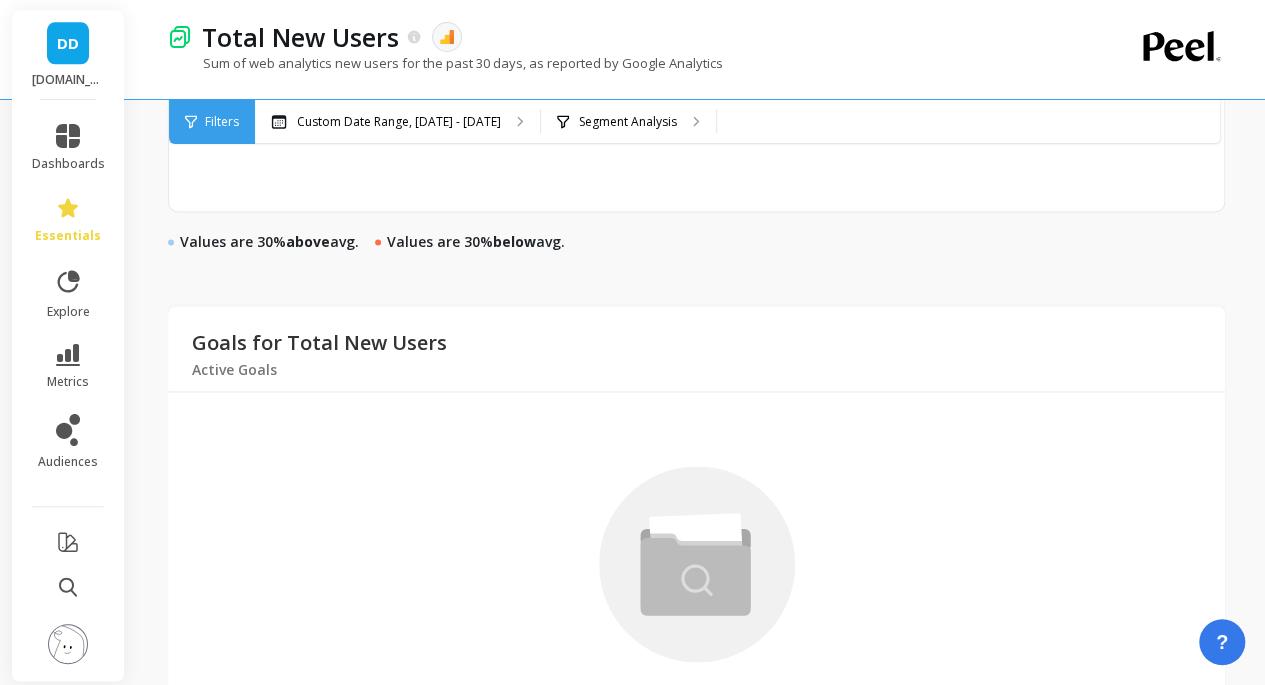 scroll, scrollTop: 0, scrollLeft: 0, axis: both 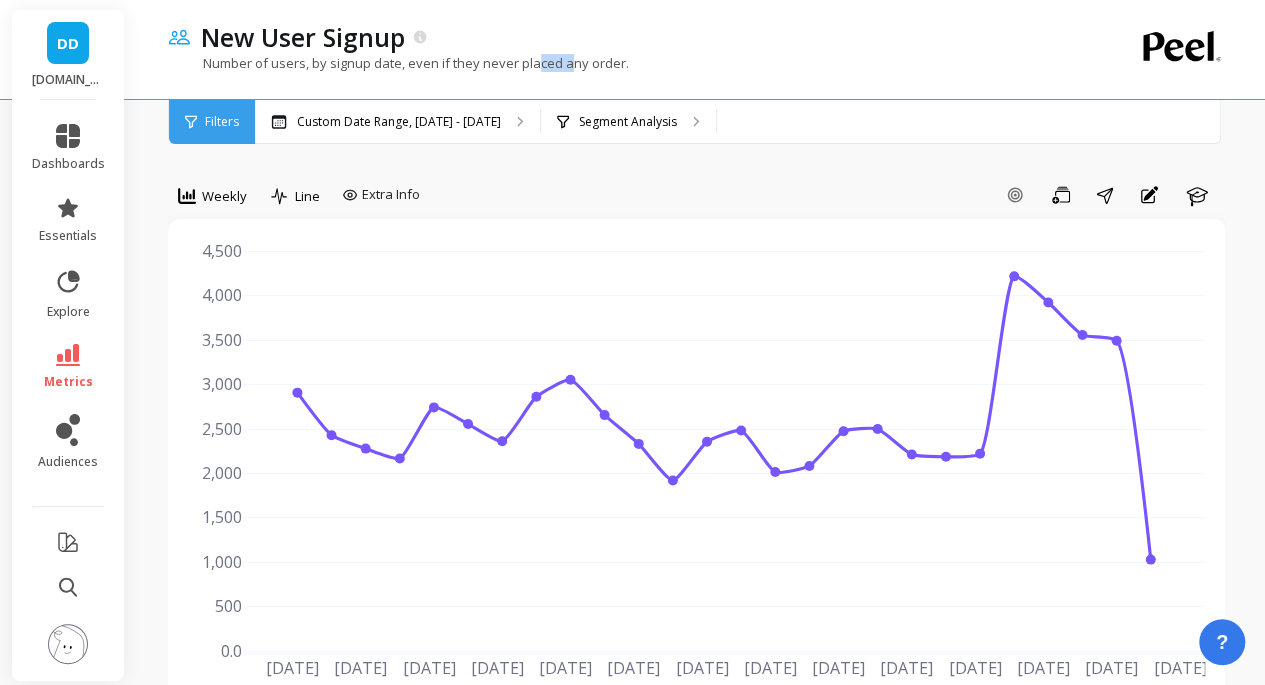 click on "Number of users, by signup date, even if they never placed any order." at bounding box center [398, 63] 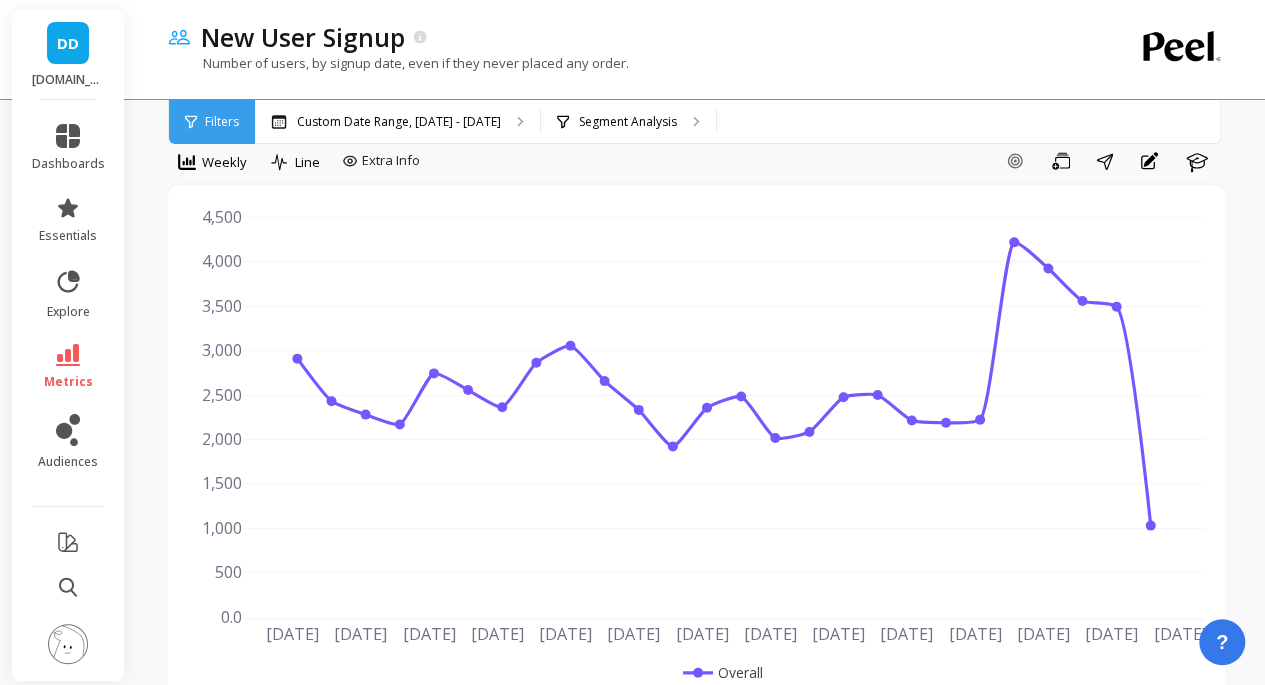 scroll, scrollTop: 0, scrollLeft: 0, axis: both 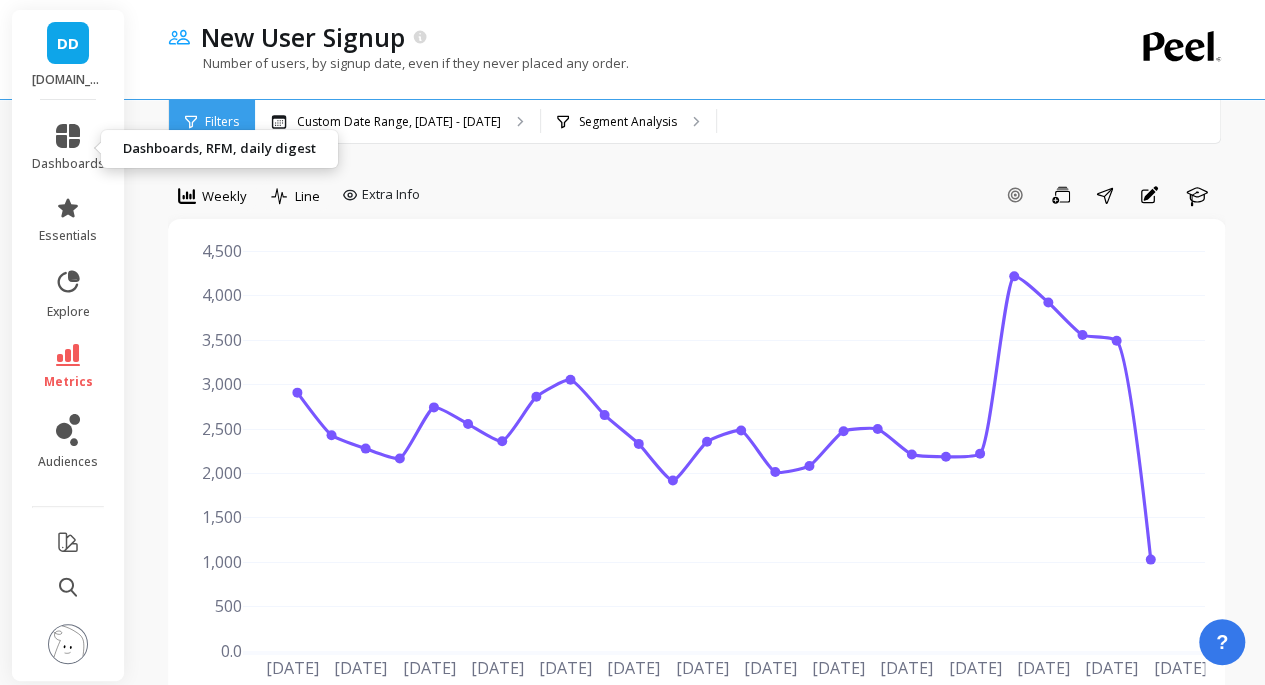 click on "dashboards" at bounding box center (68, 148) 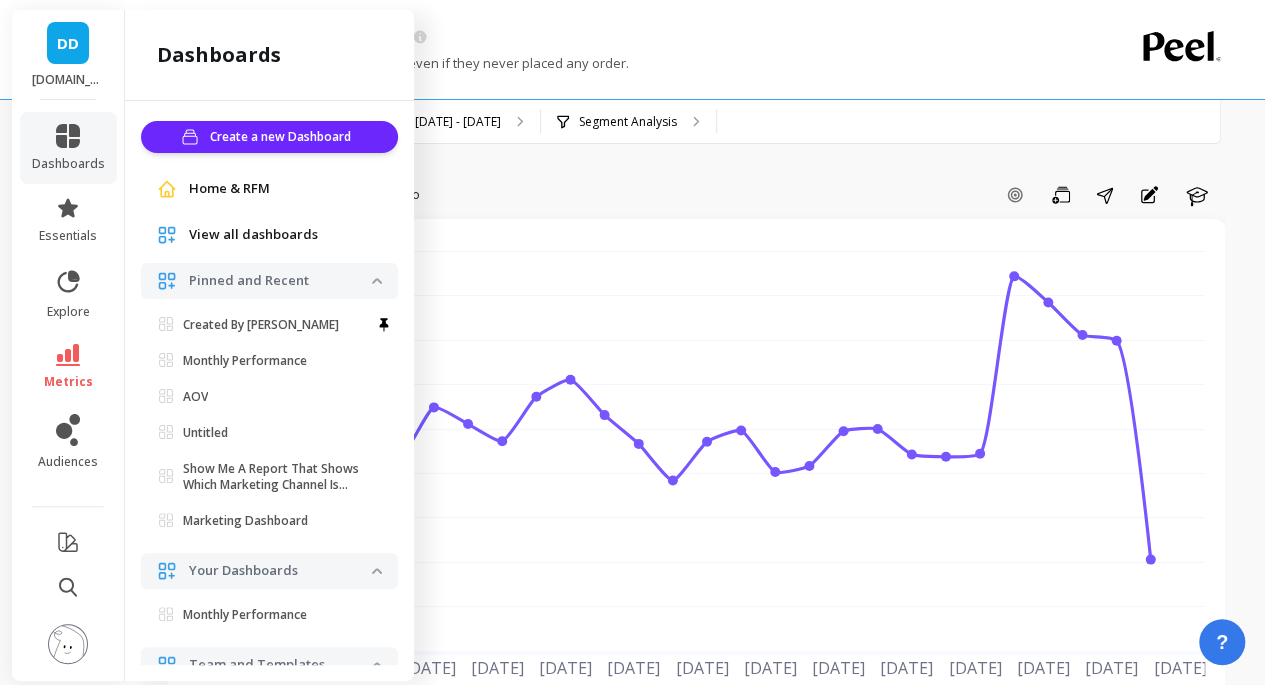 click on "Monthly Performance" at bounding box center [245, 361] 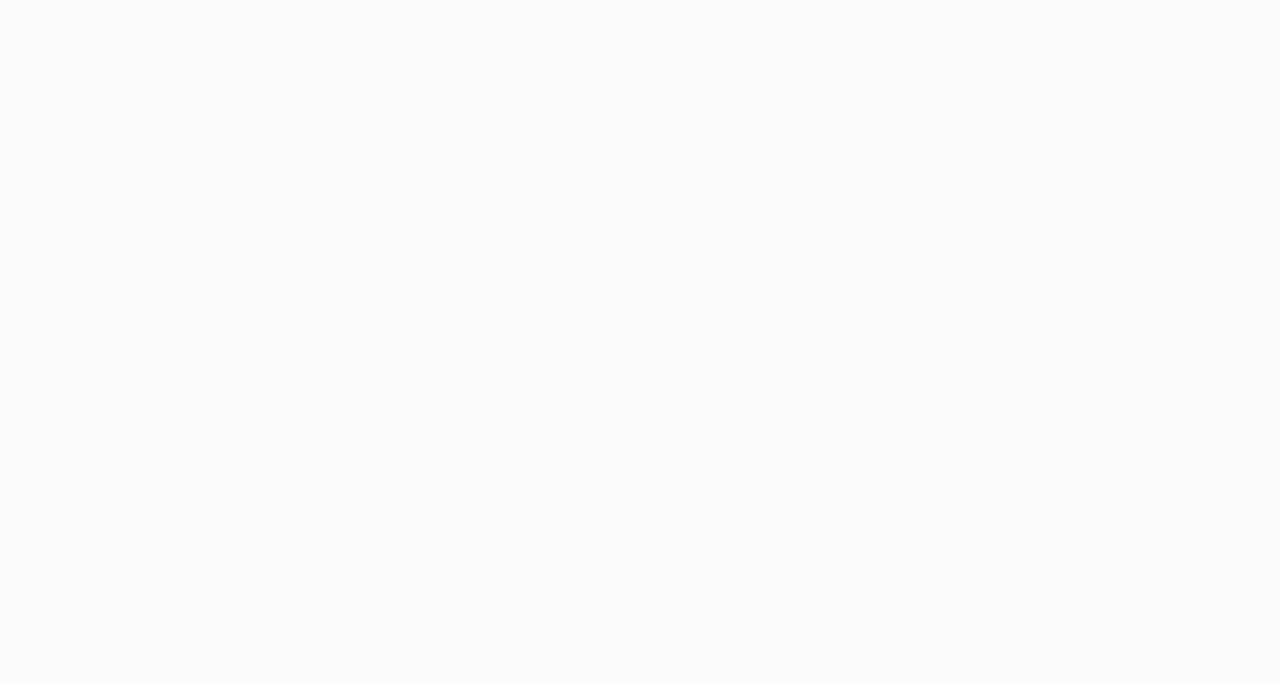 scroll, scrollTop: 0, scrollLeft: 0, axis: both 